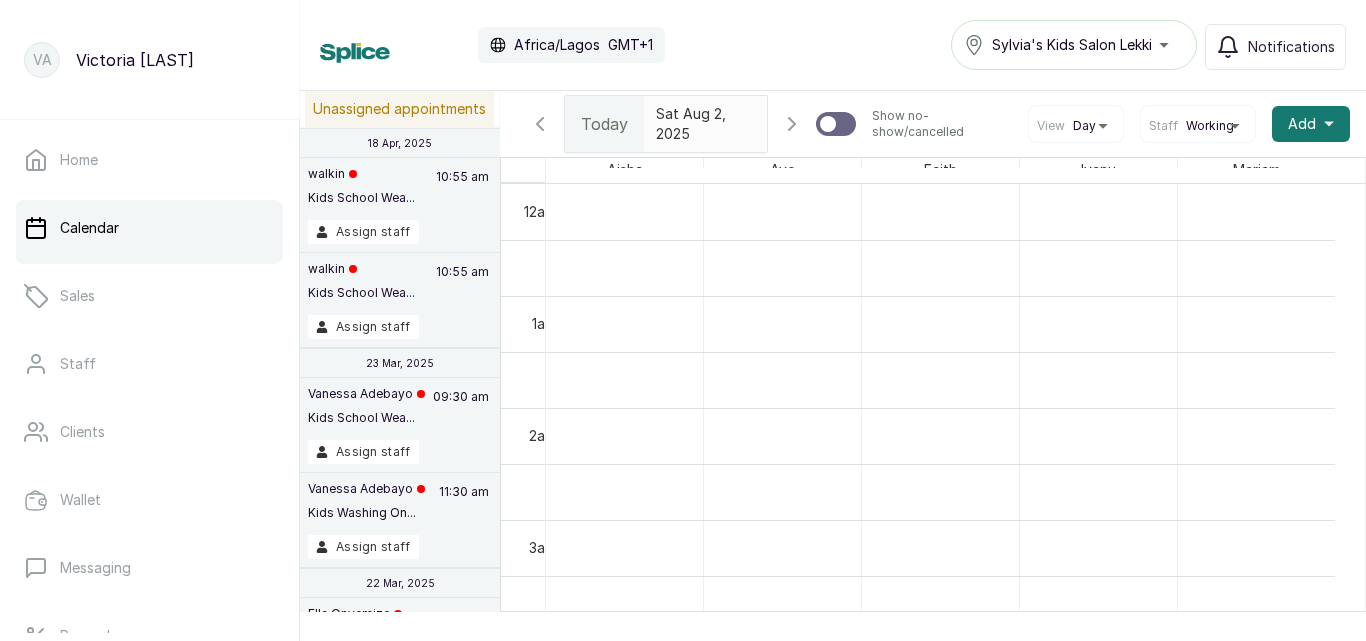 scroll, scrollTop: 0, scrollLeft: 0, axis: both 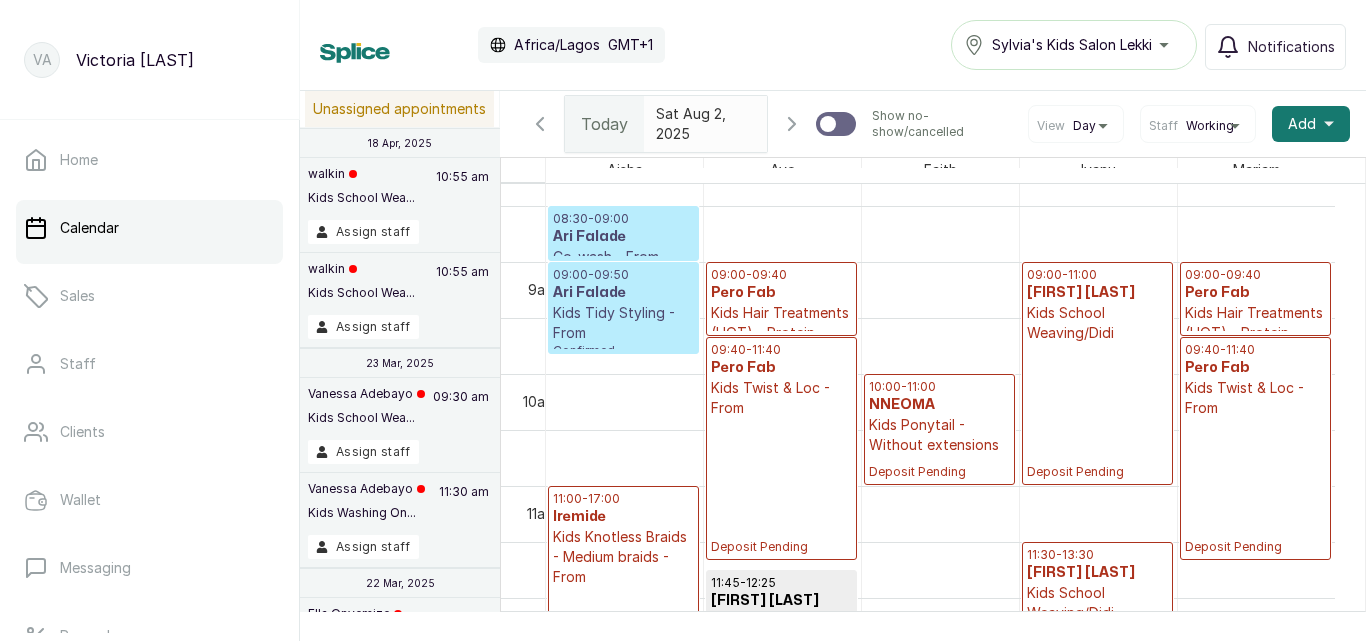 click on "Kids Twist & Loc - From" at bounding box center (1255, 398) 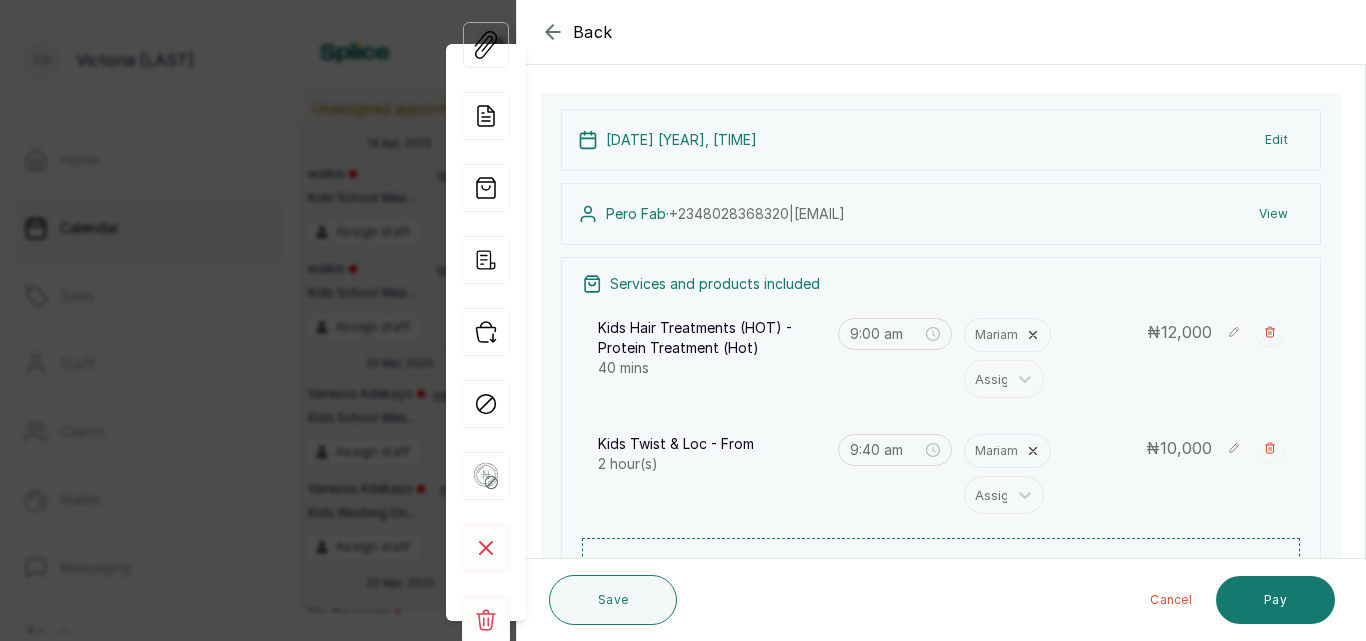 scroll, scrollTop: 124, scrollLeft: 0, axis: vertical 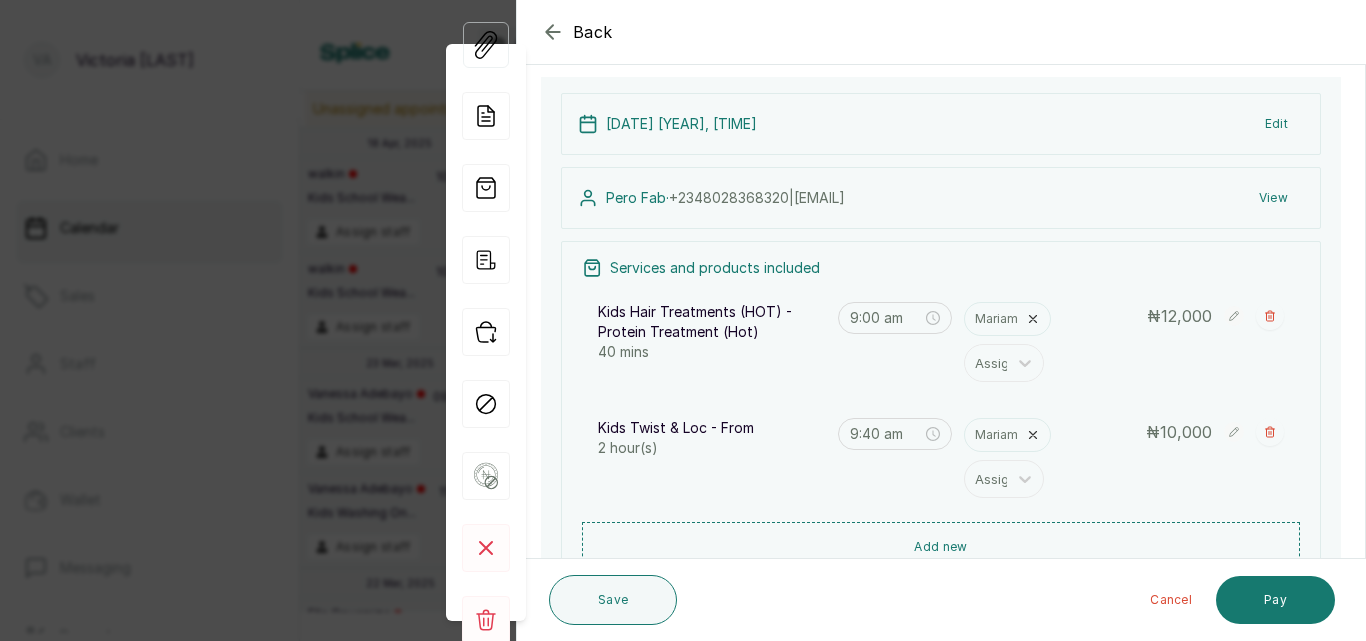 click 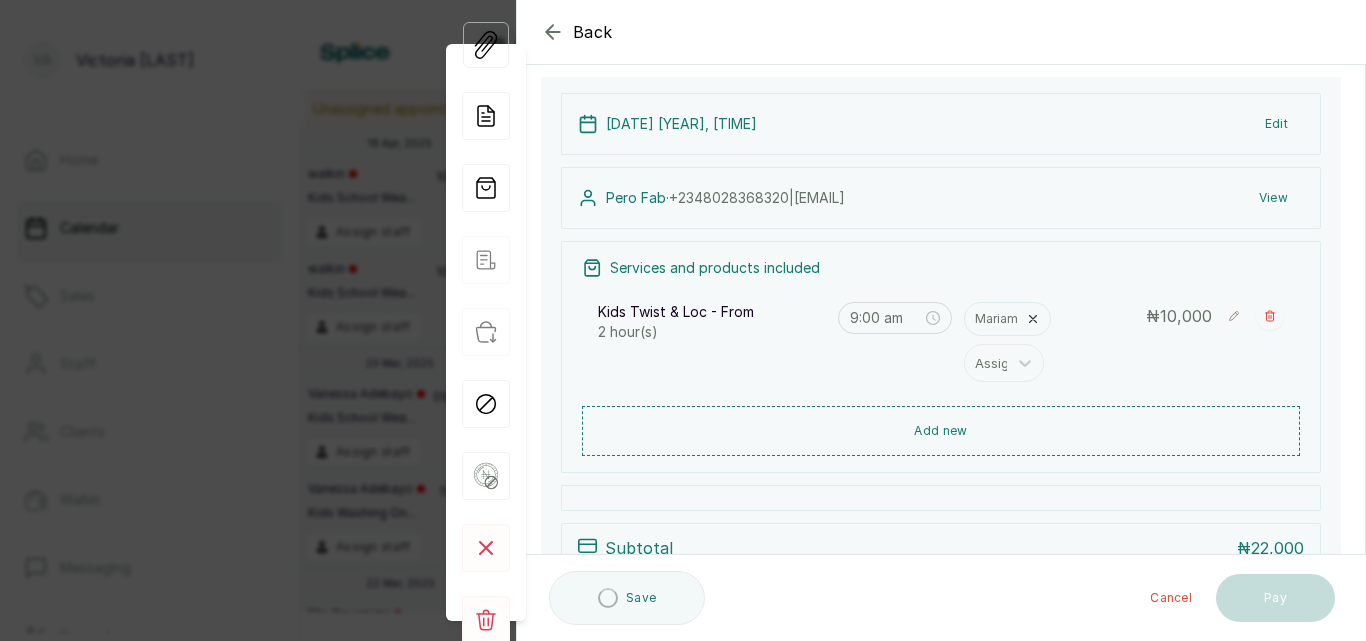 type on "9:40 am" 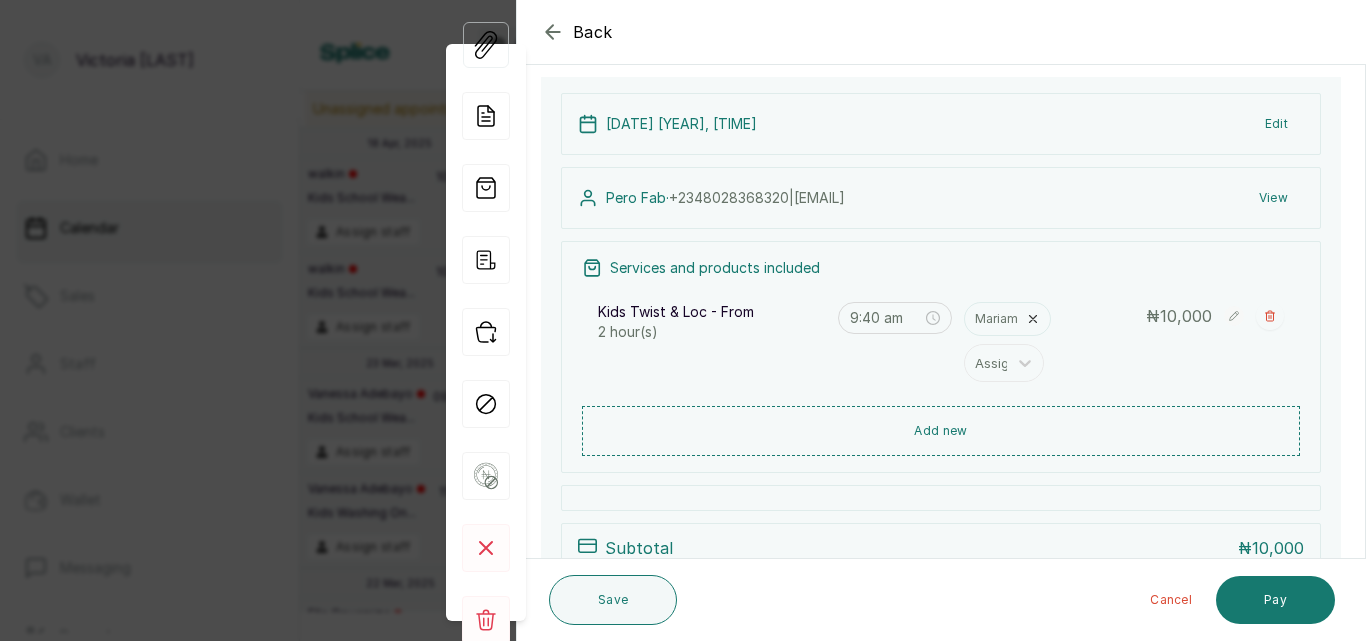 click 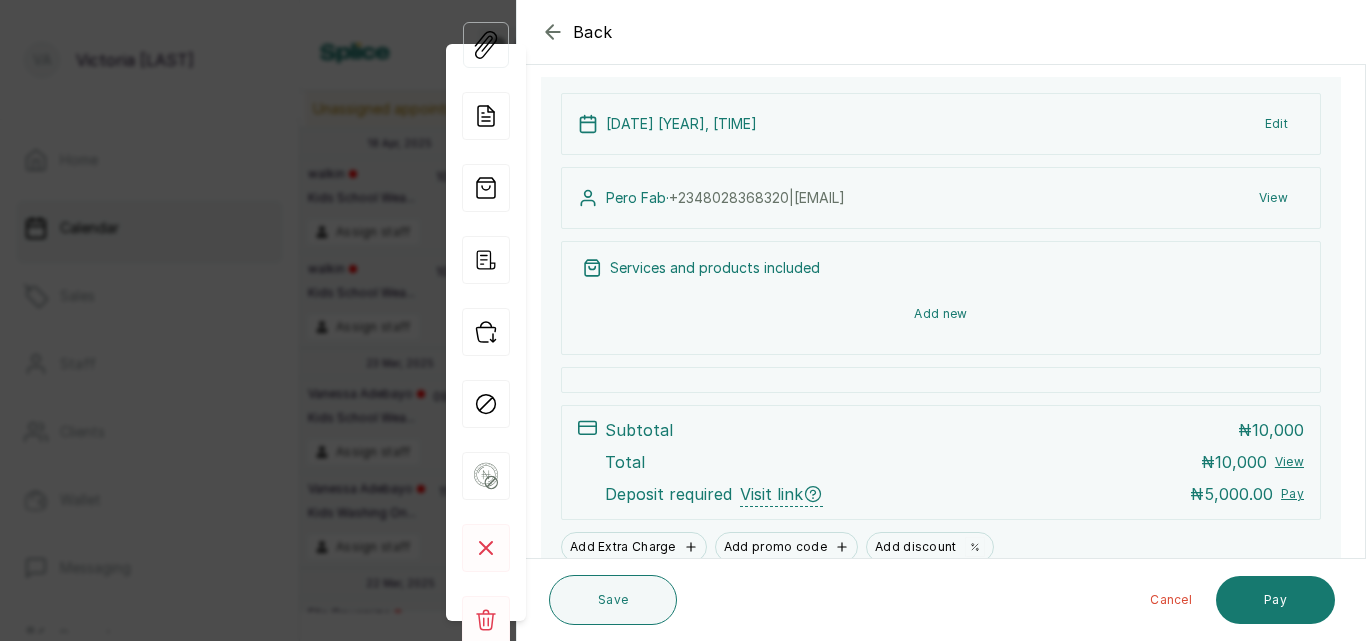 click on "Add new" at bounding box center [941, 314] 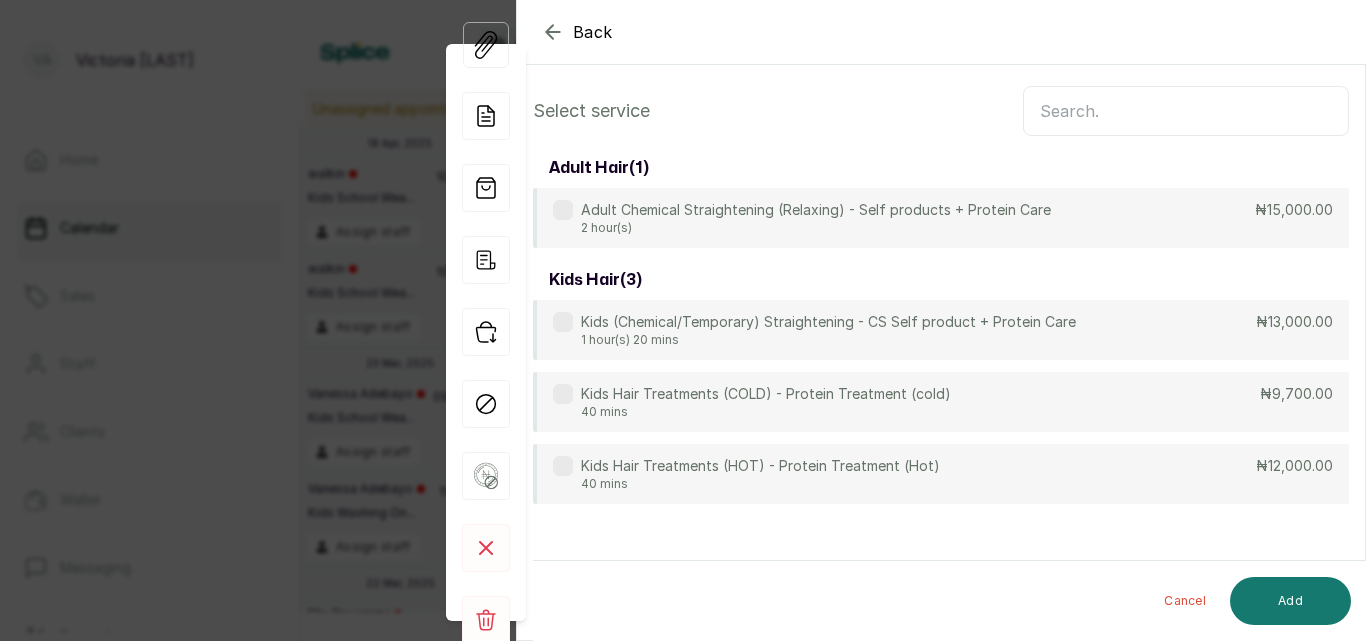 scroll, scrollTop: 80, scrollLeft: 0, axis: vertical 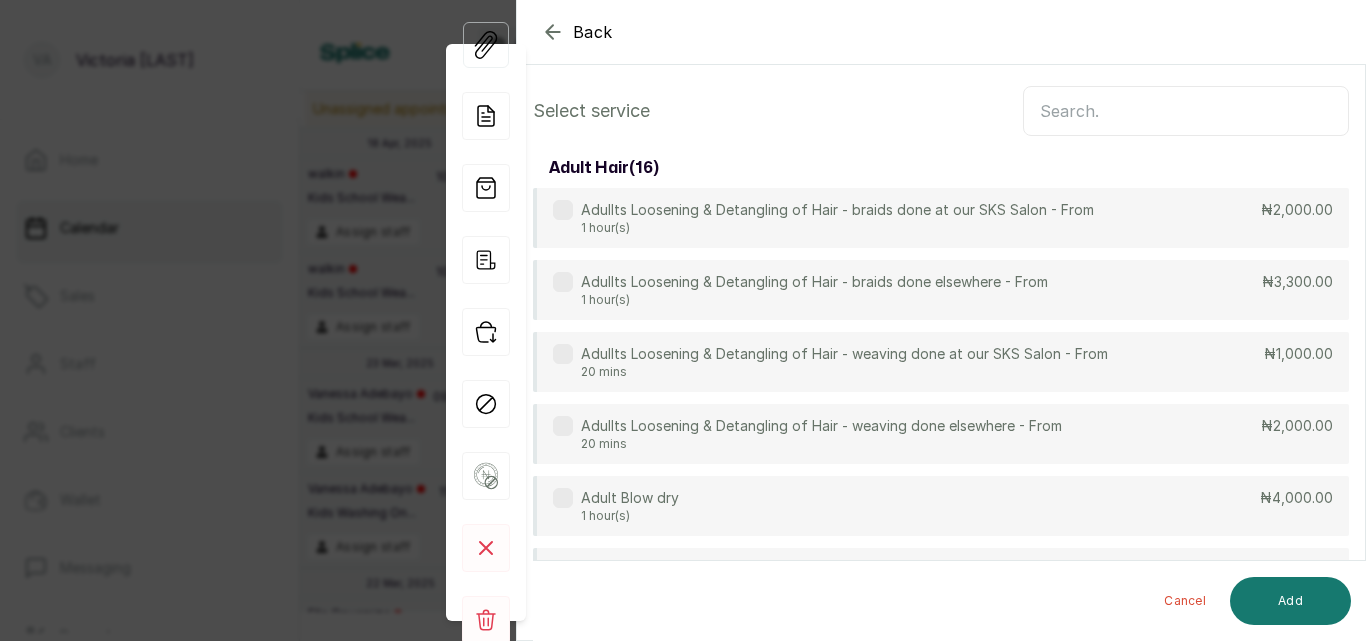 click at bounding box center [1186, 111] 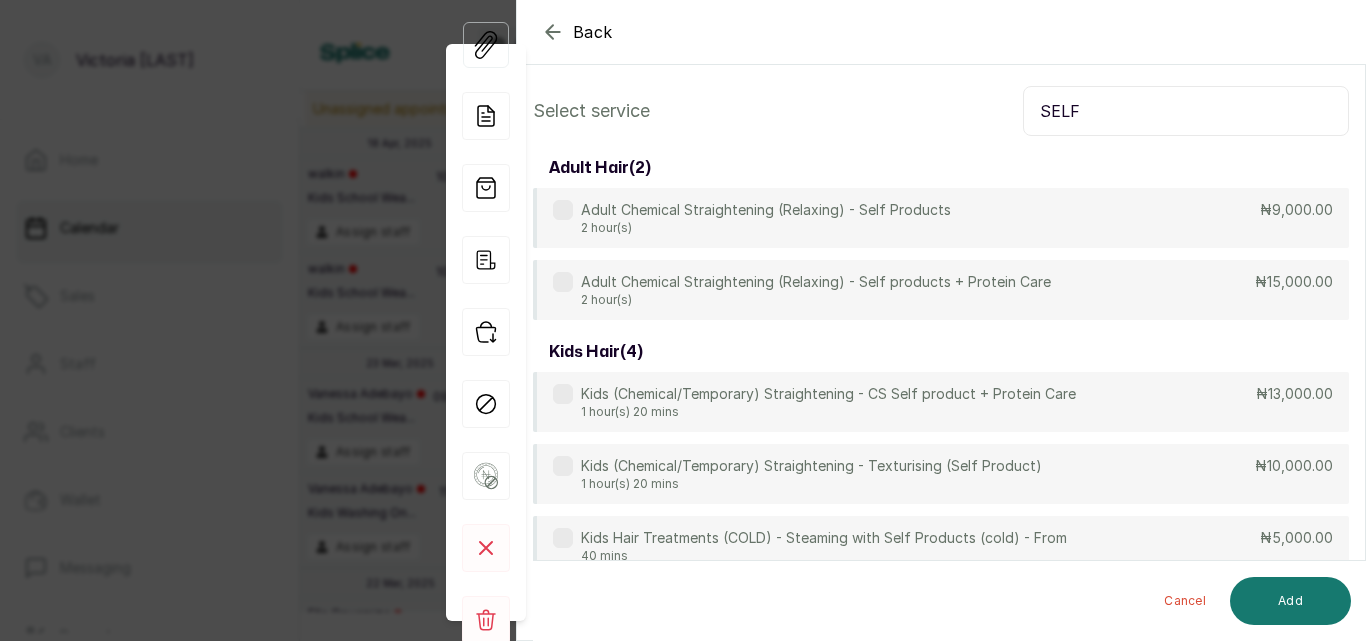 scroll, scrollTop: 224, scrollLeft: 0, axis: vertical 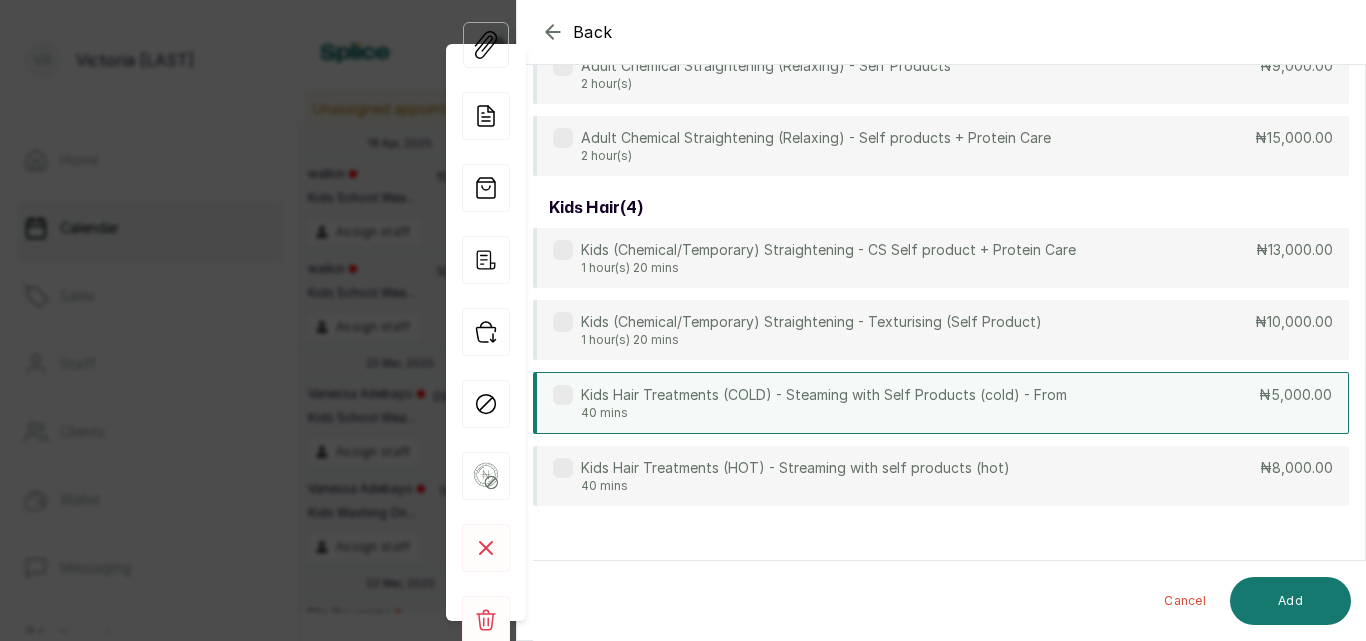 click on "Kids Hair Treatments (COLD) - Steaming with Self Products (cold) - From 40 mins ₦5,000.00" at bounding box center [941, 403] 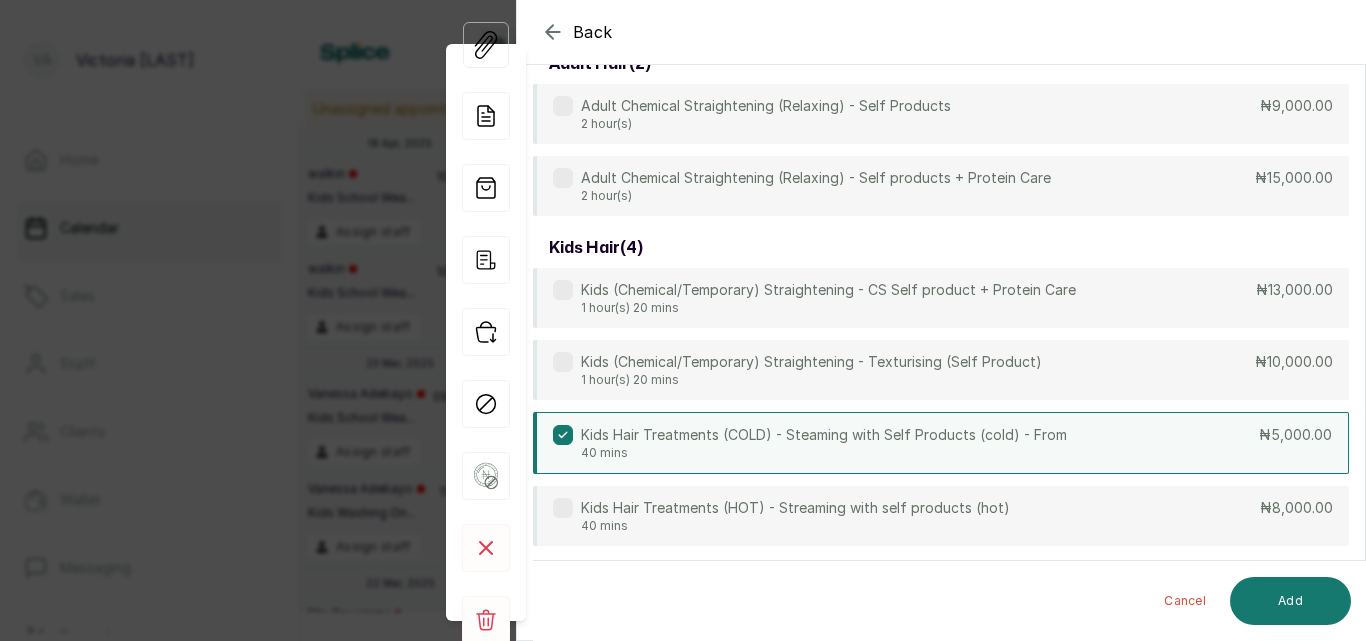 scroll, scrollTop: 0, scrollLeft: 0, axis: both 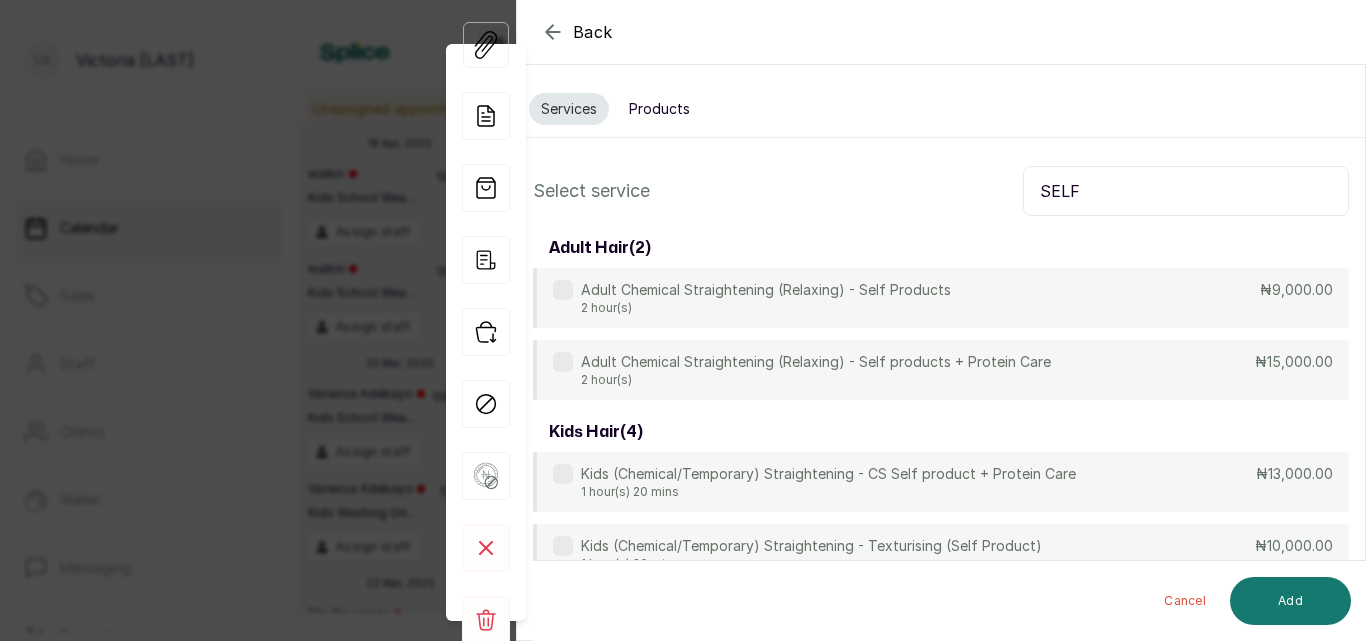 click on "SELF" at bounding box center (1186, 191) 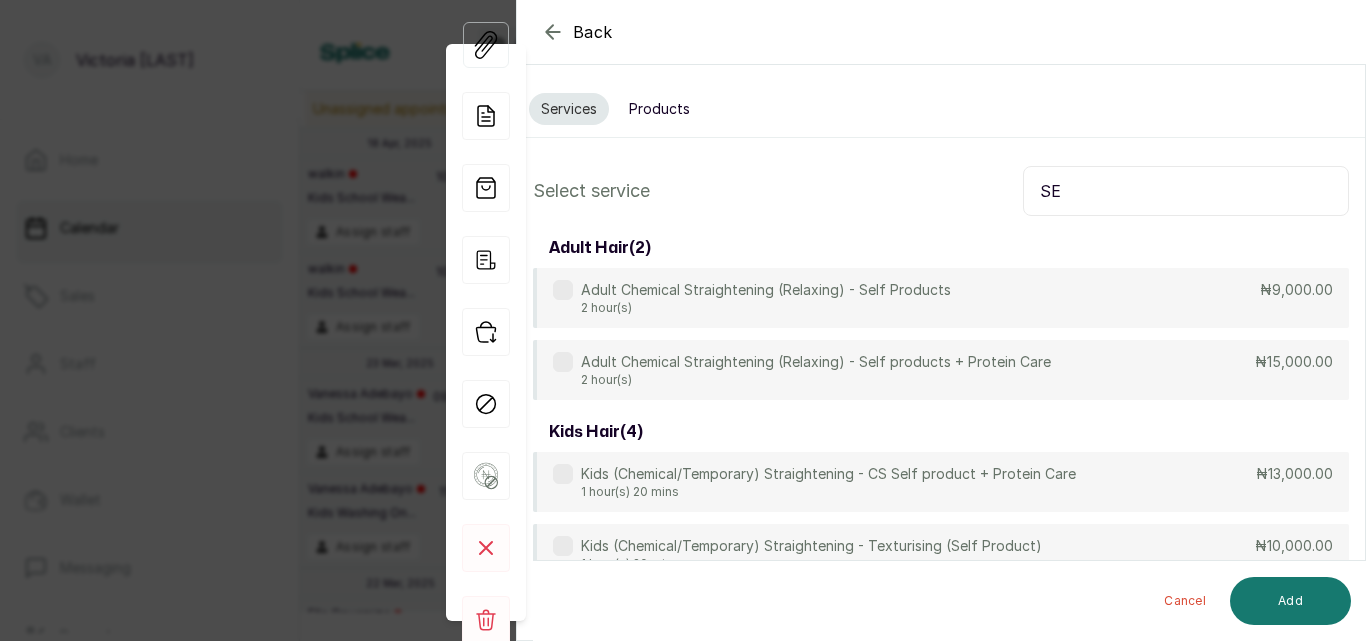 type on "S" 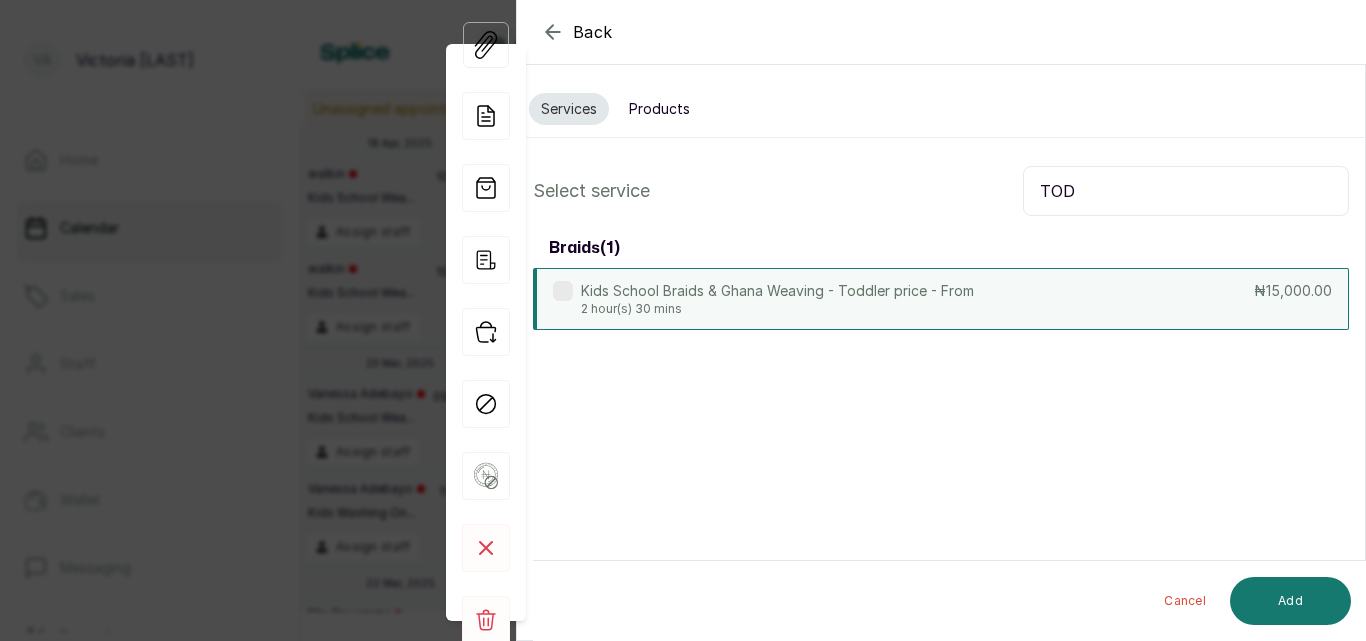 type on "TOD" 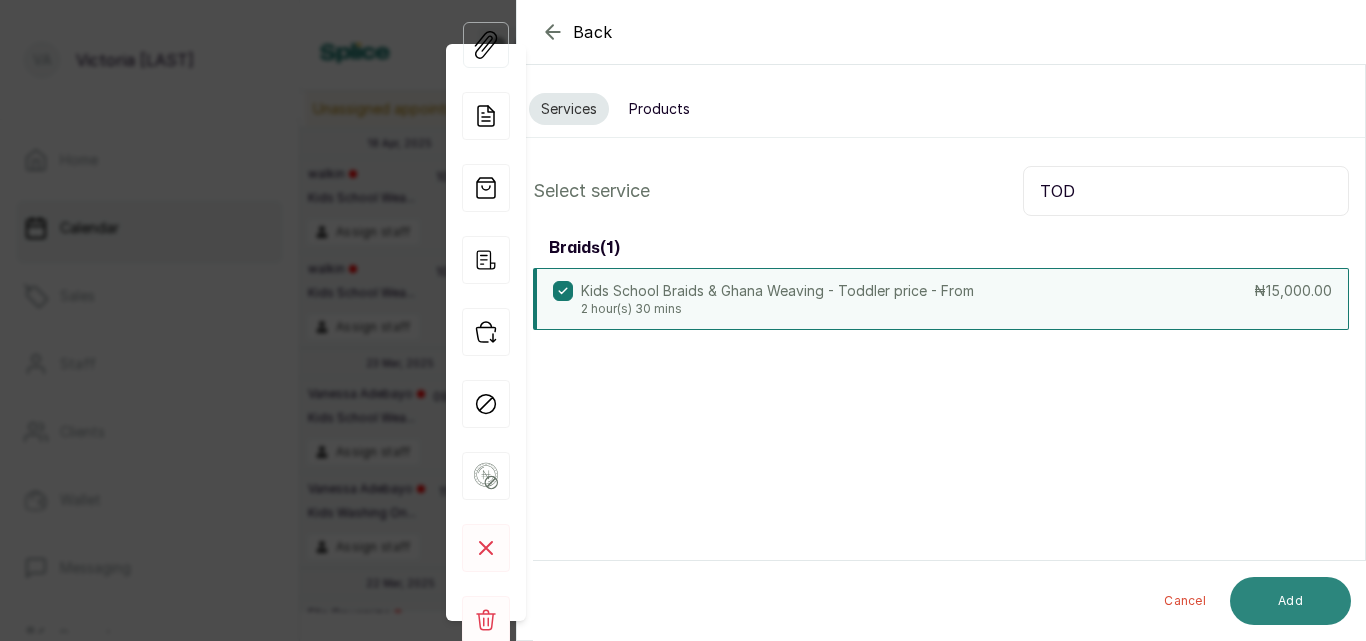 click on "Add" at bounding box center [1290, 601] 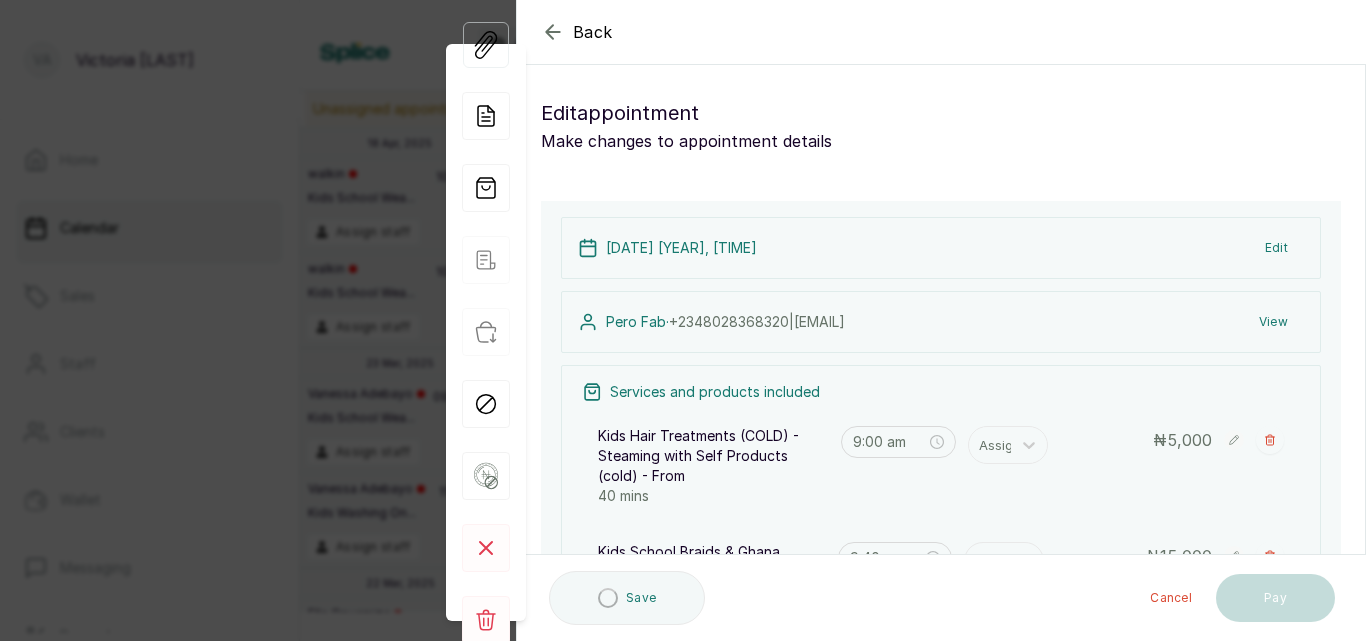 type on "9:00 am" 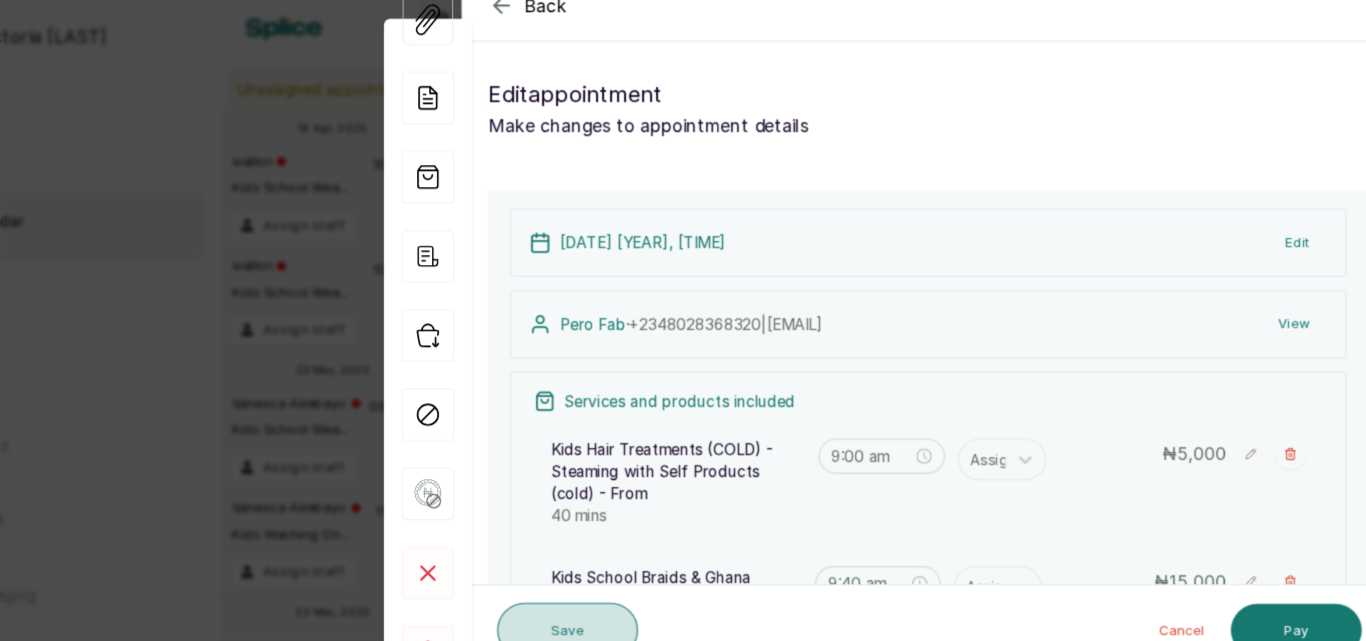 click on "Save" at bounding box center [613, 600] 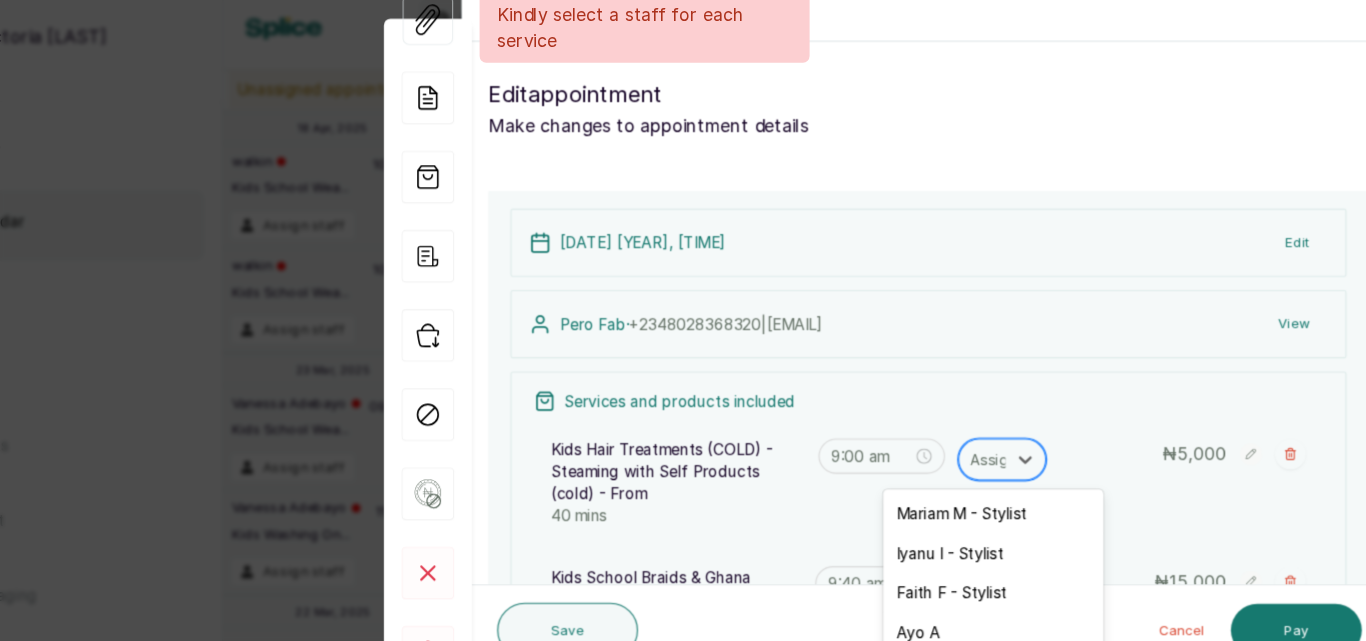 click at bounding box center (1000, 445) 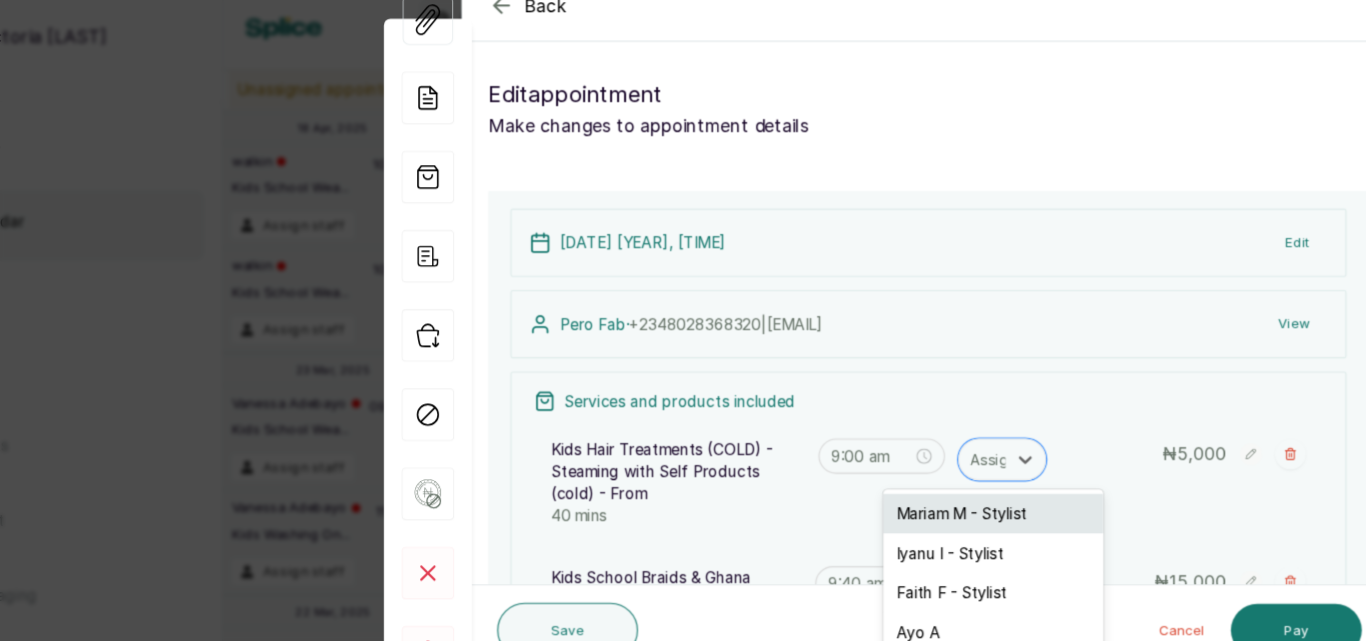 click on "Mariam M - Stylist" at bounding box center [1000, 494] 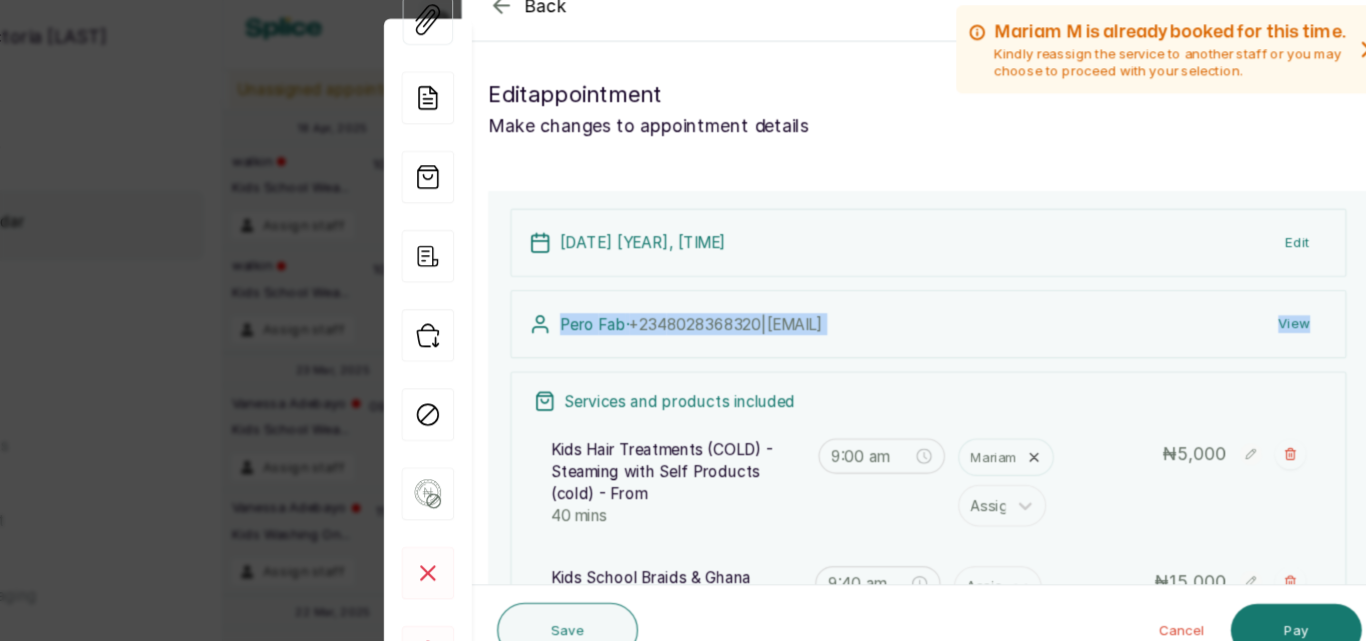 scroll, scrollTop: 0, scrollLeft: 0, axis: both 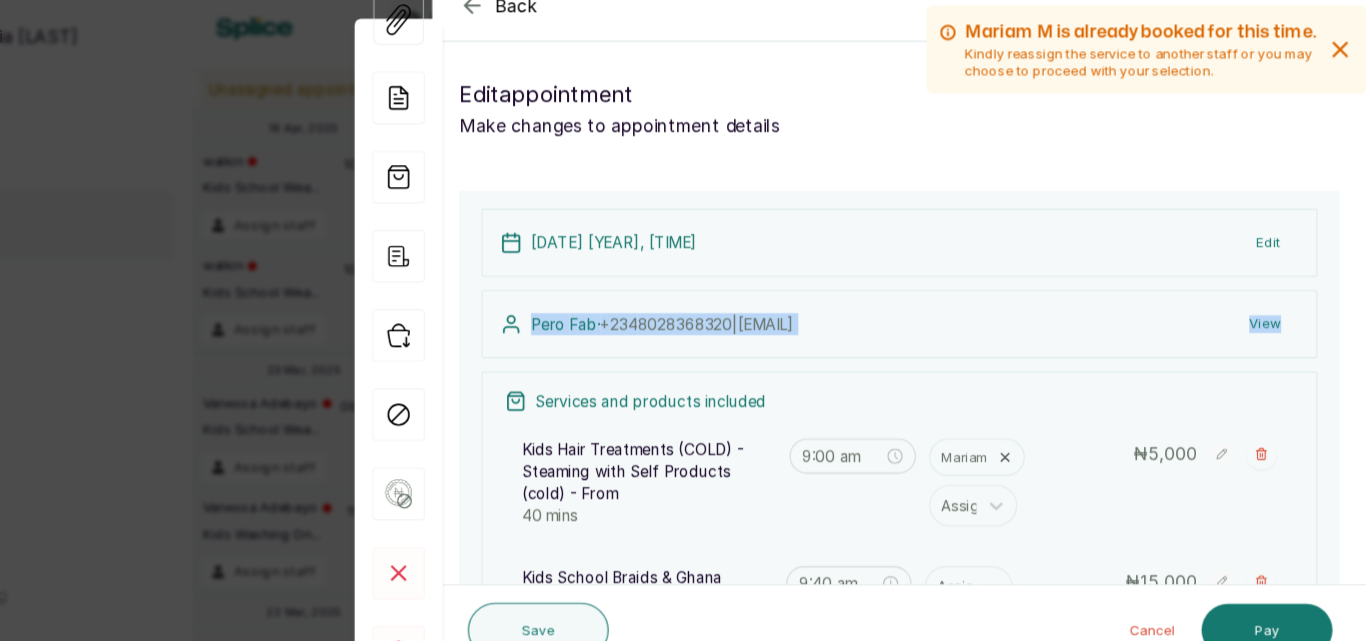drag, startPoint x: 1337, startPoint y: 186, endPoint x: 1353, endPoint y: 342, distance: 156.81836 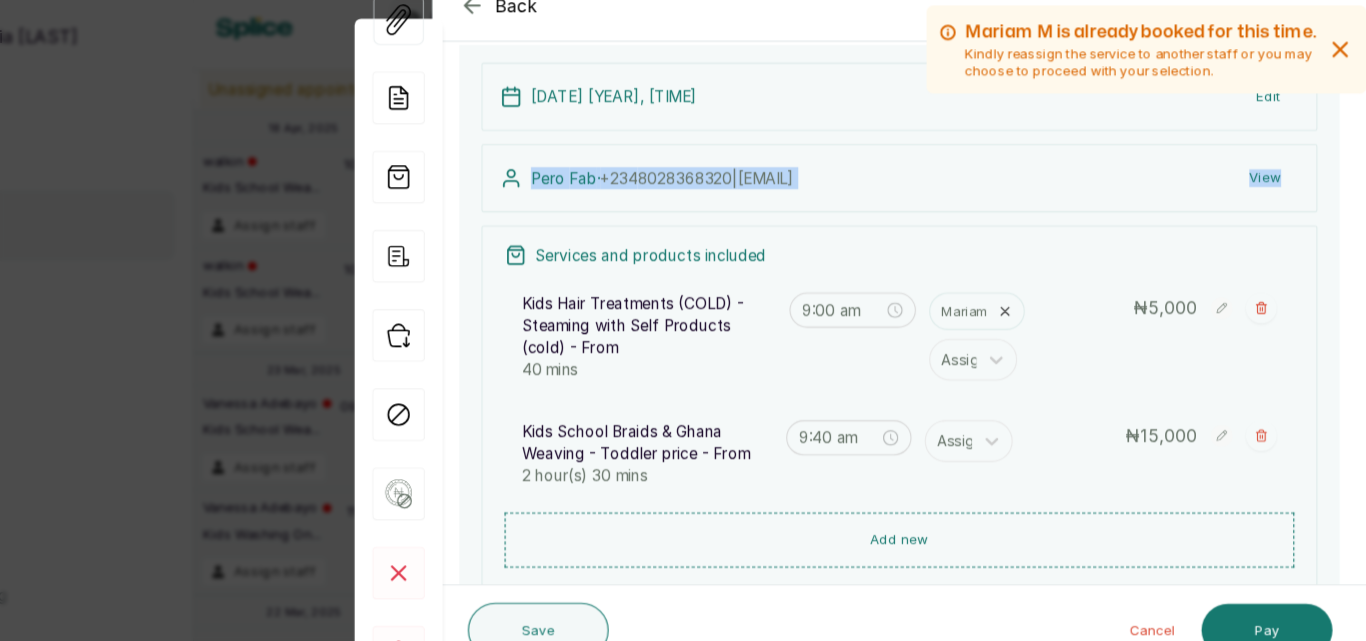 scroll, scrollTop: 146, scrollLeft: 0, axis: vertical 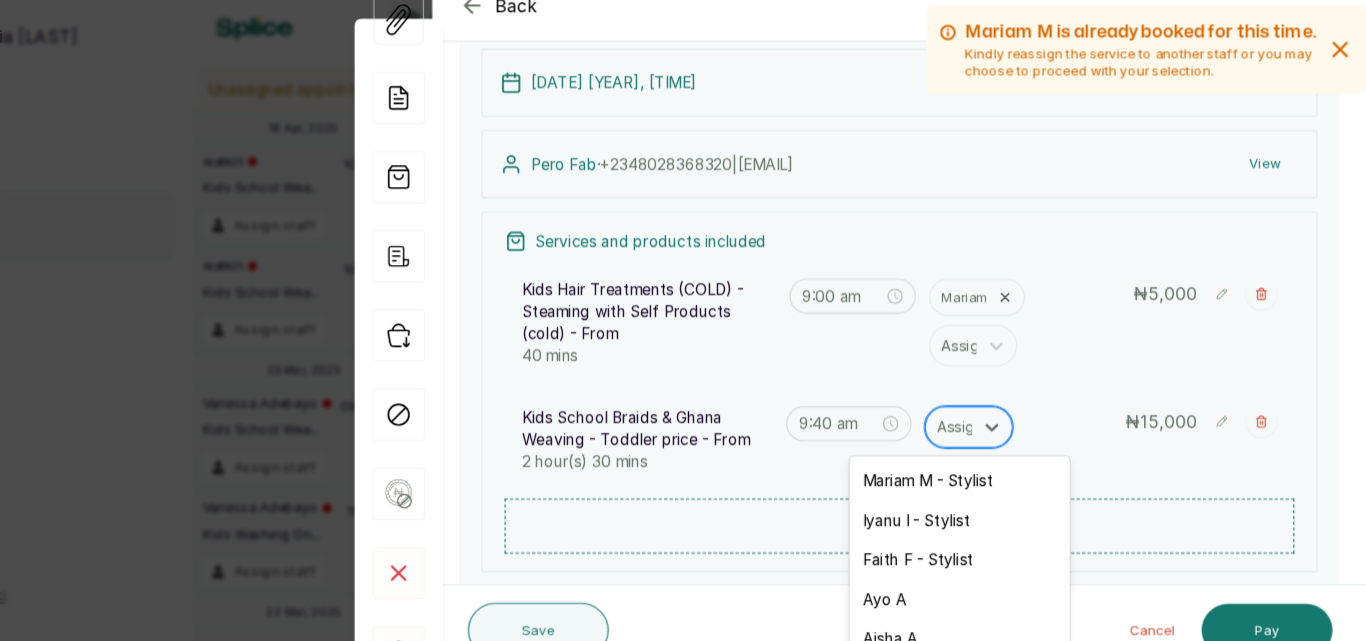 click at bounding box center (996, 415) 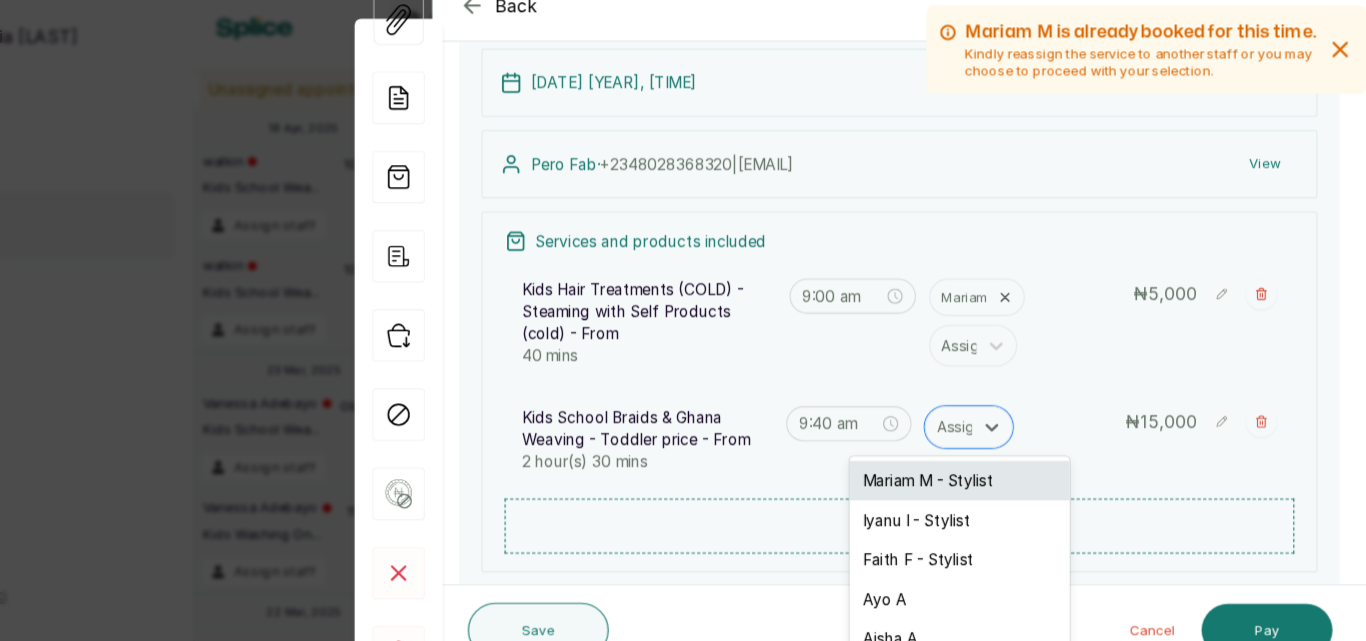 click on "Mariam M - Stylist" at bounding box center [996, 464] 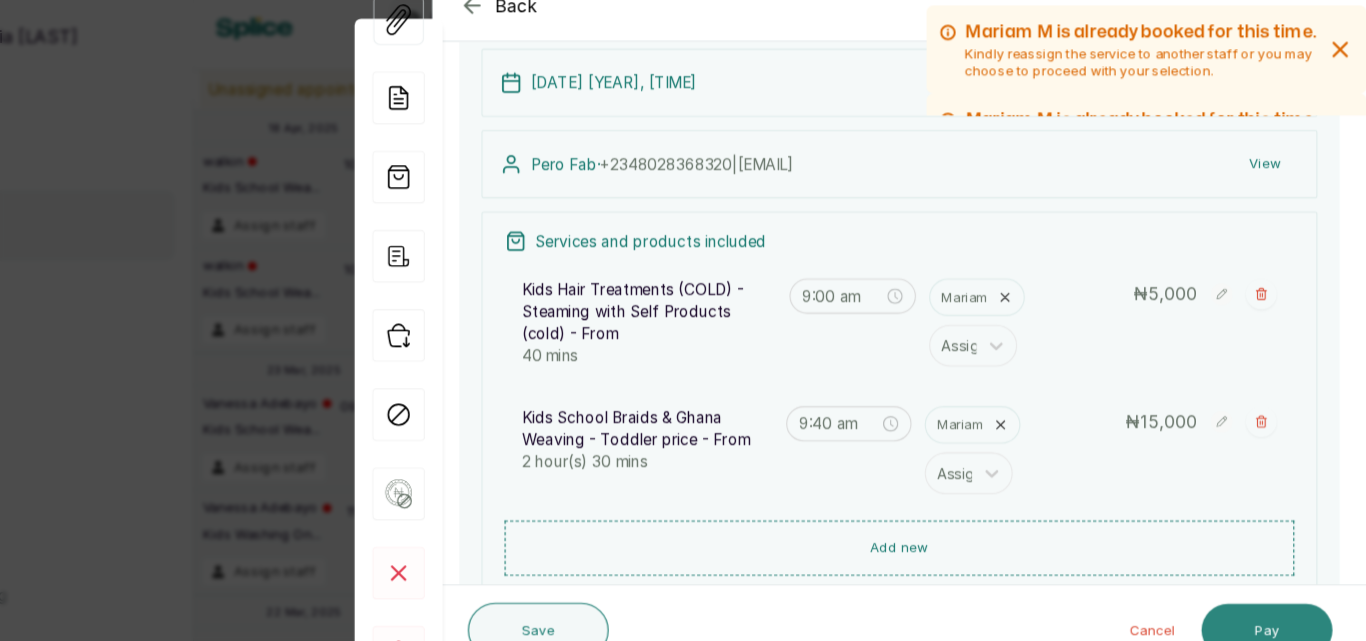 click on "Pay" at bounding box center [1275, 600] 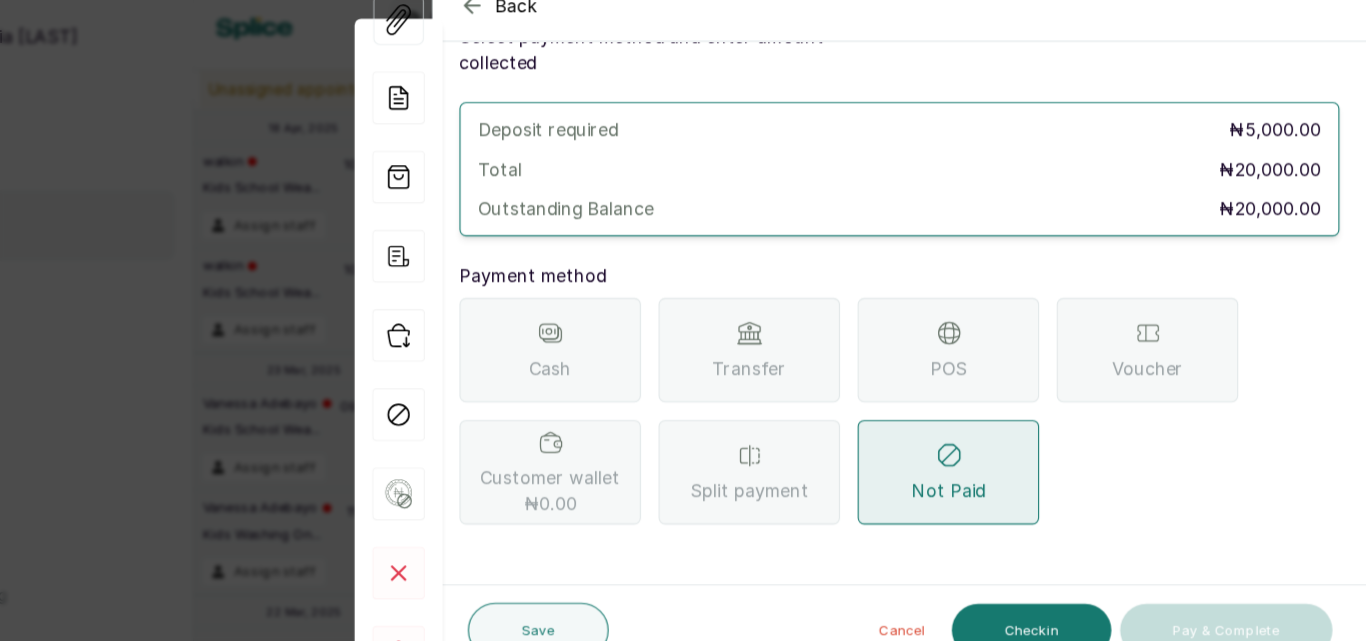 scroll, scrollTop: 57, scrollLeft: 0, axis: vertical 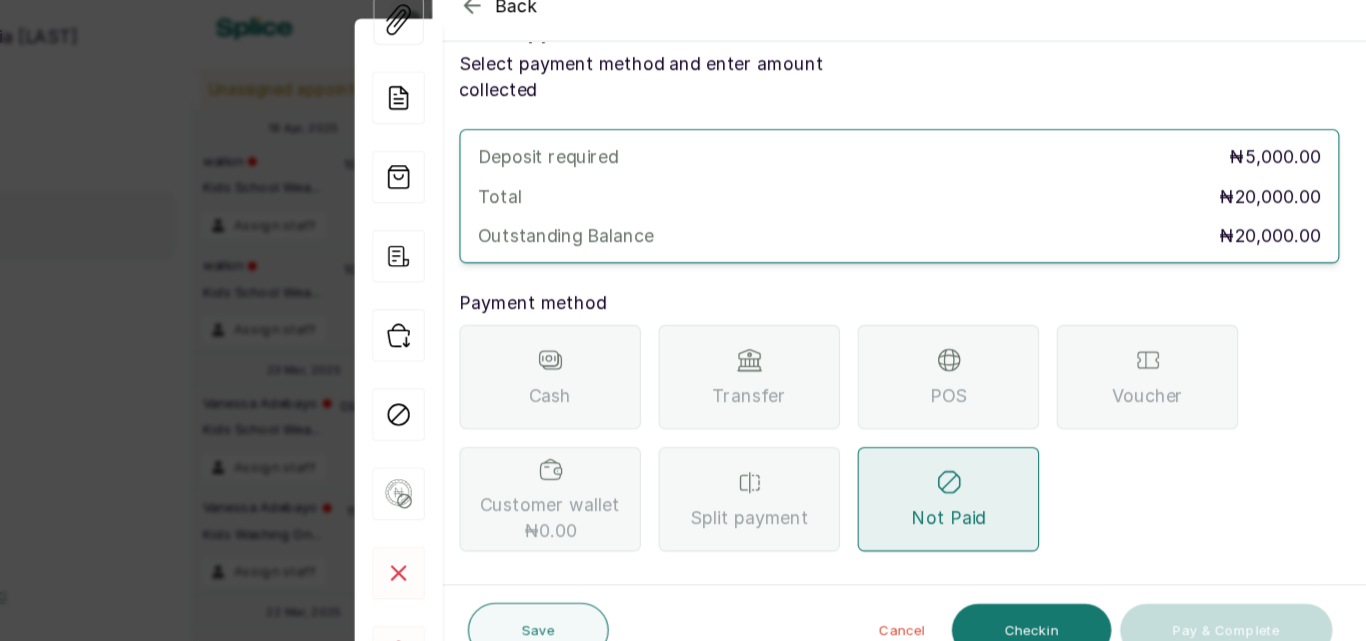 click on "Transfer" at bounding box center (804, 369) 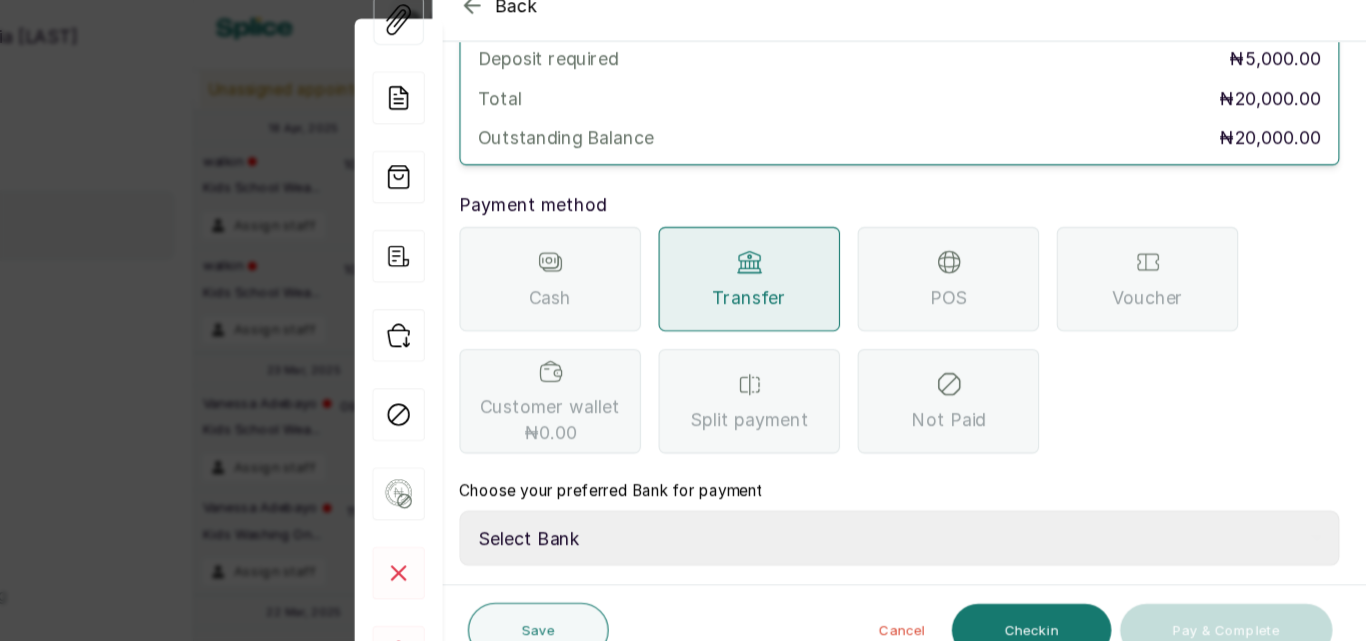 scroll, scrollTop: 297, scrollLeft: 0, axis: vertical 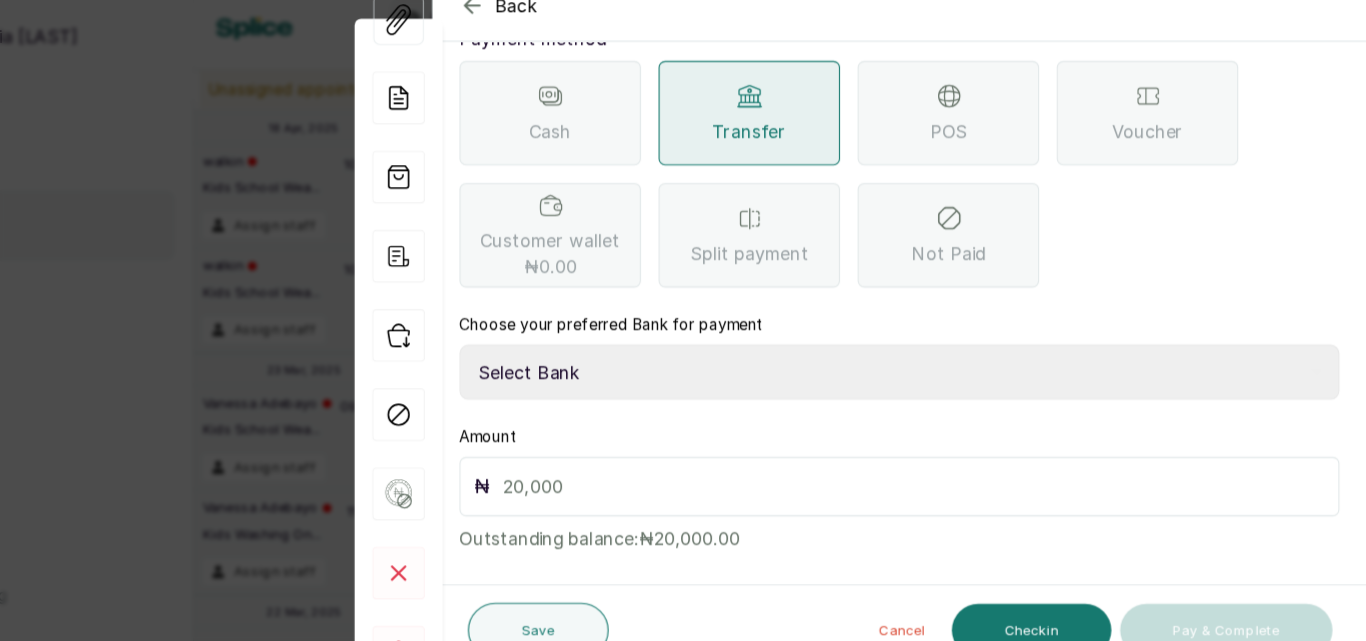 click on "Select Bank CANARY YELLOW Moniepoint MFB CANARY YELLOW Sparkle Microfinance Bank" at bounding box center [941, 365] 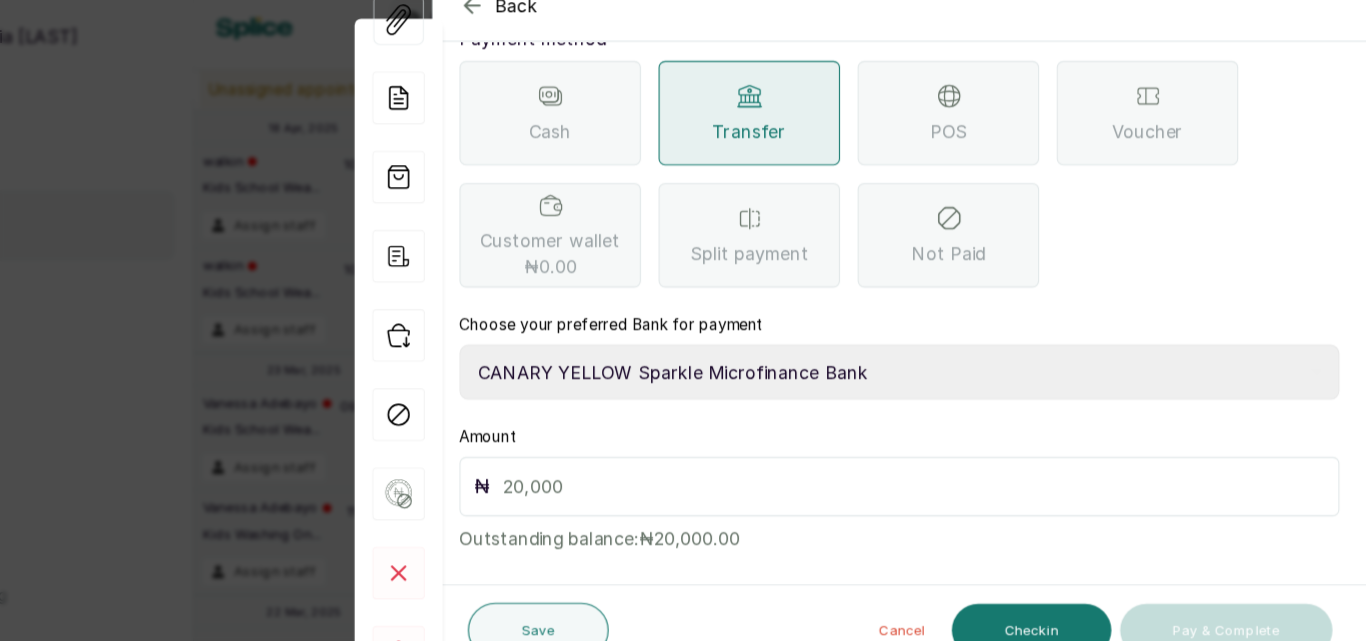 click on "Select Bank CANARY YELLOW Moniepoint MFB CANARY YELLOW Sparkle Microfinance Bank" at bounding box center (941, 365) 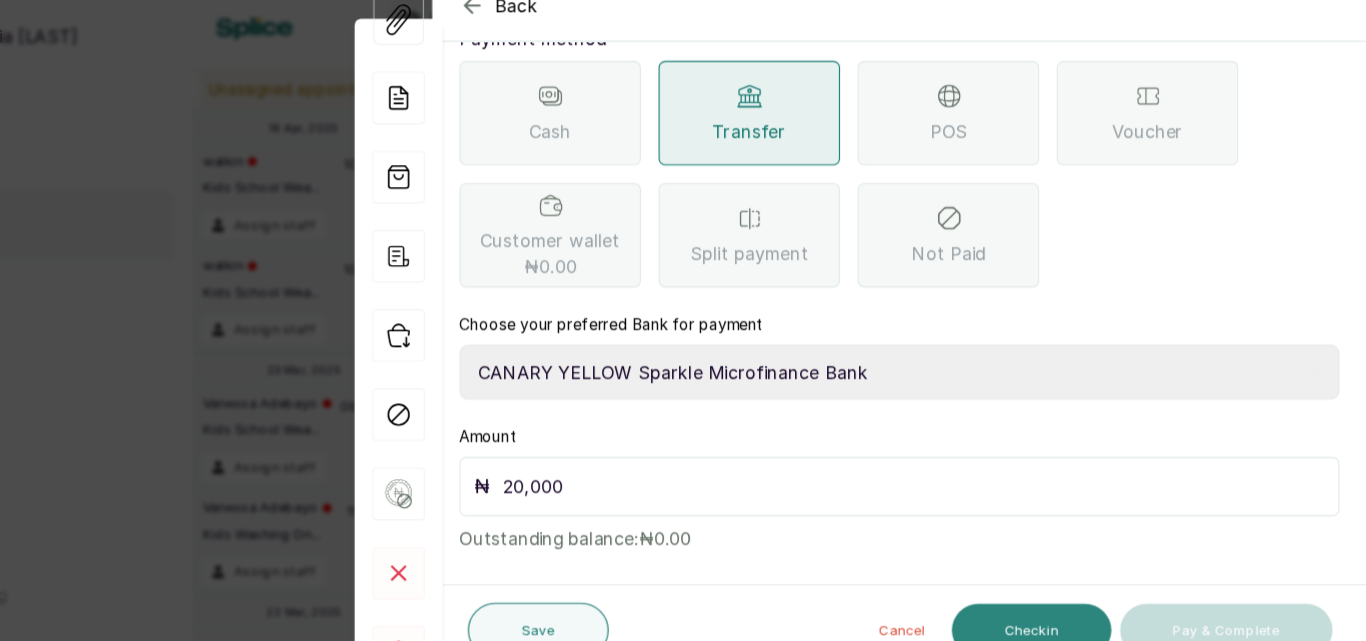 type on "20,000" 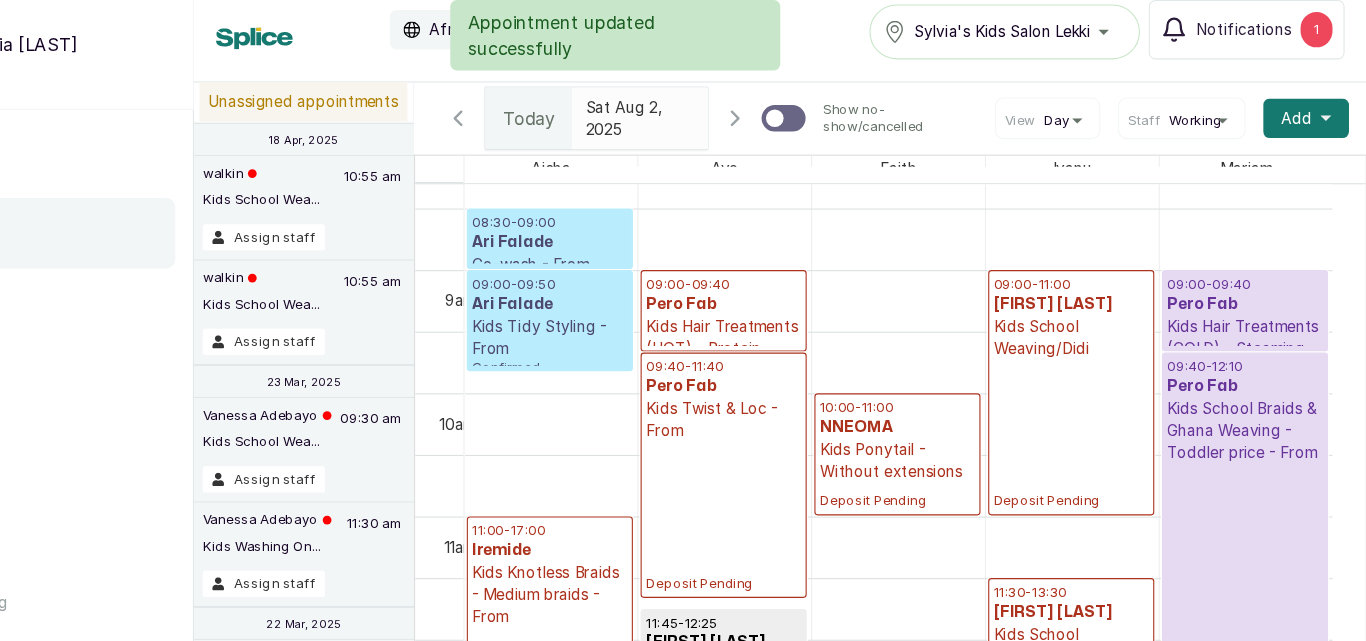 click on "Kids School Braids & Ghana Weaving - Toddler price  - From" at bounding box center (1255, 412) 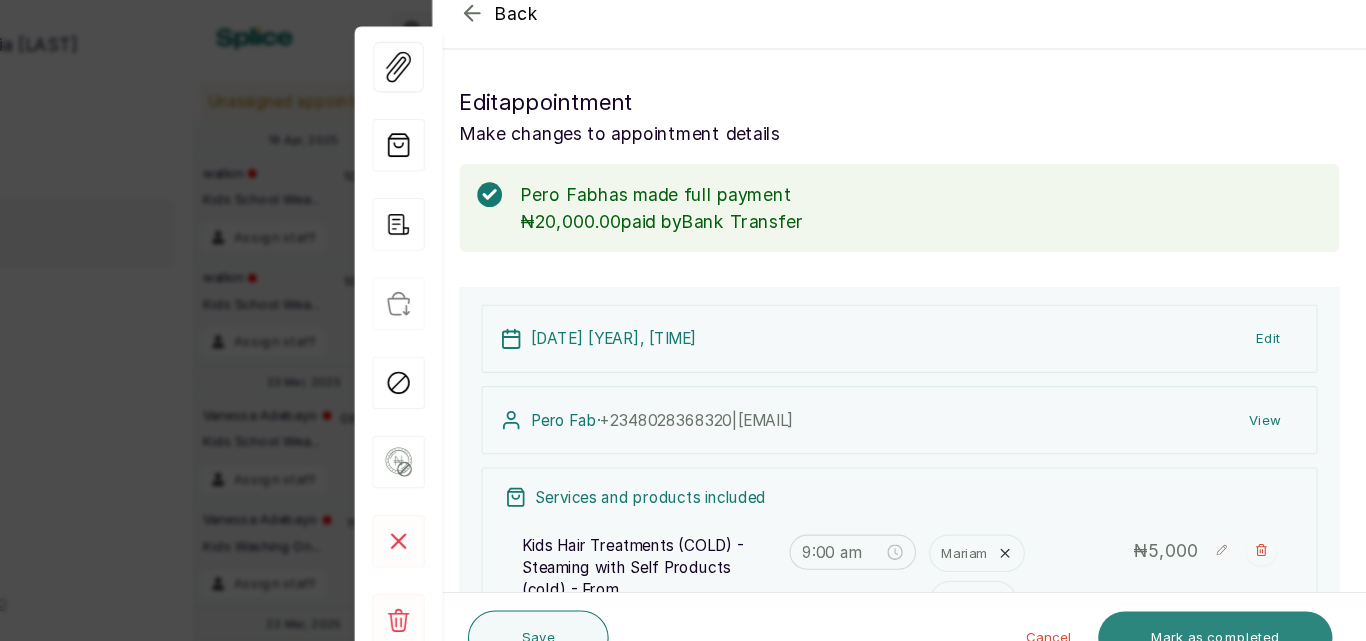 click on "Mark as completed" at bounding box center [1228, 600] 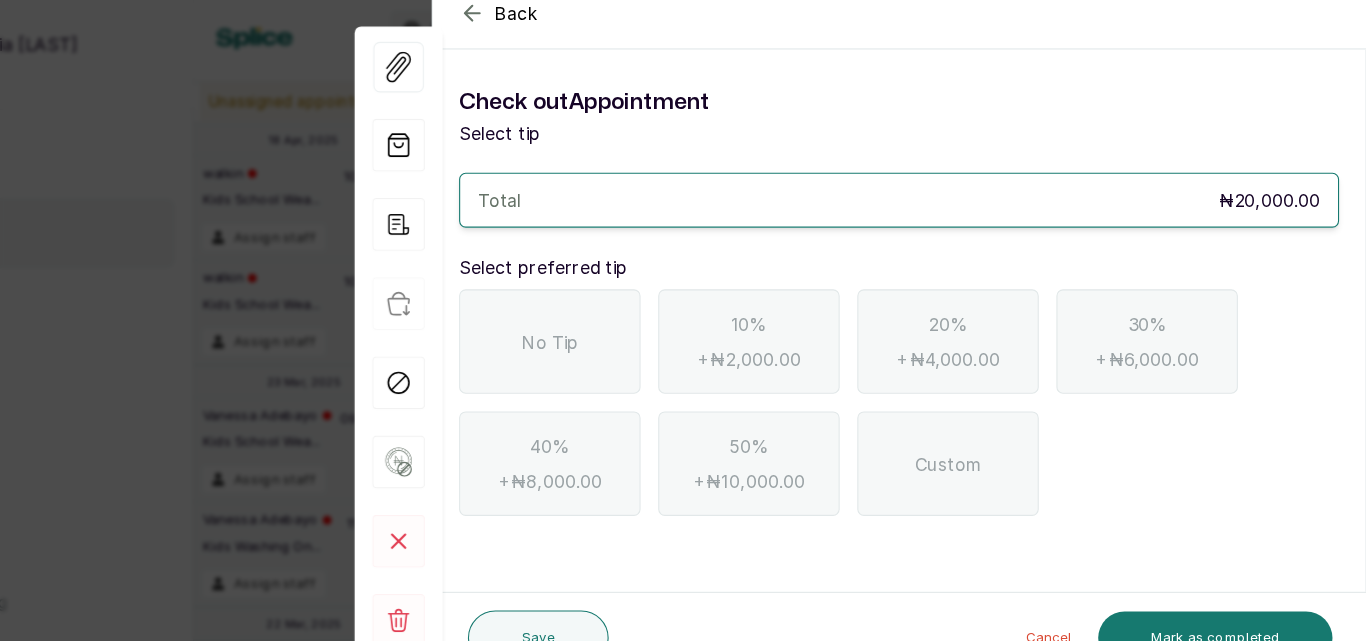 click on "No Tip" at bounding box center [623, 330] 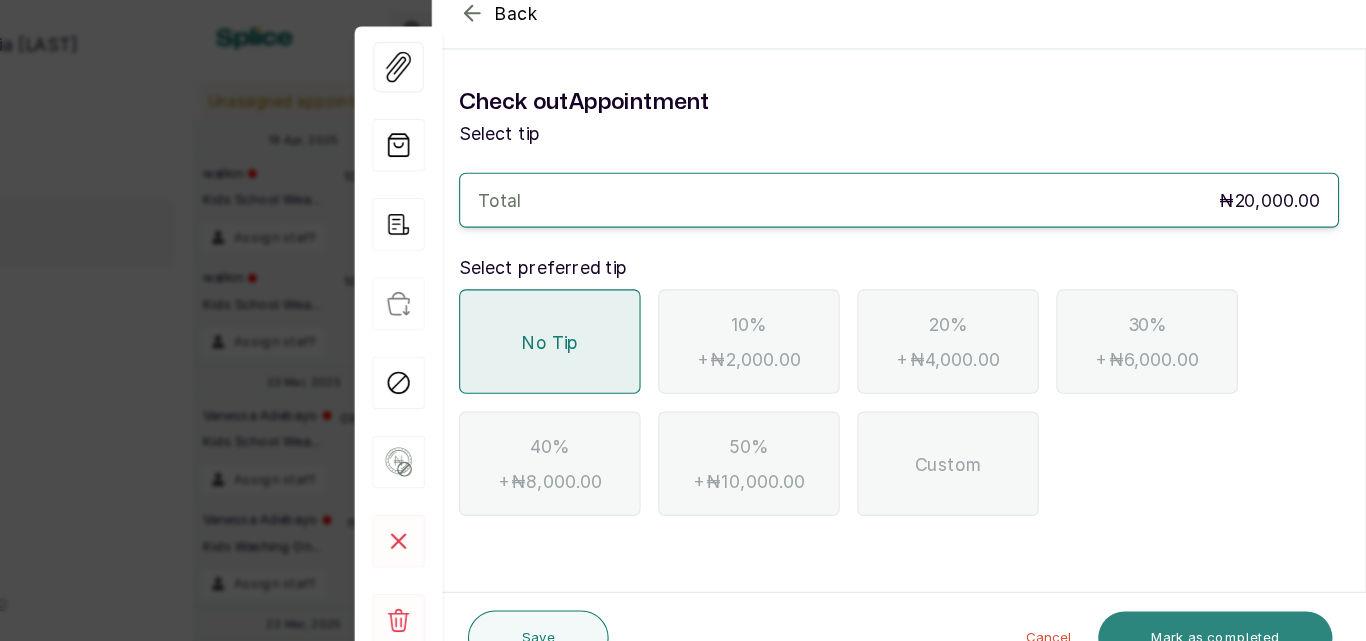click on "Mark as completed" at bounding box center (1228, 600) 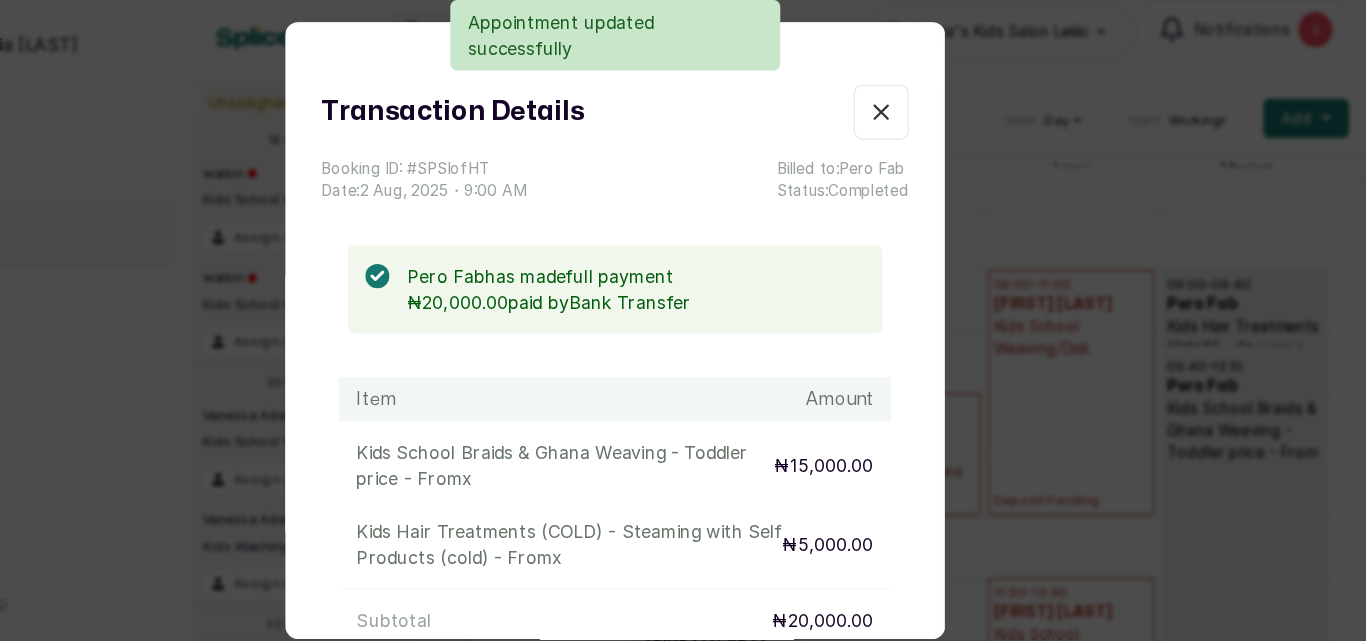 click 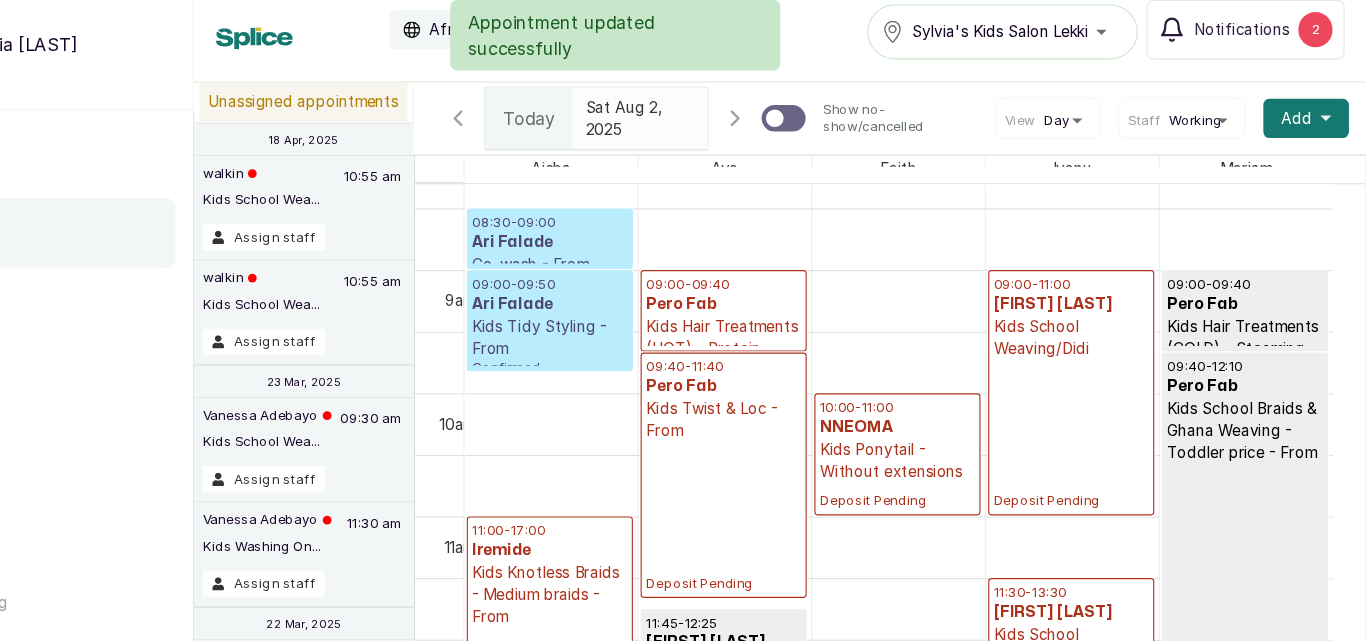 click on "Deposit Pending" at bounding box center (939, 476) 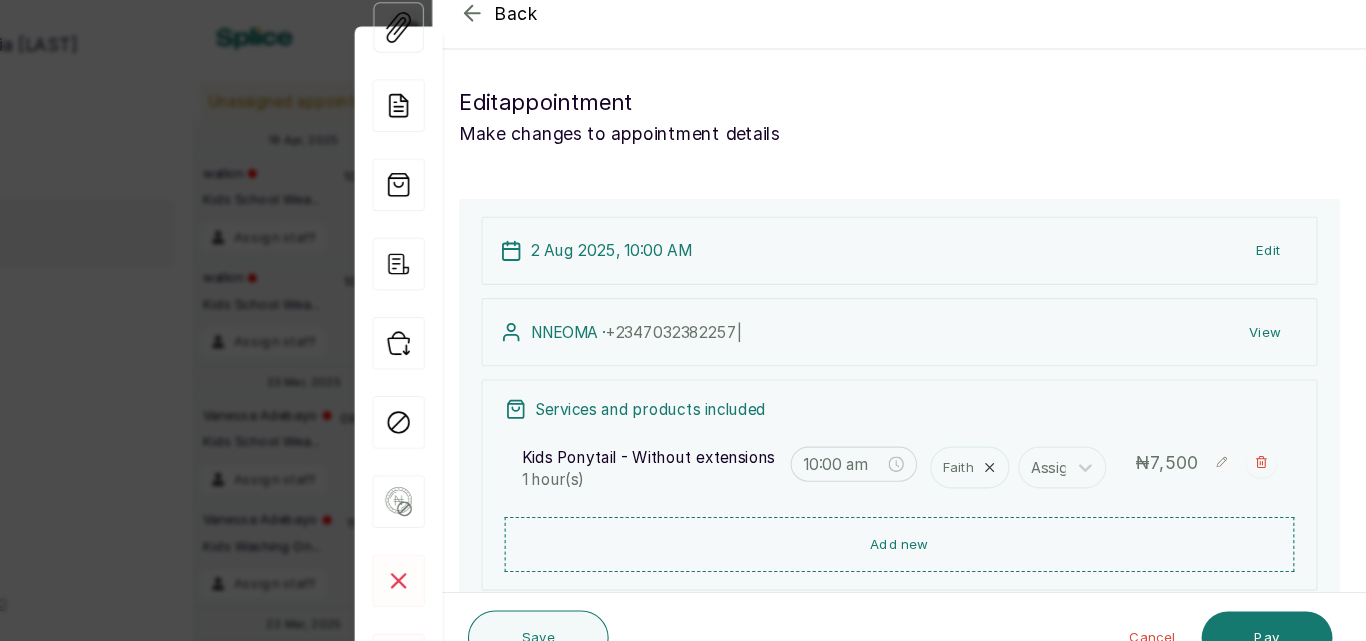 click 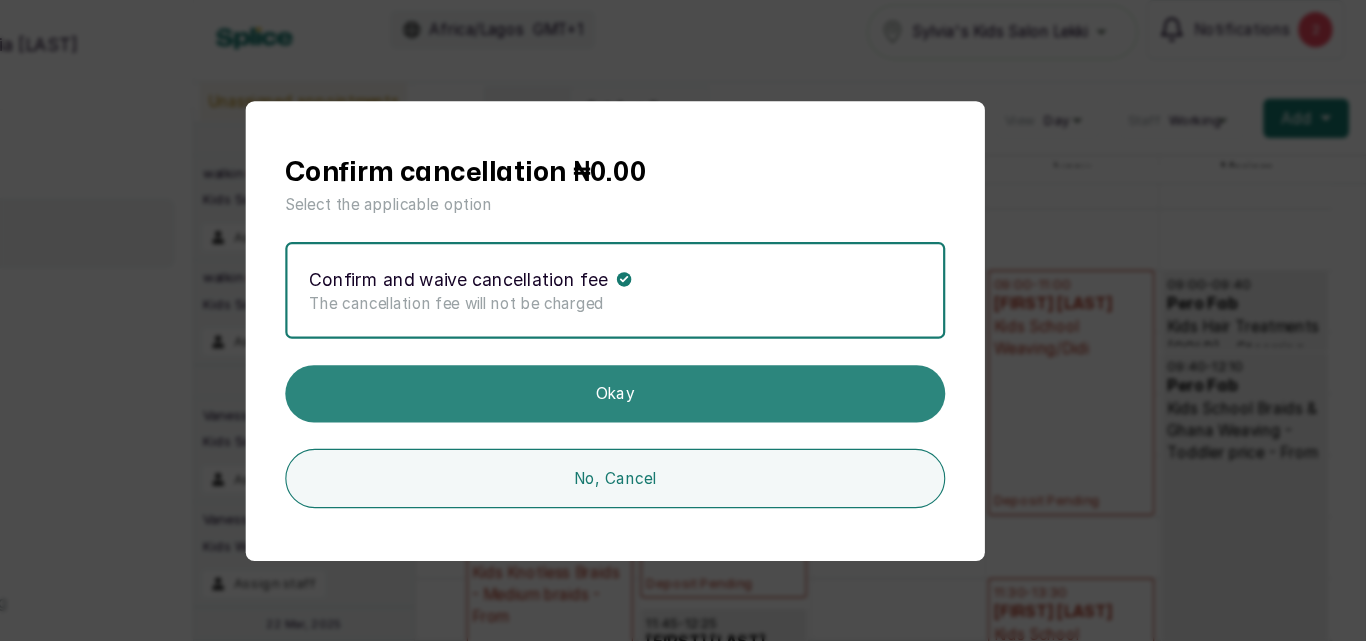 click on "Okay" at bounding box center (683, 378) 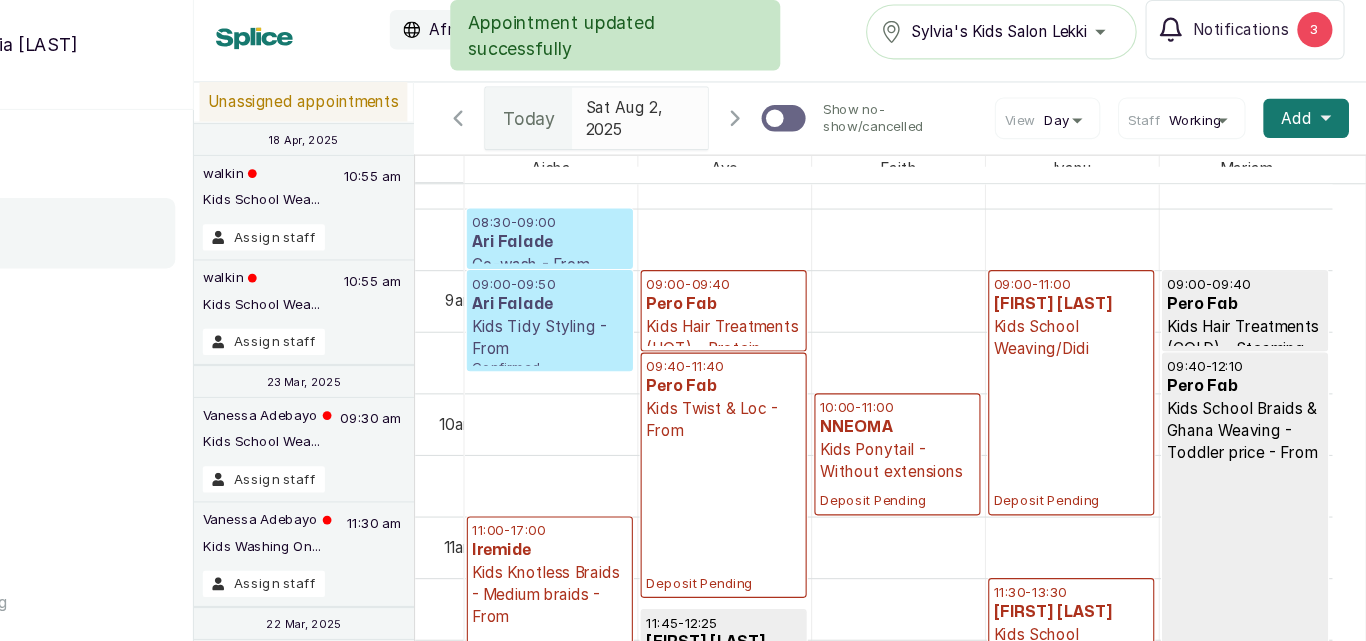 click on "09:00  -  09:50 Ari Falade Kids Tidy Styling - From Confirmed" at bounding box center (623, 312) 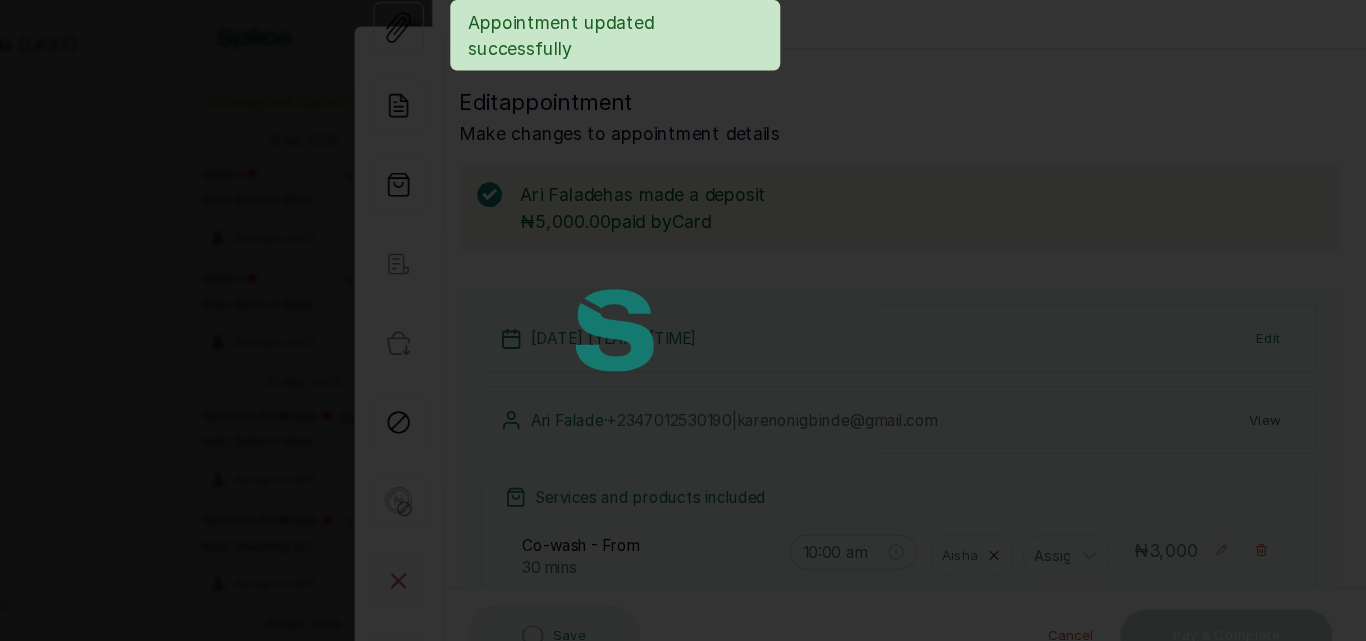type on "8:30 am" 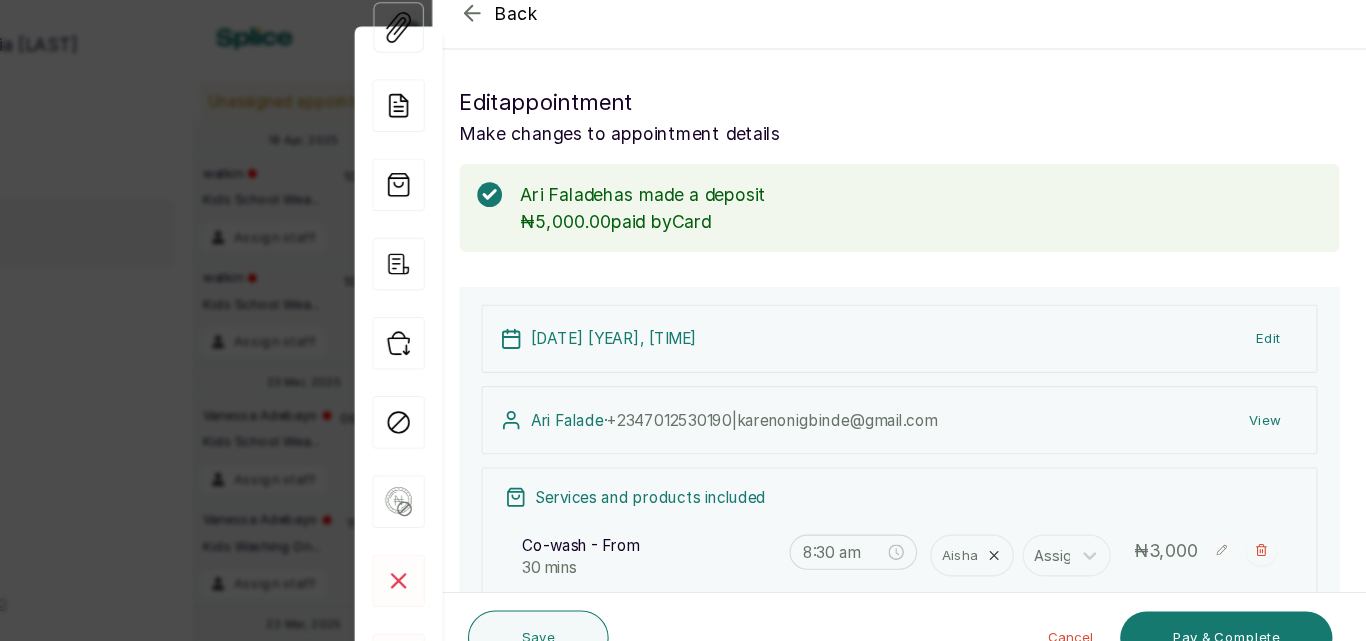 click 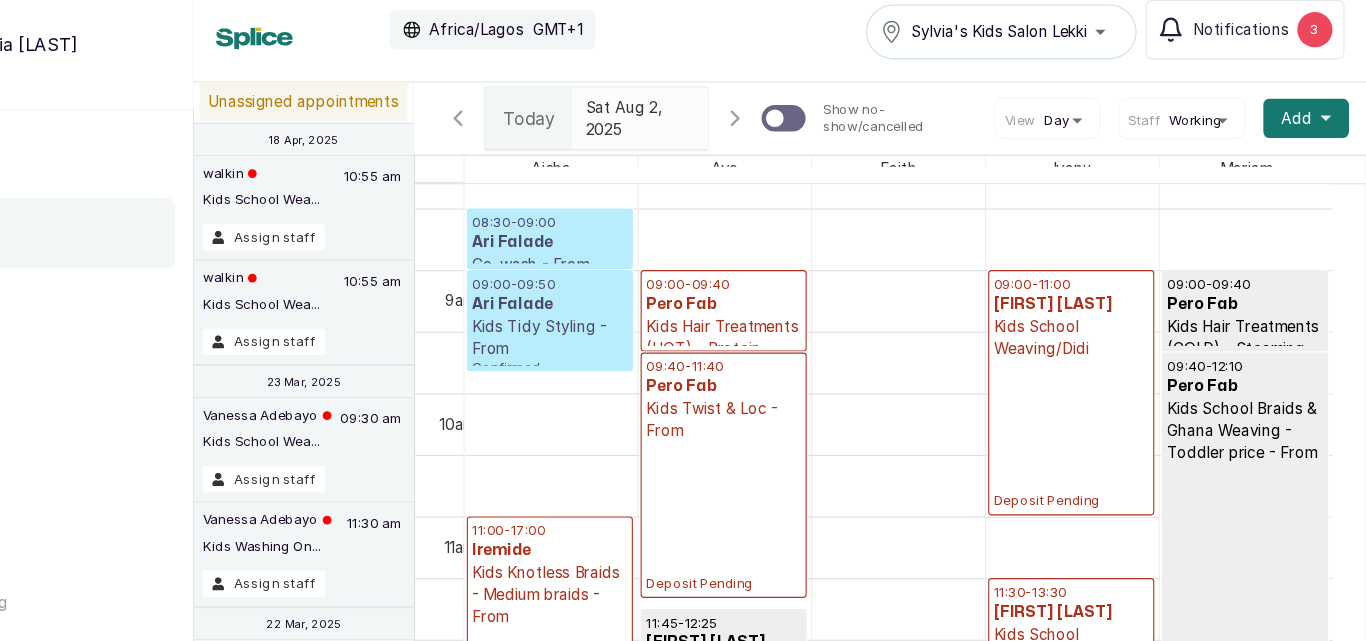 click on "Kids School Weaving/Didi" at bounding box center [1097, 327] 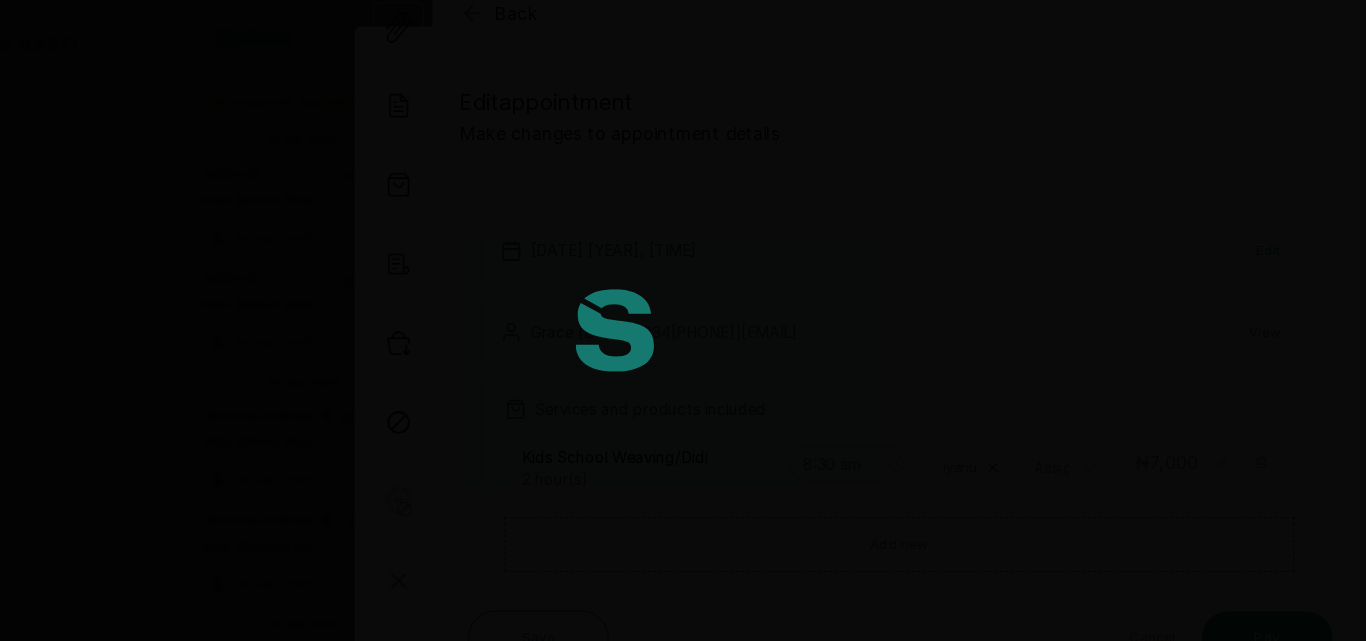type on "9:00 am" 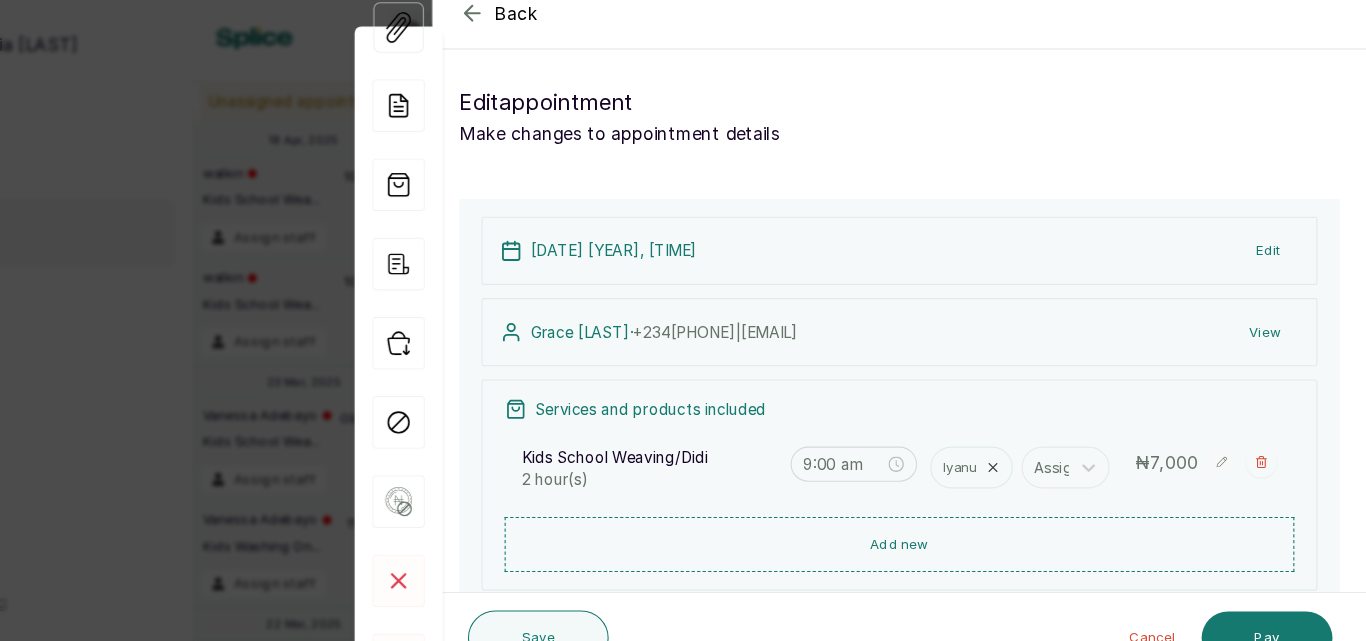 click 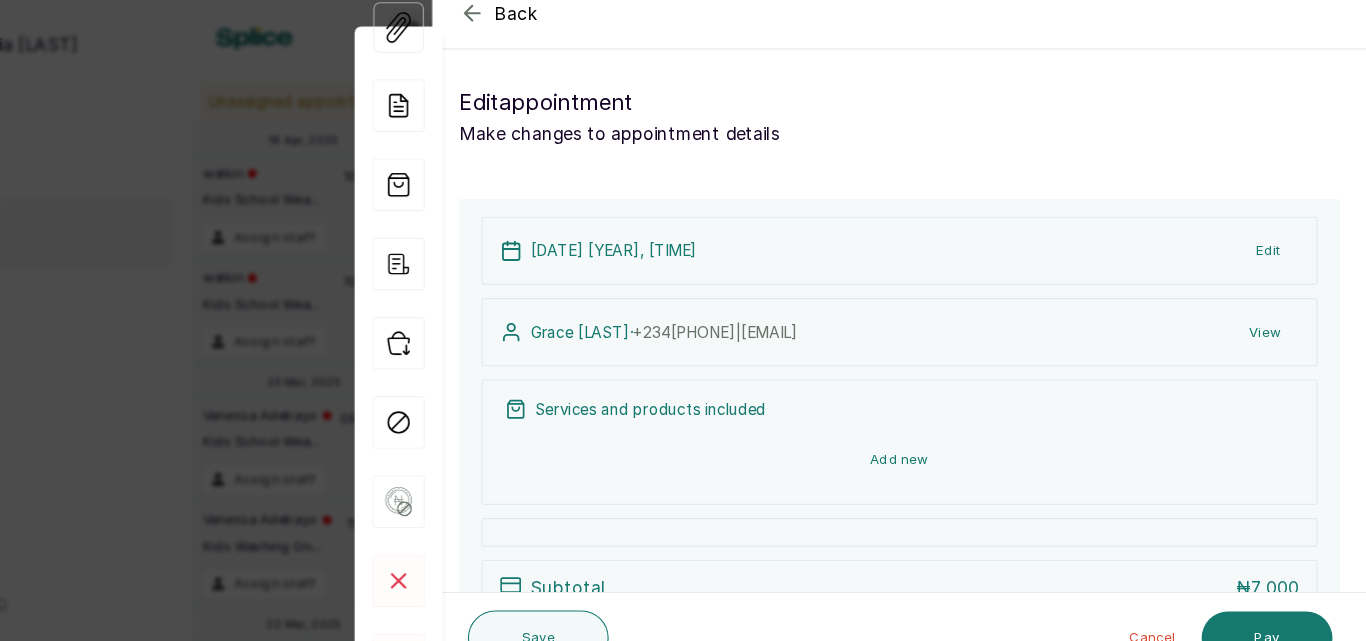 click on "Add new" at bounding box center (941, 438) 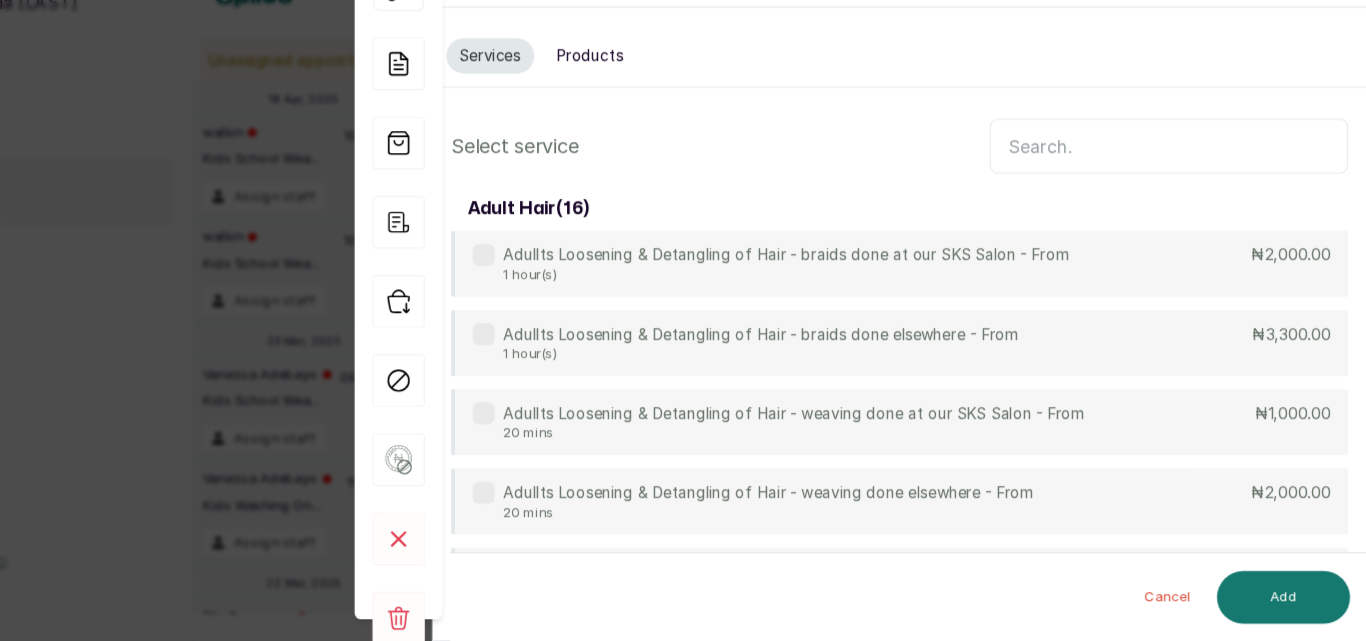 click at bounding box center [1186, 191] 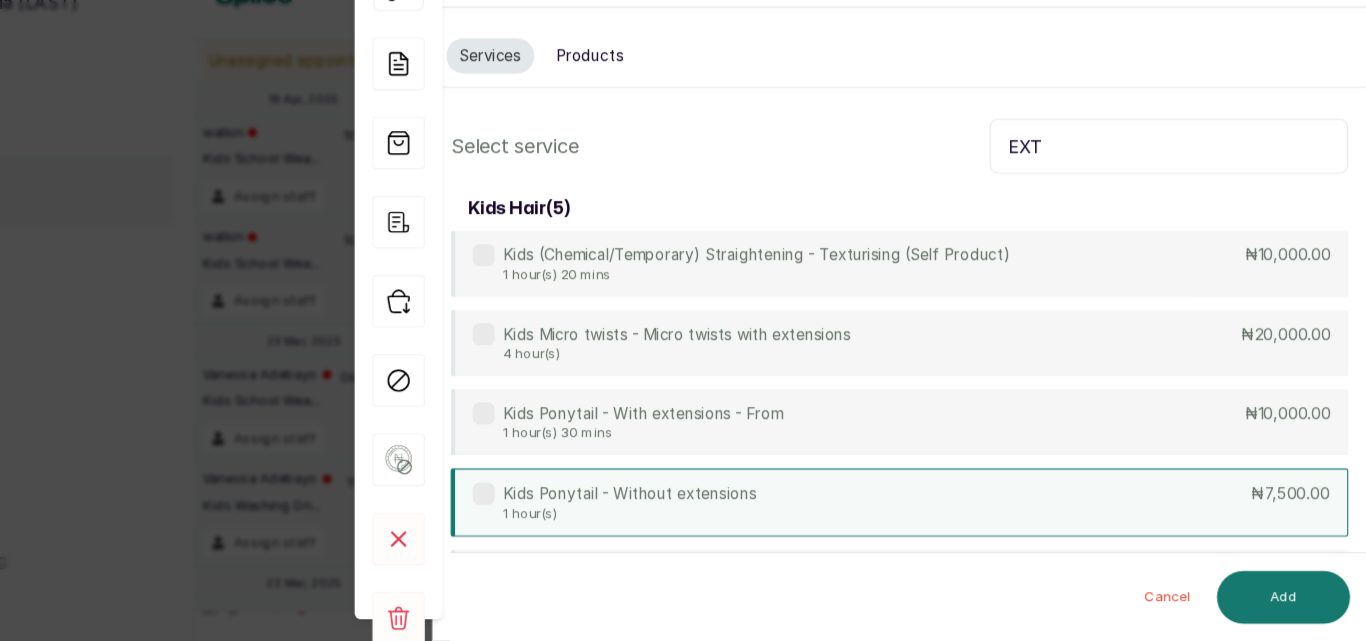 click on "Kids Ponytail - Without extensions 1 hour(s) ₦7,500.00" at bounding box center (941, 515) 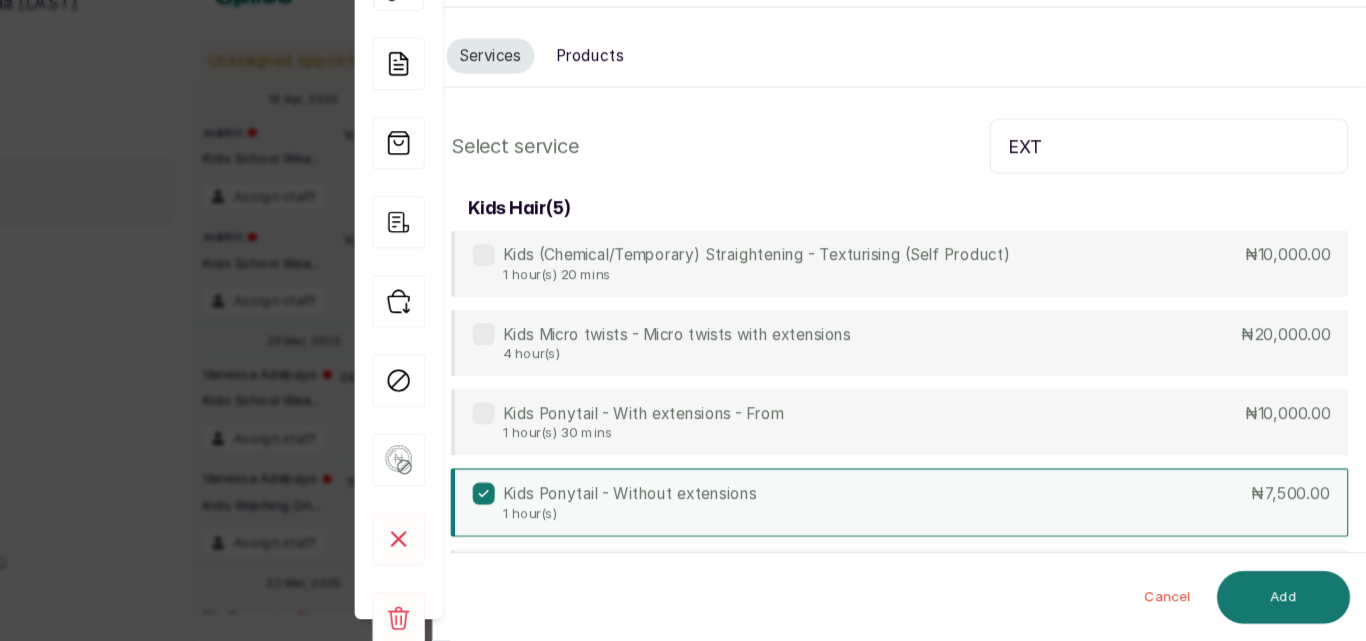 click on "EXT" at bounding box center [1186, 191] 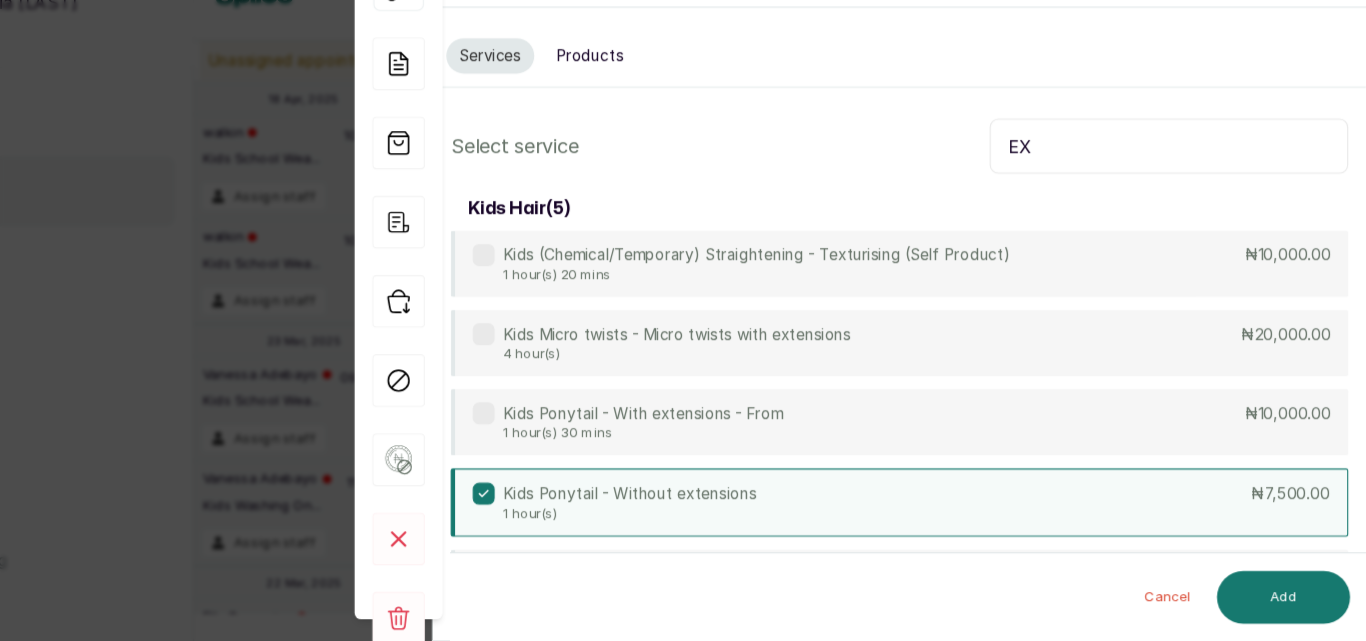type on "E" 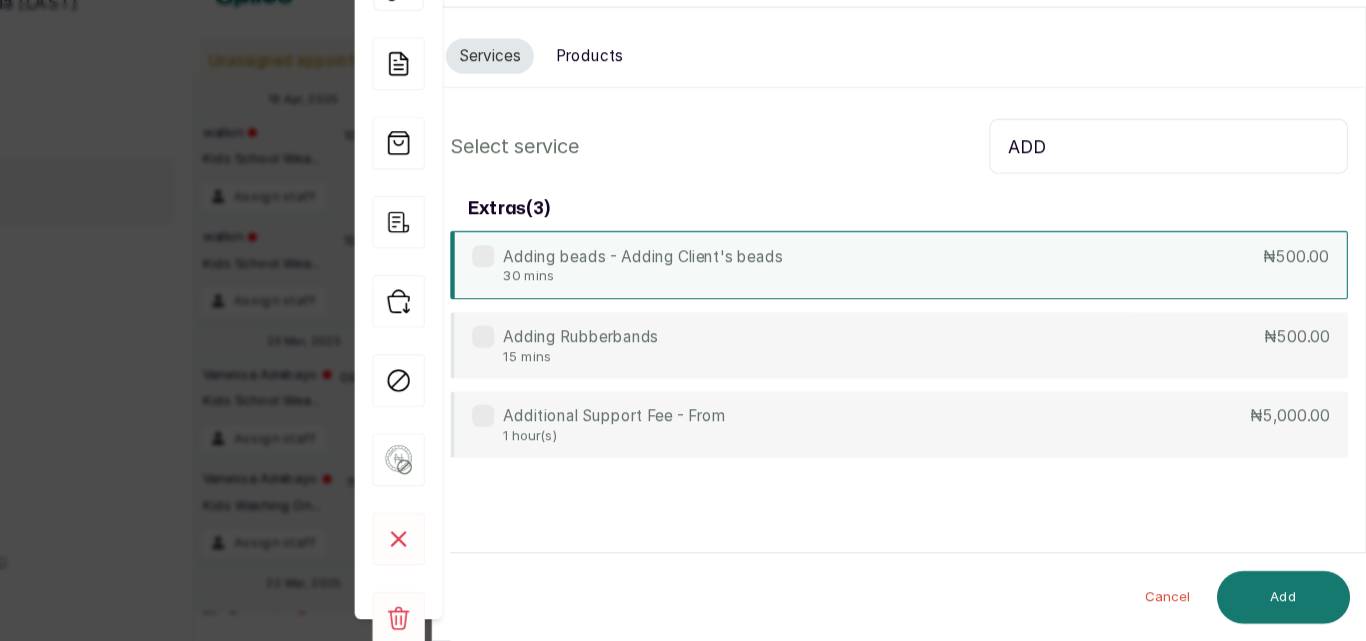 type on "ADD" 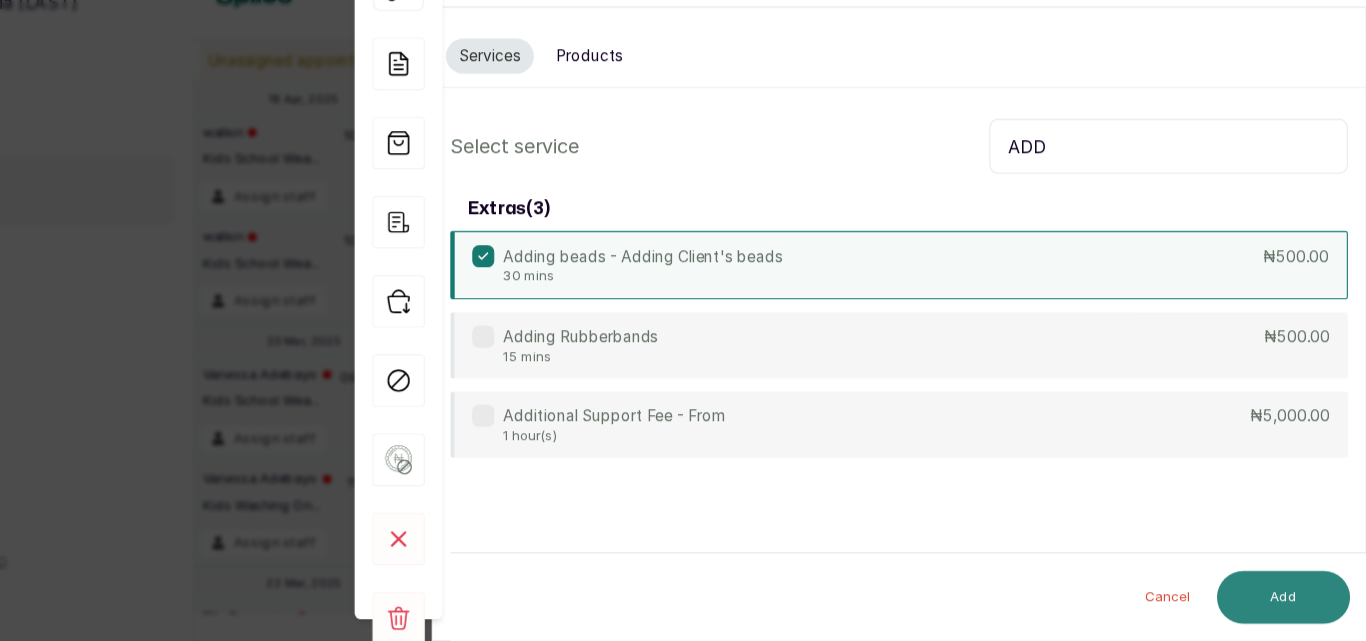 click on "Add" at bounding box center [1290, 601] 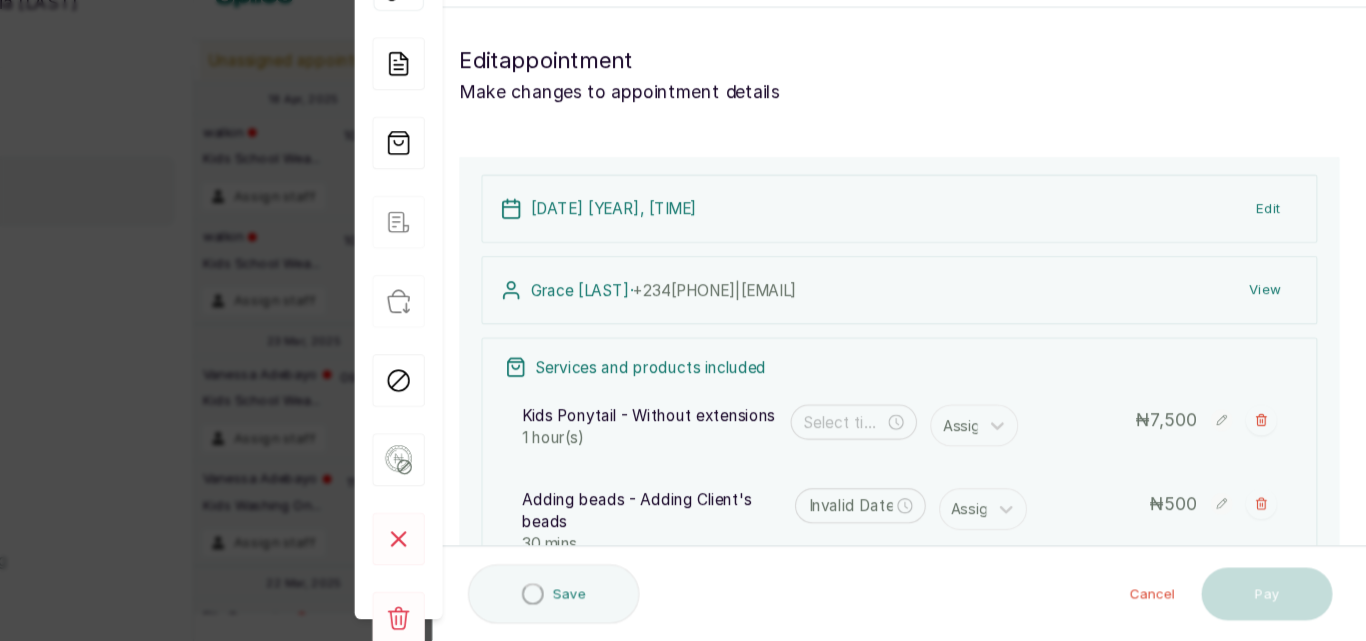 type on "9:00 am" 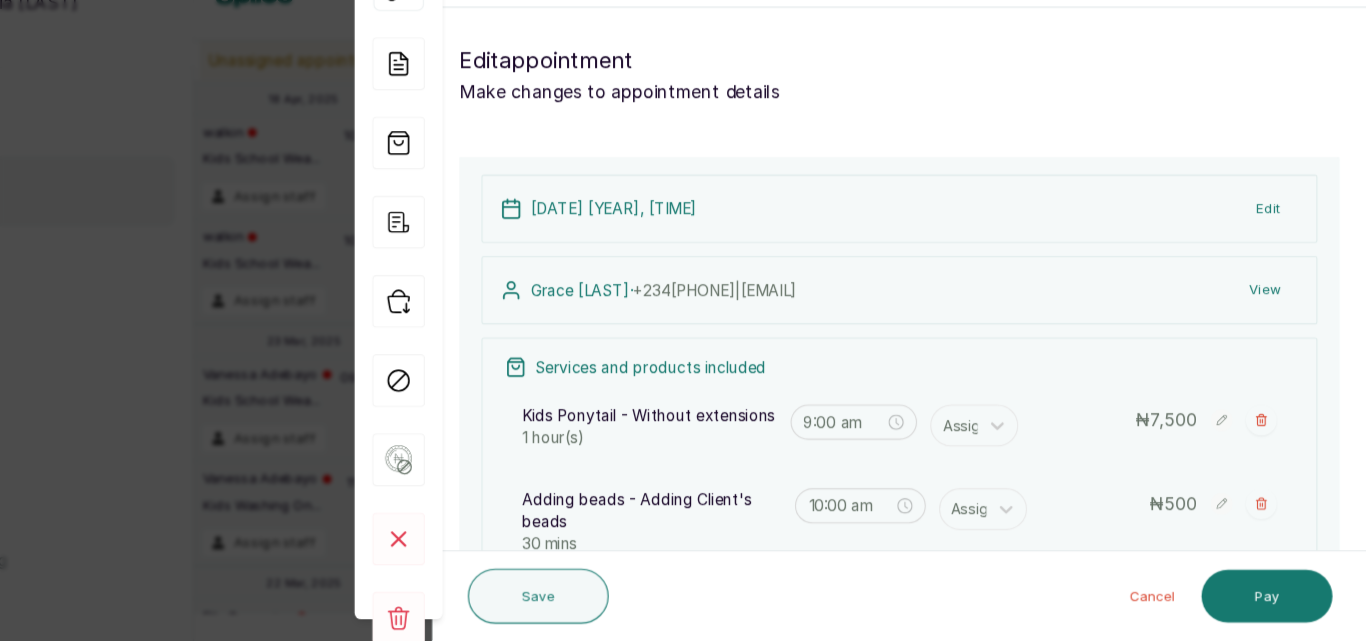 click 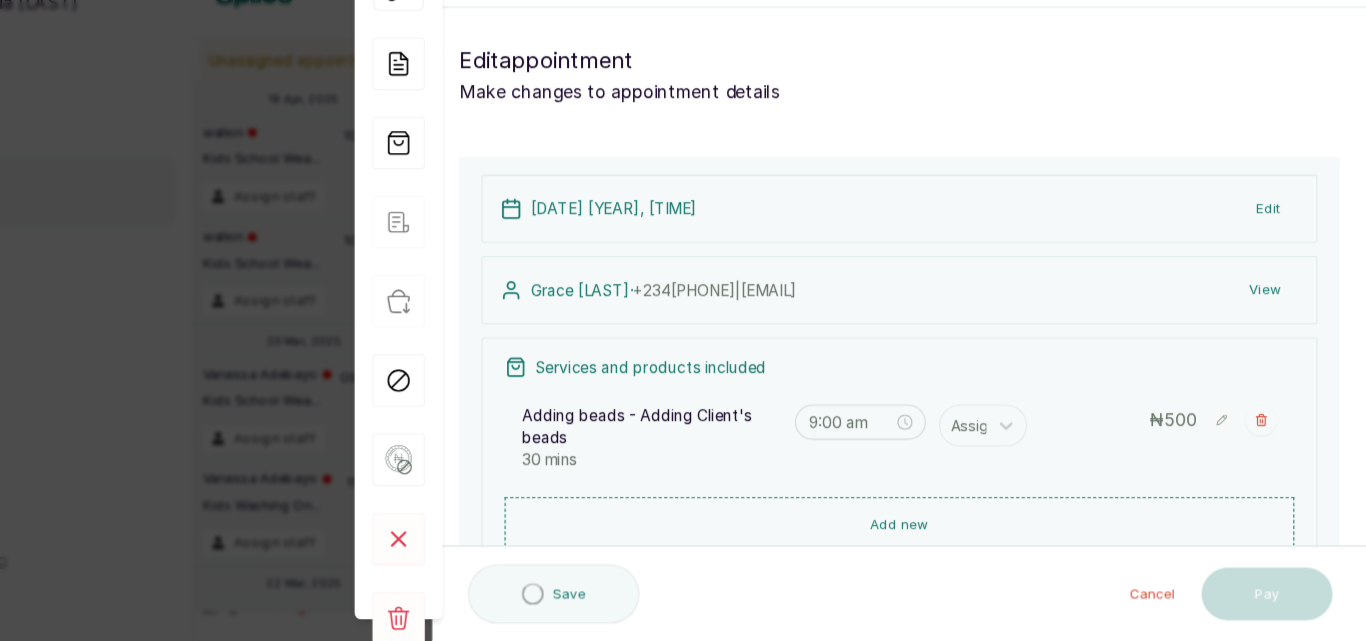 type on "10:00 am" 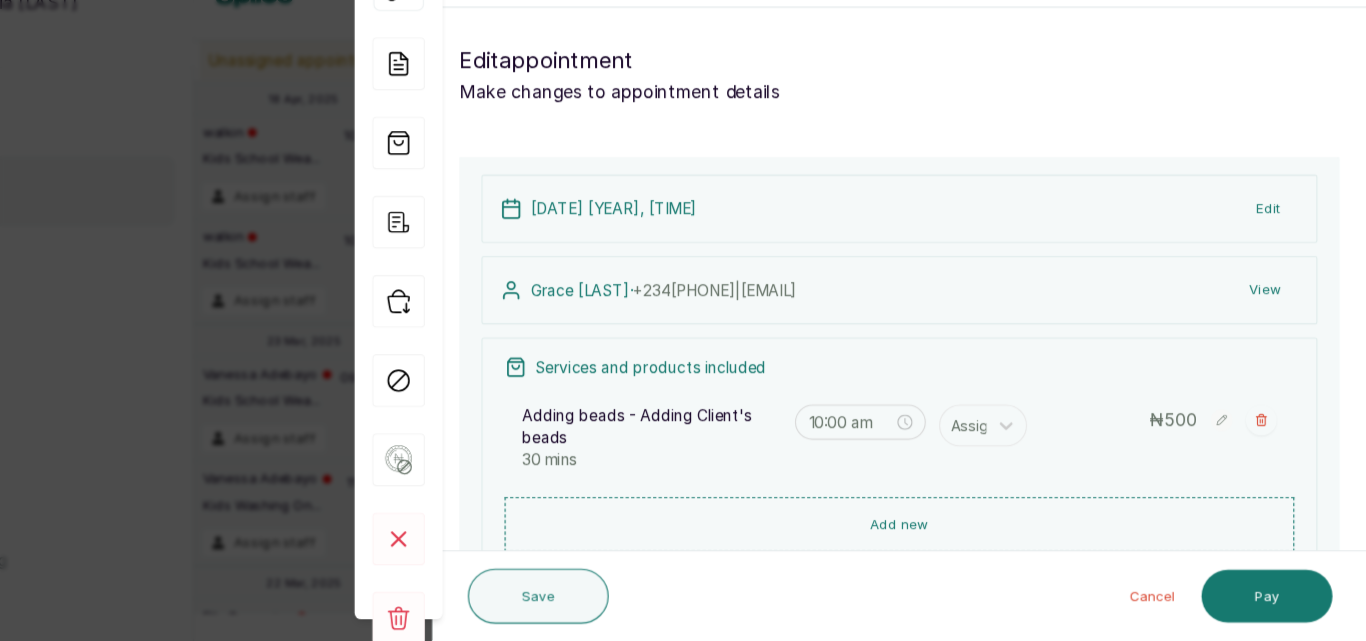 click 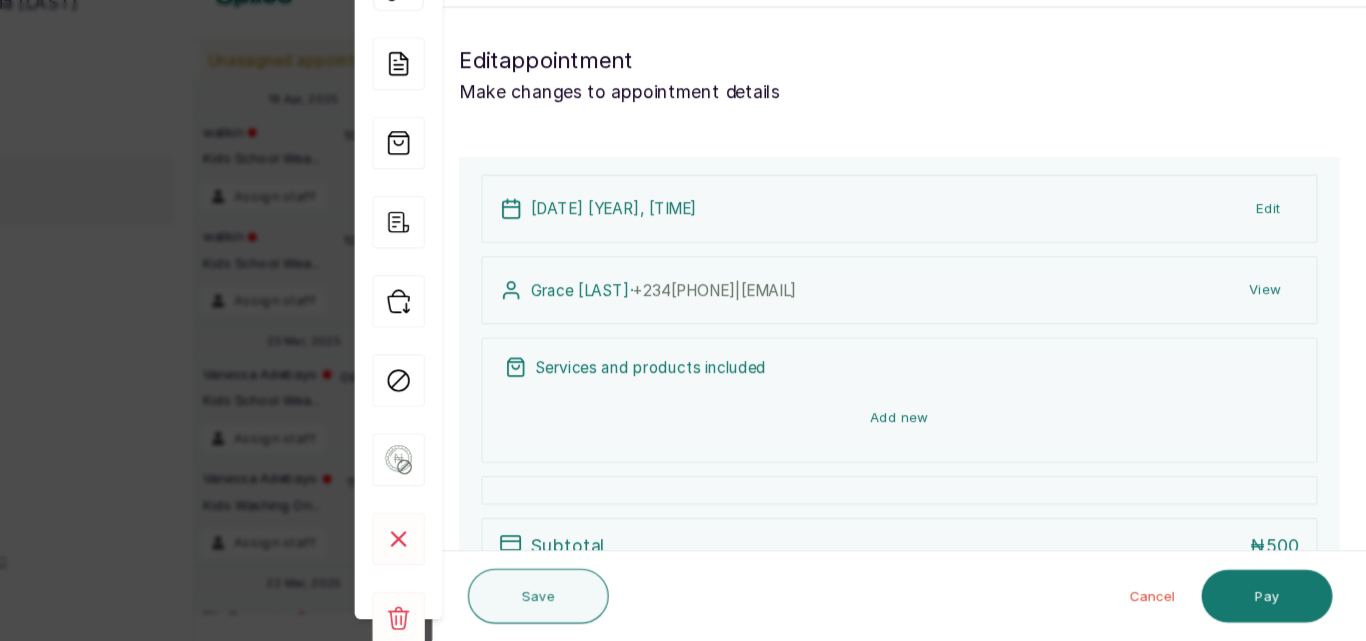 click on "Add new" at bounding box center (941, 438) 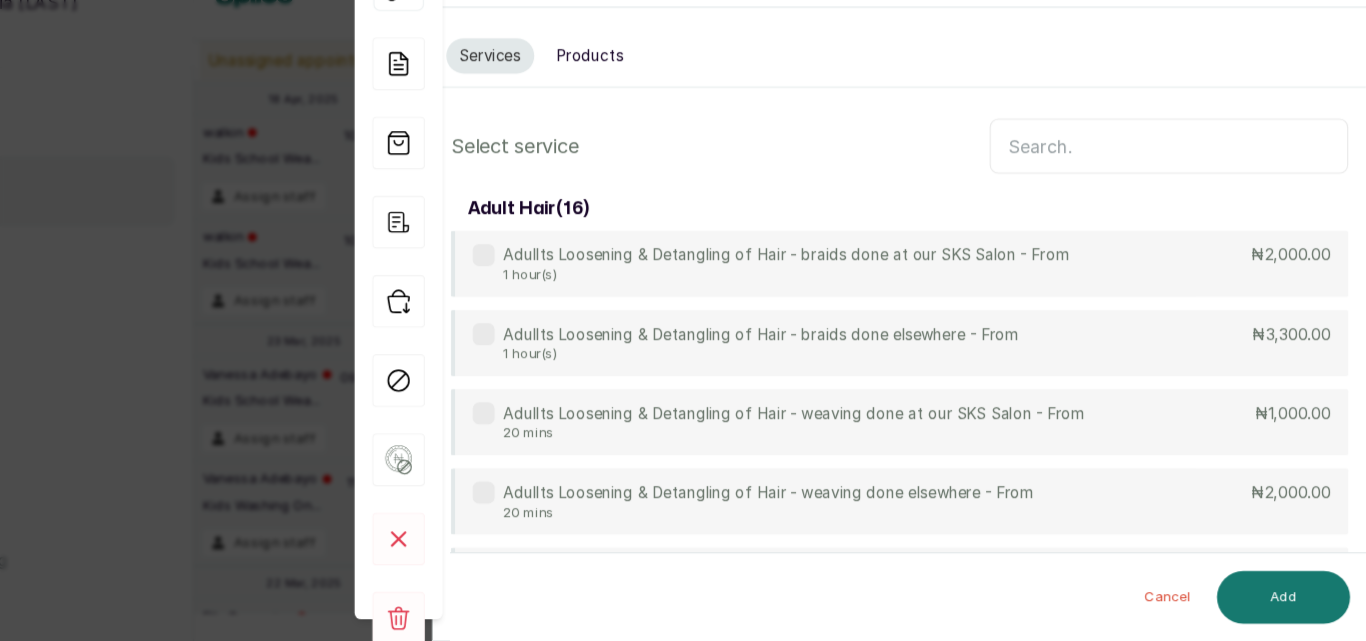 click at bounding box center [1186, 191] 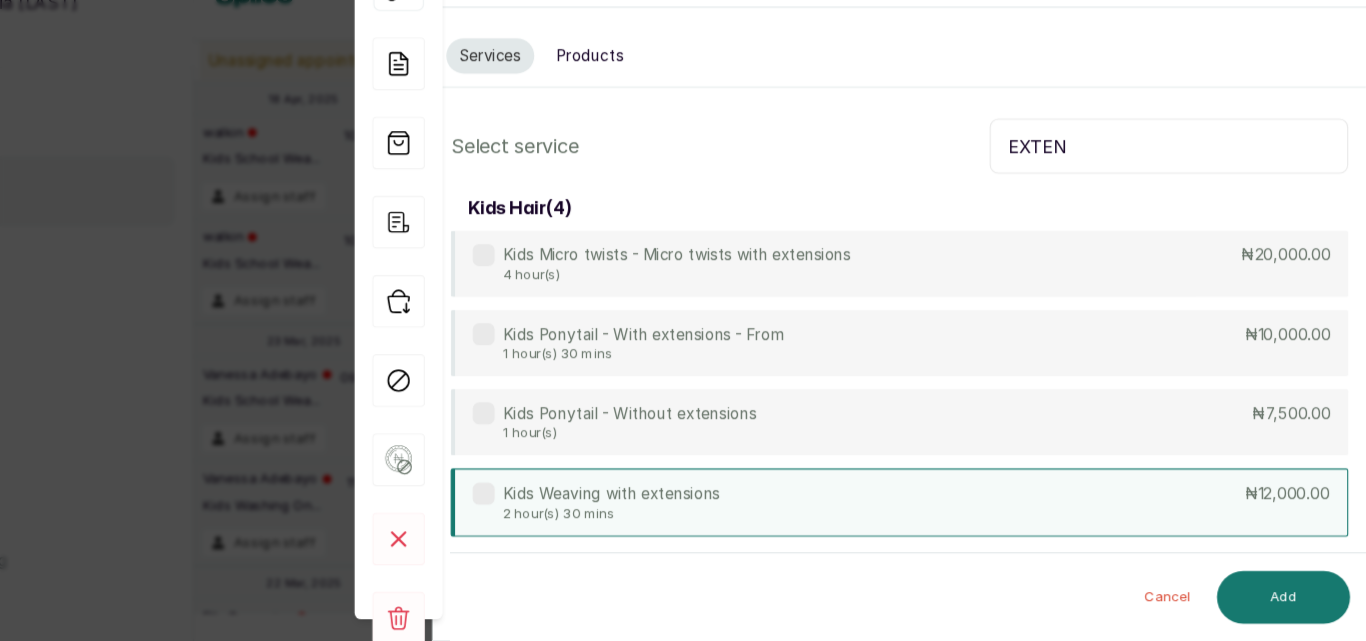 click on "Kids Weaving with extensions 2 hour(s) 30 mins ₦12,000.00" at bounding box center (941, 515) 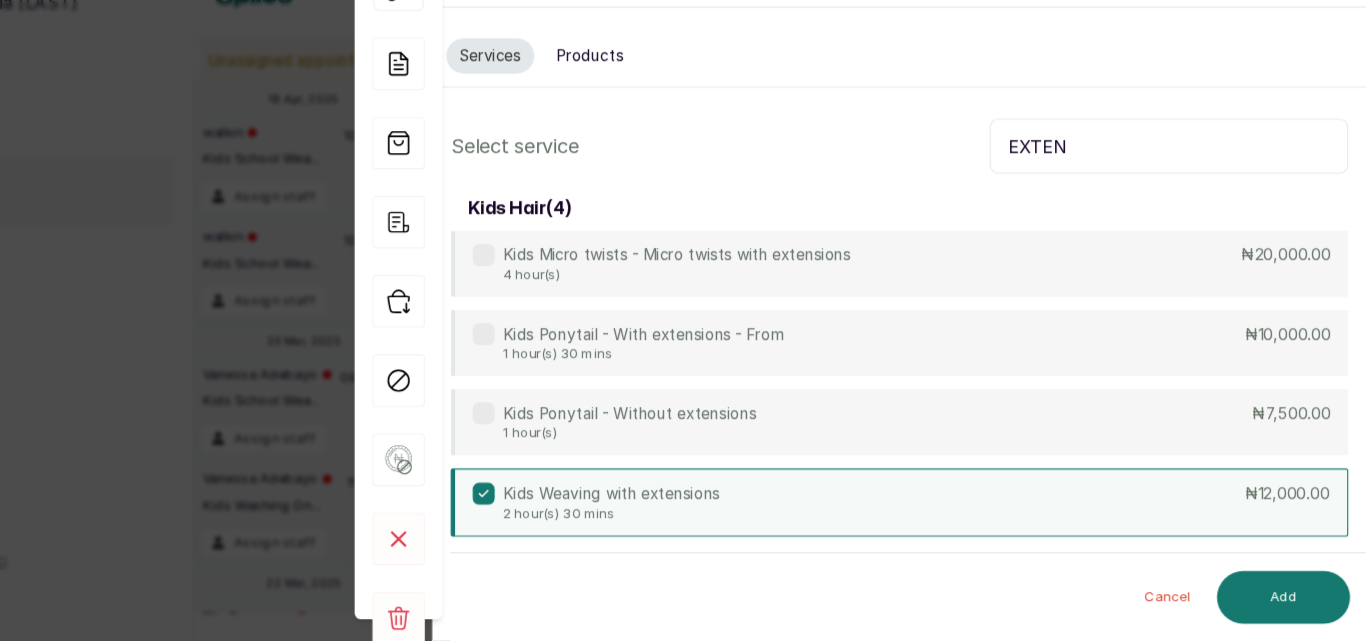 click on "EXTEN" at bounding box center (1186, 191) 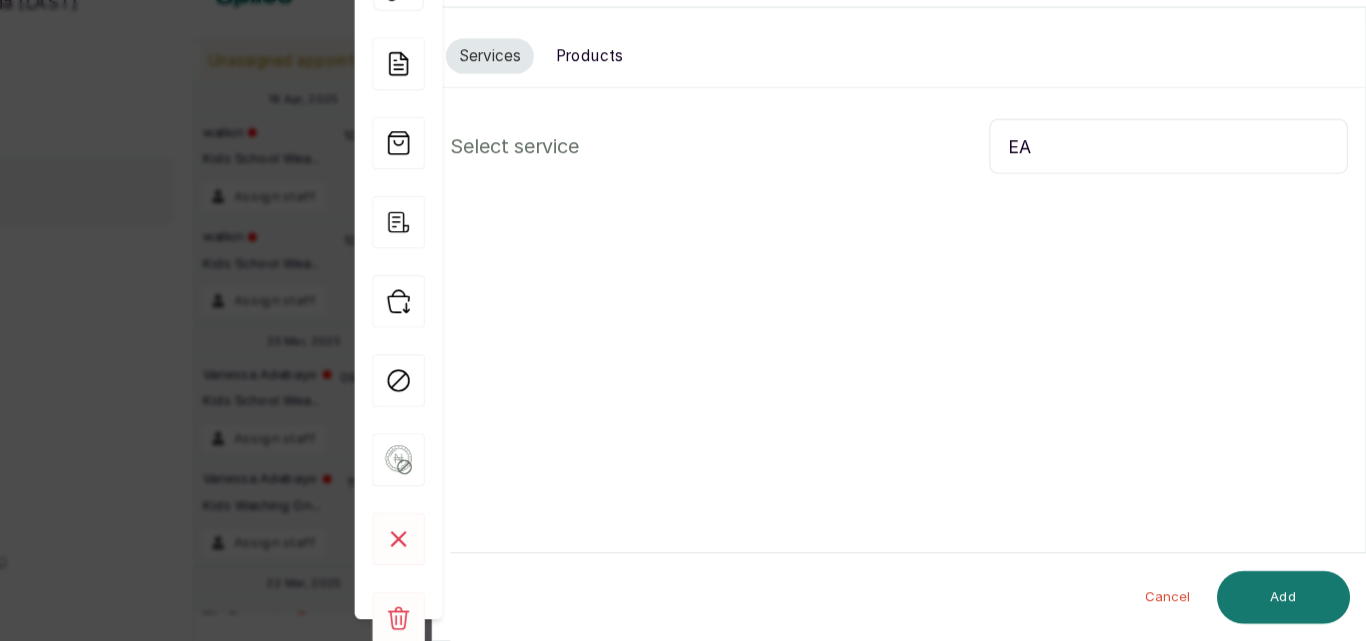 type on "E" 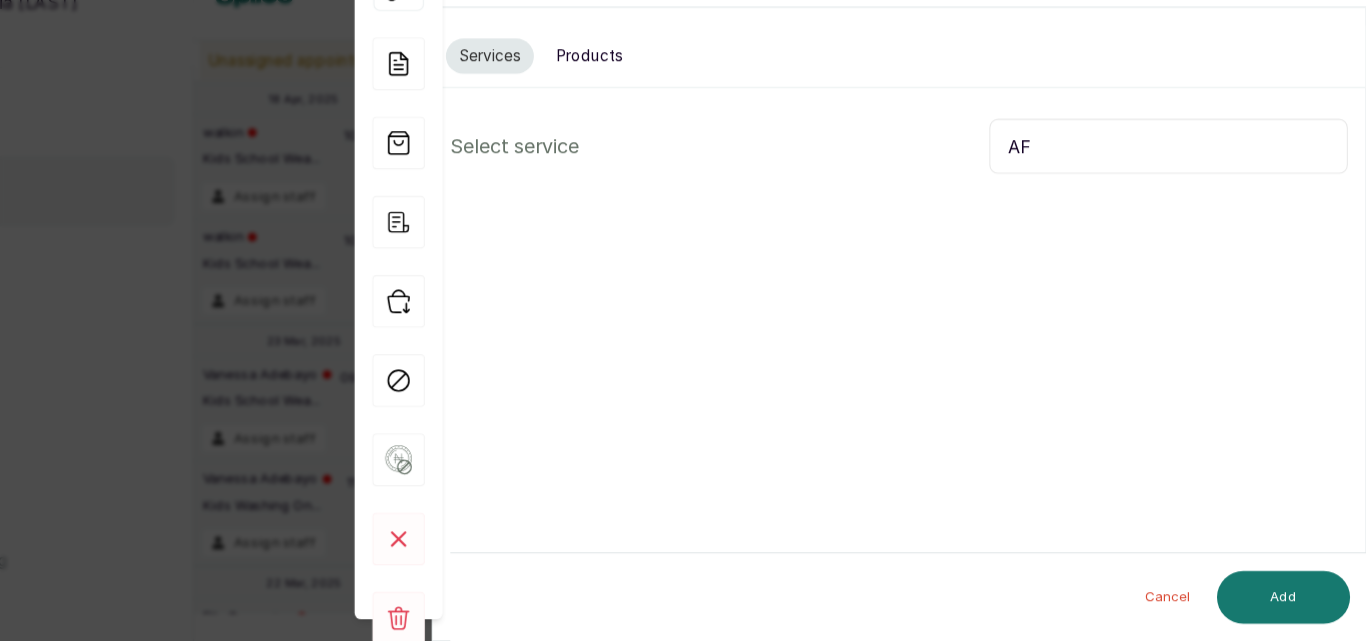 type on "A" 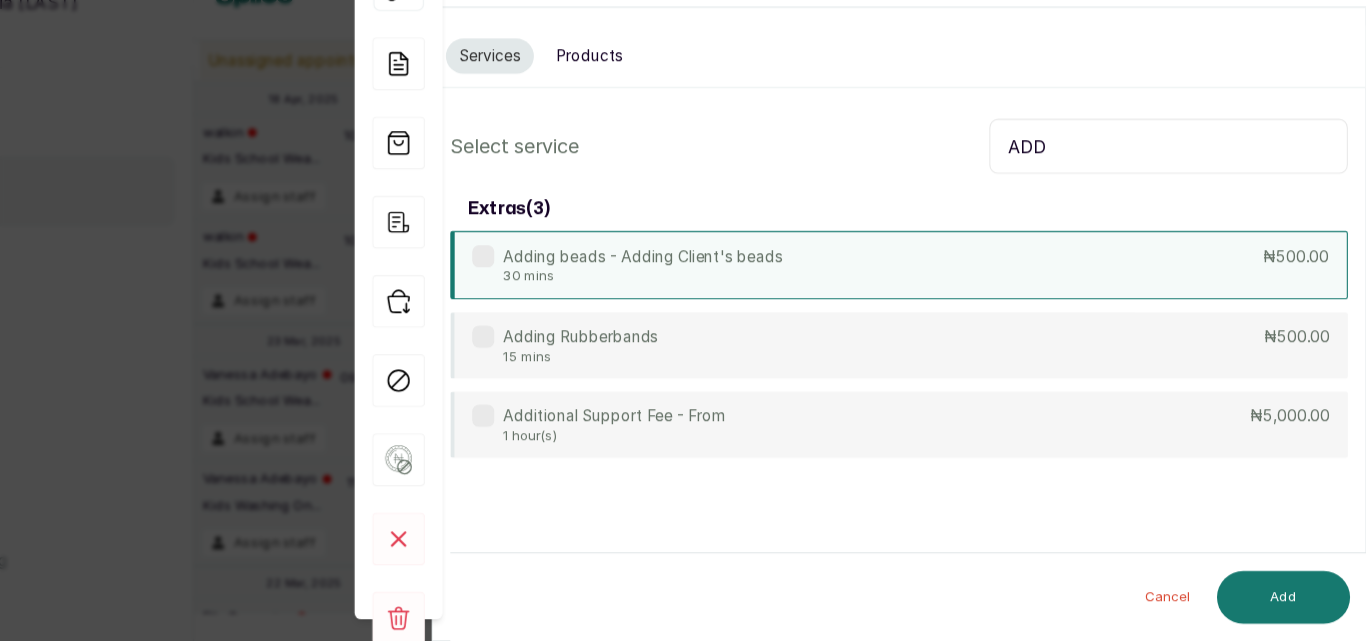 type on "ADD" 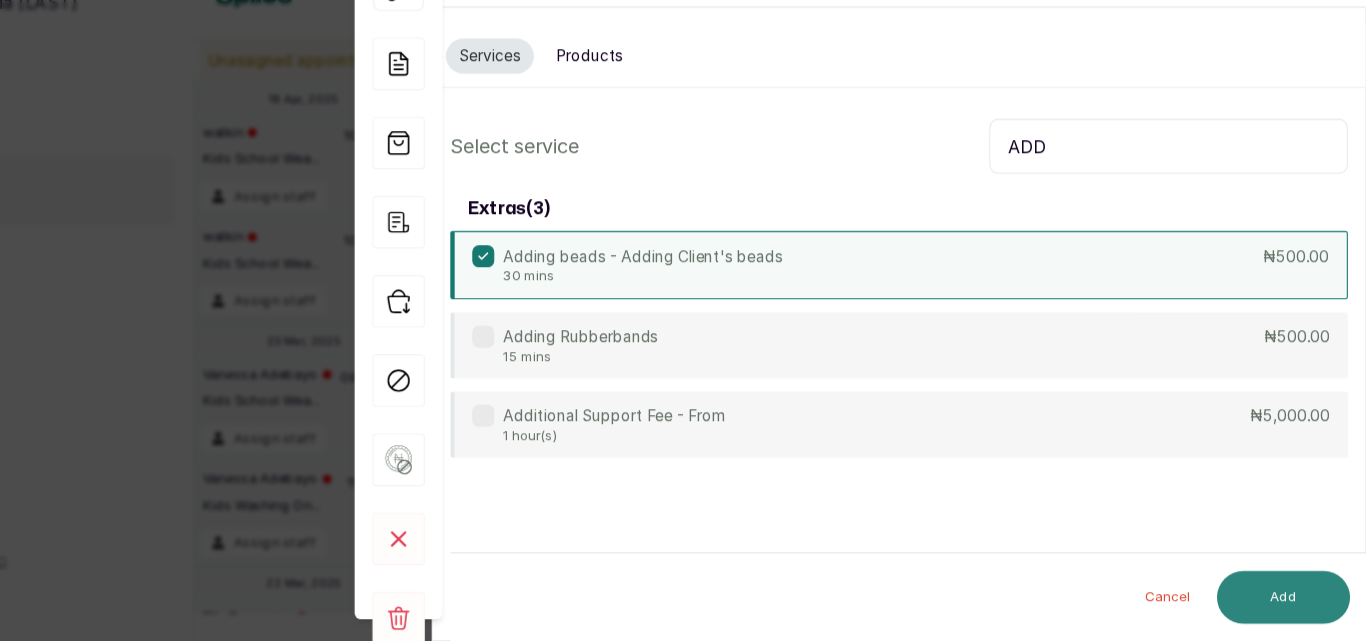 click on "Add" at bounding box center [1290, 601] 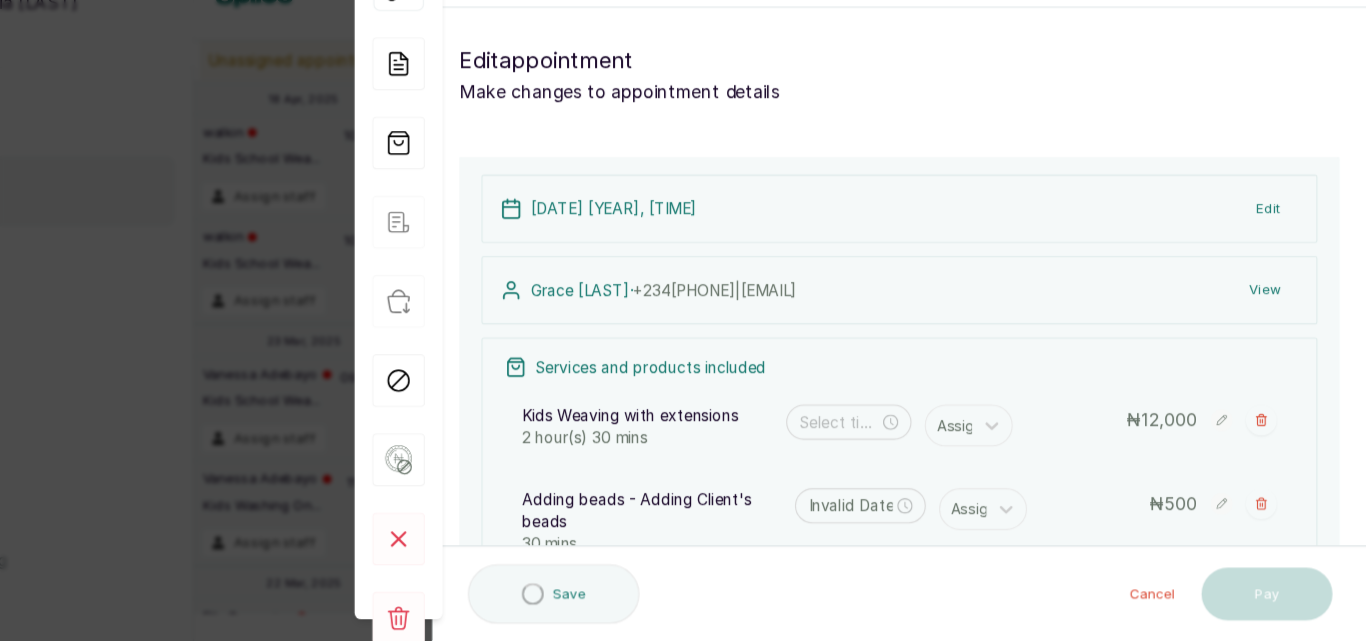 type on "9:00 am" 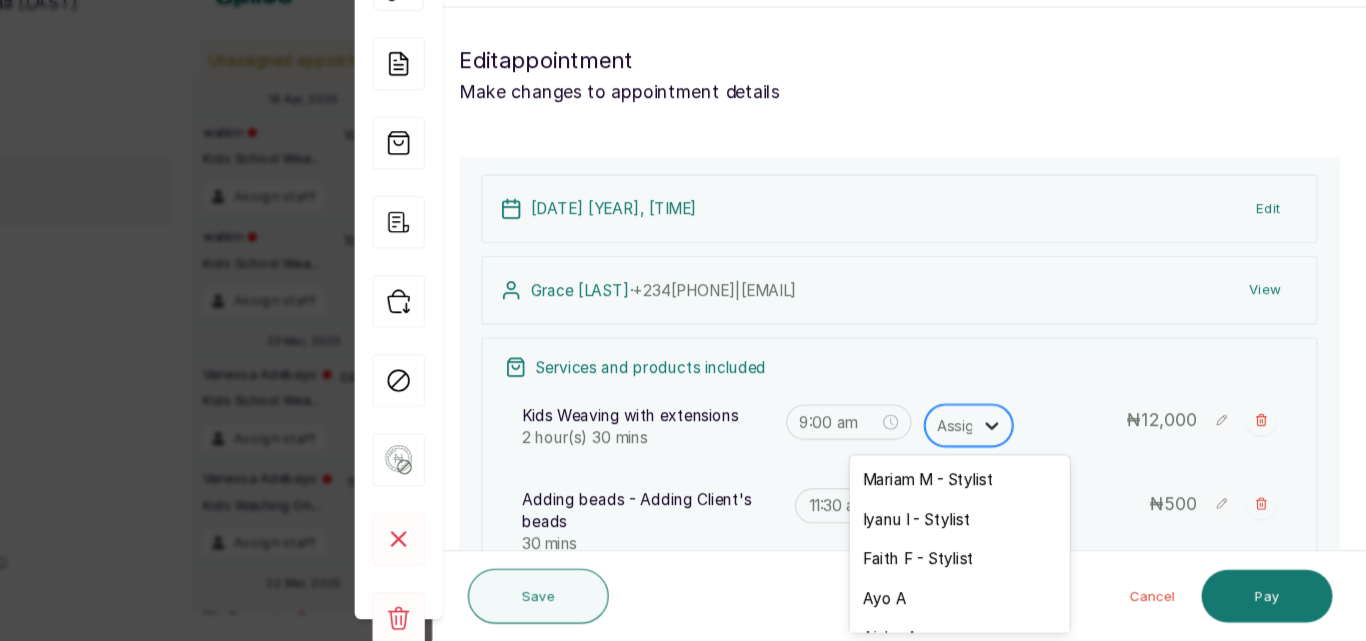 click at bounding box center (1025, 445) 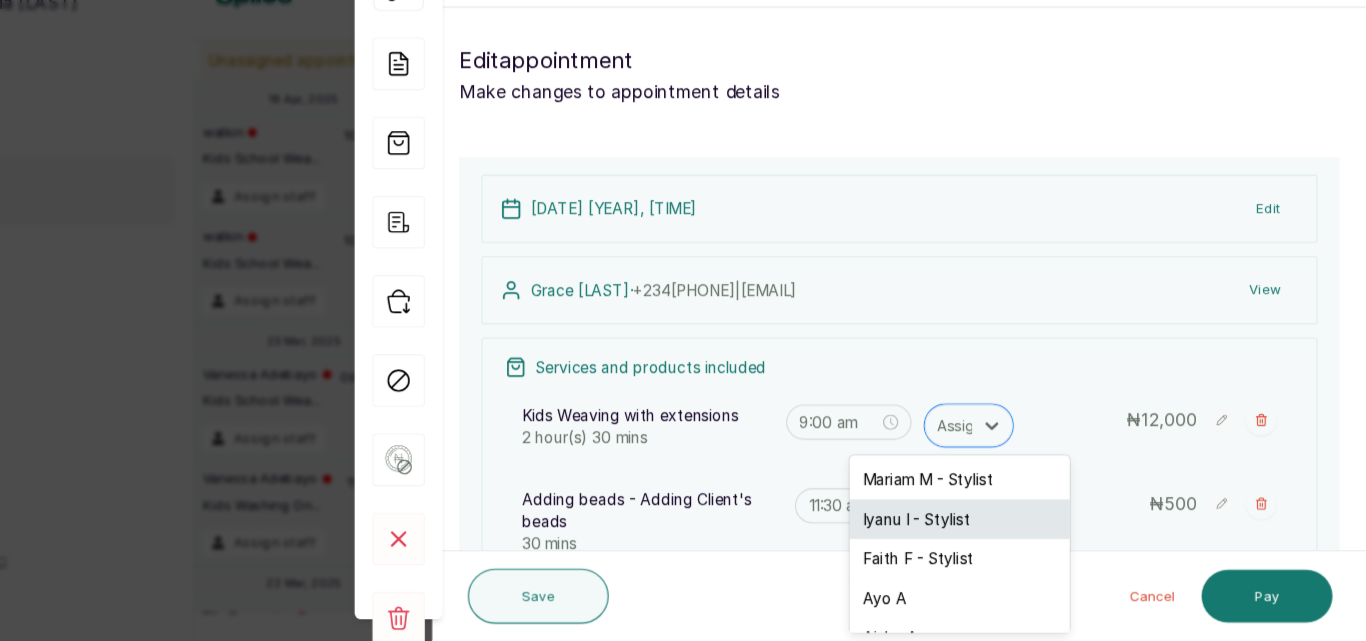 click on "Iyanu I - Stylist" at bounding box center [996, 530] 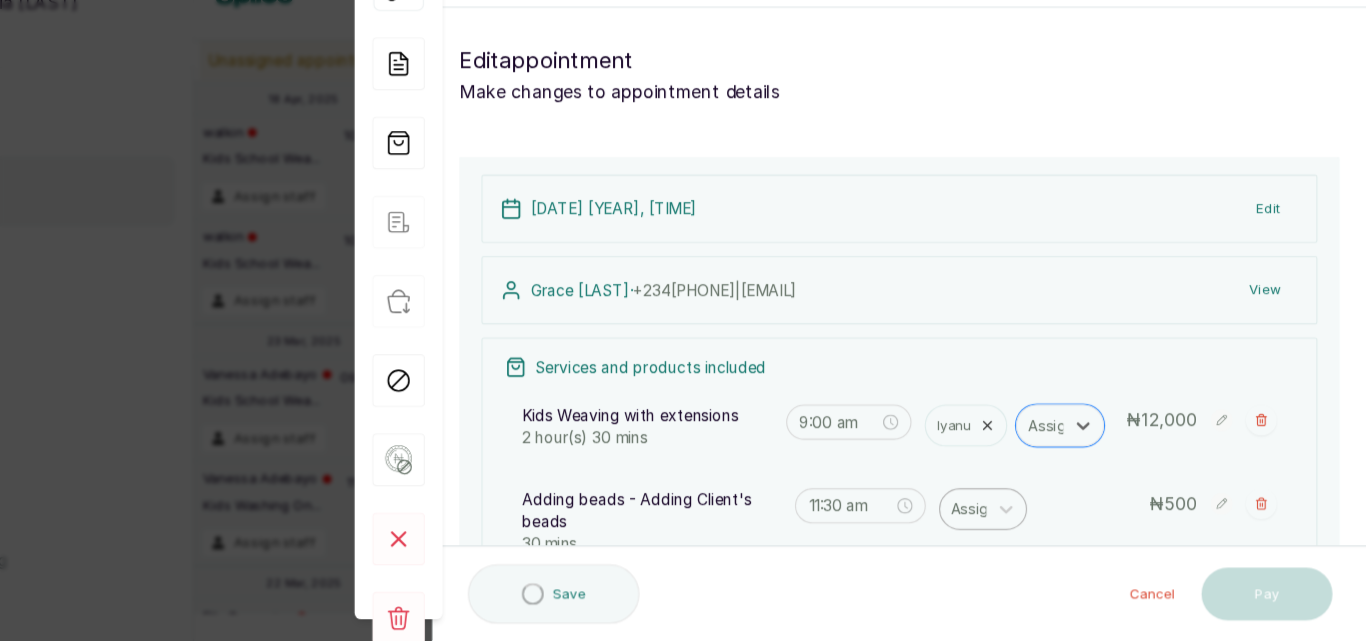 click at bounding box center (1009, 521) 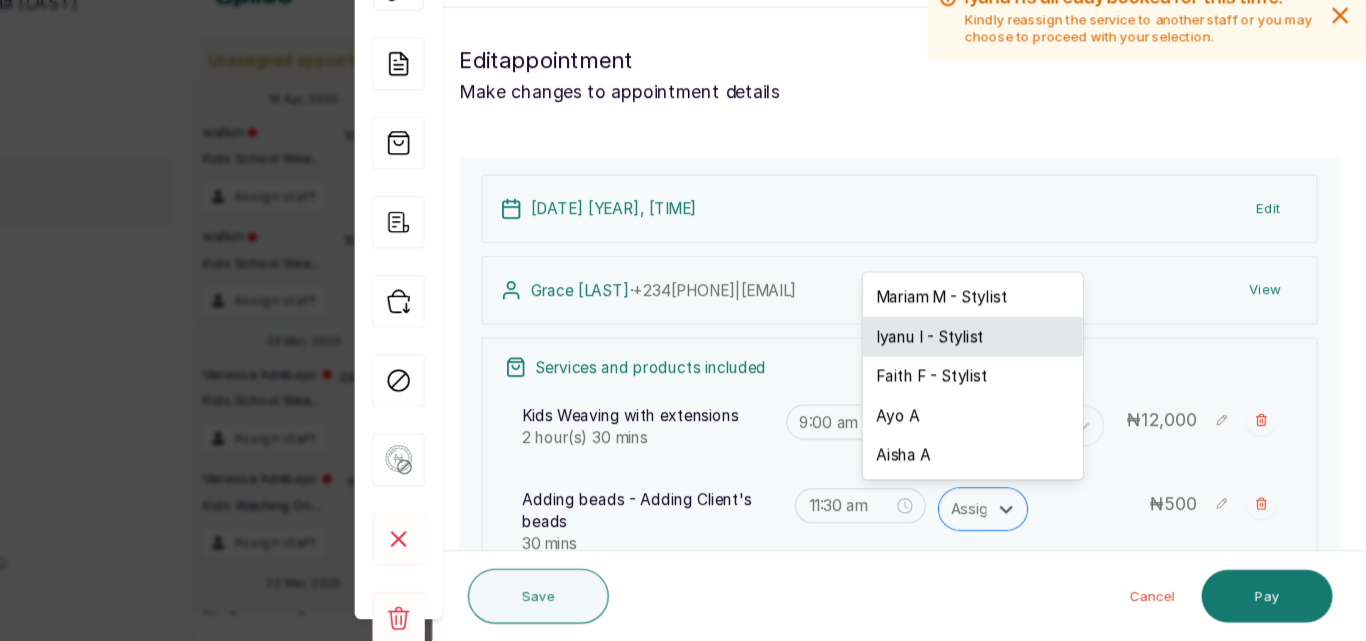 click on "Iyanu I - Stylist" at bounding box center [1008, 364] 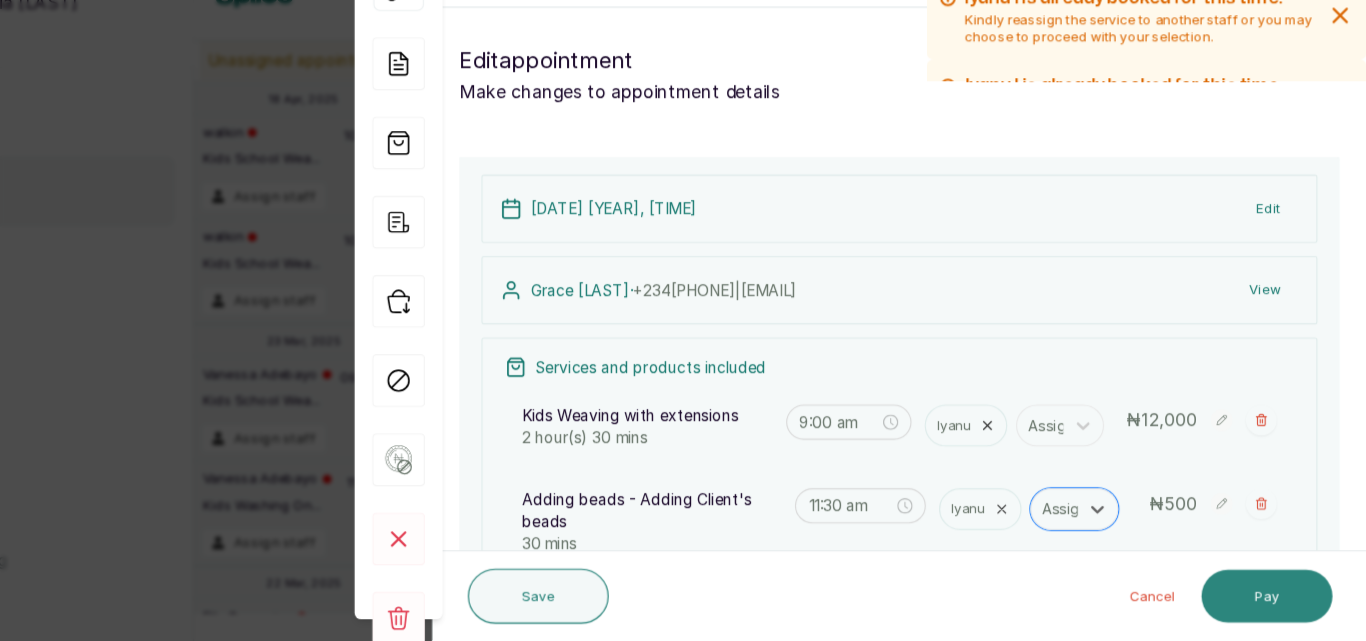 click on "Pay" at bounding box center [1275, 600] 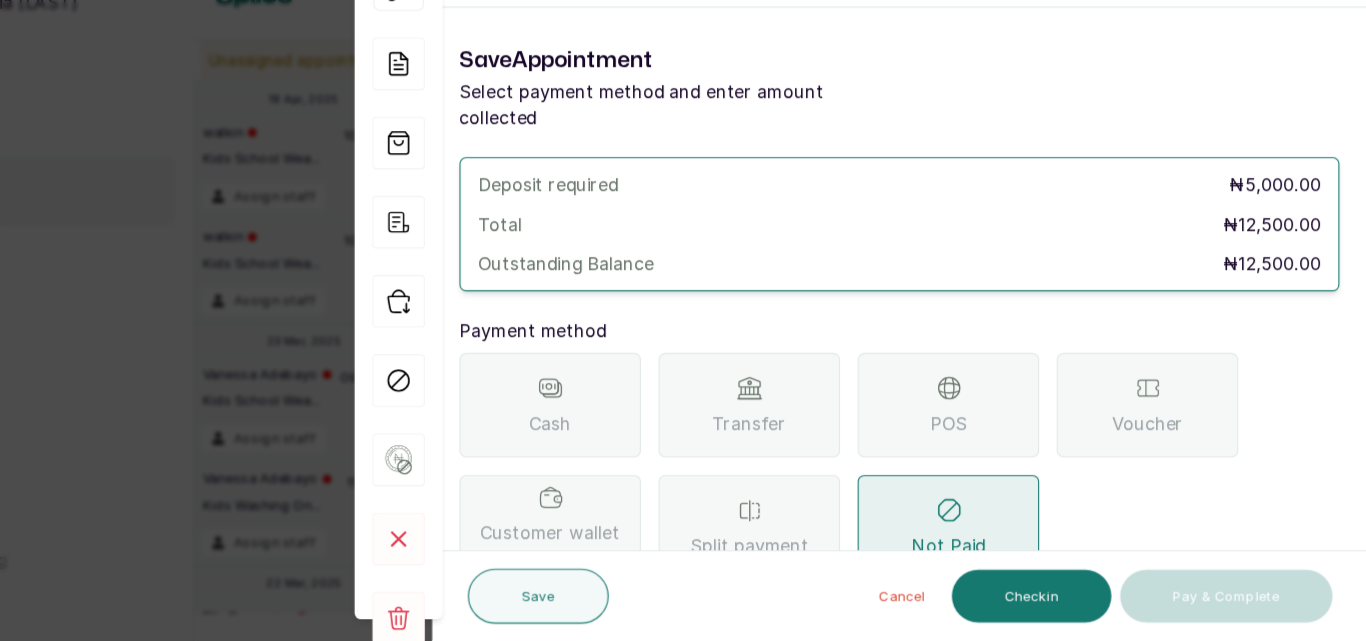 click on "Transfer" at bounding box center [804, 443] 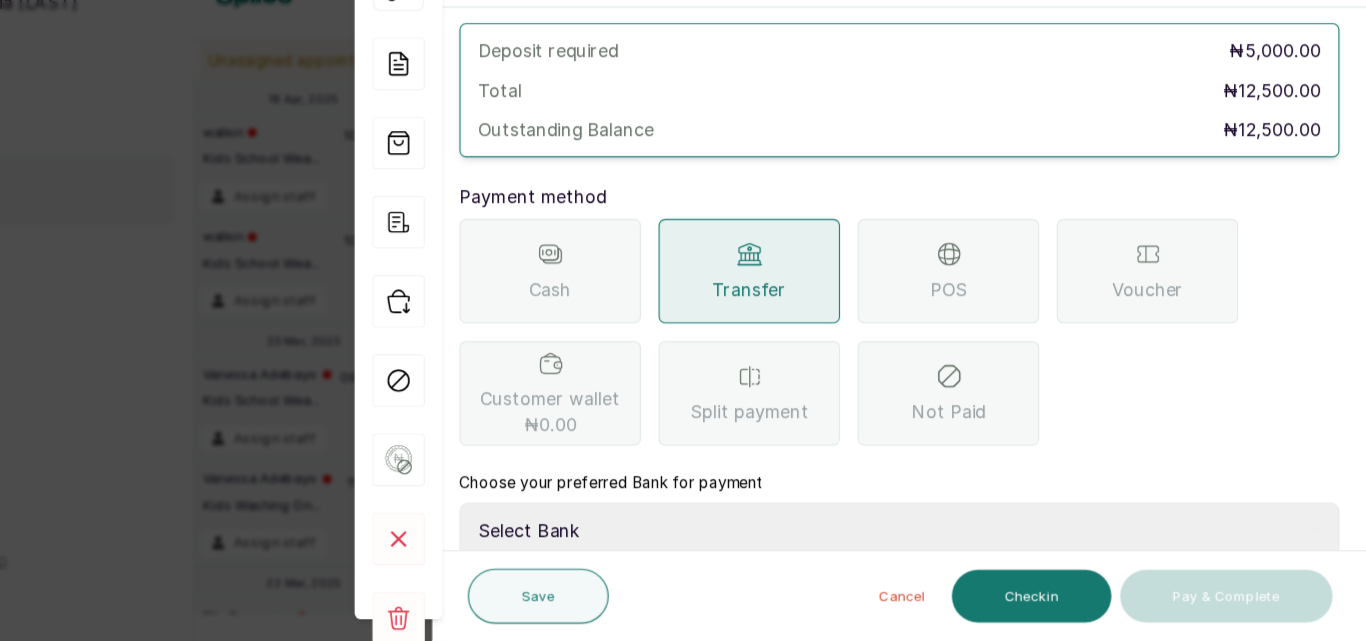 scroll, scrollTop: 297, scrollLeft: 0, axis: vertical 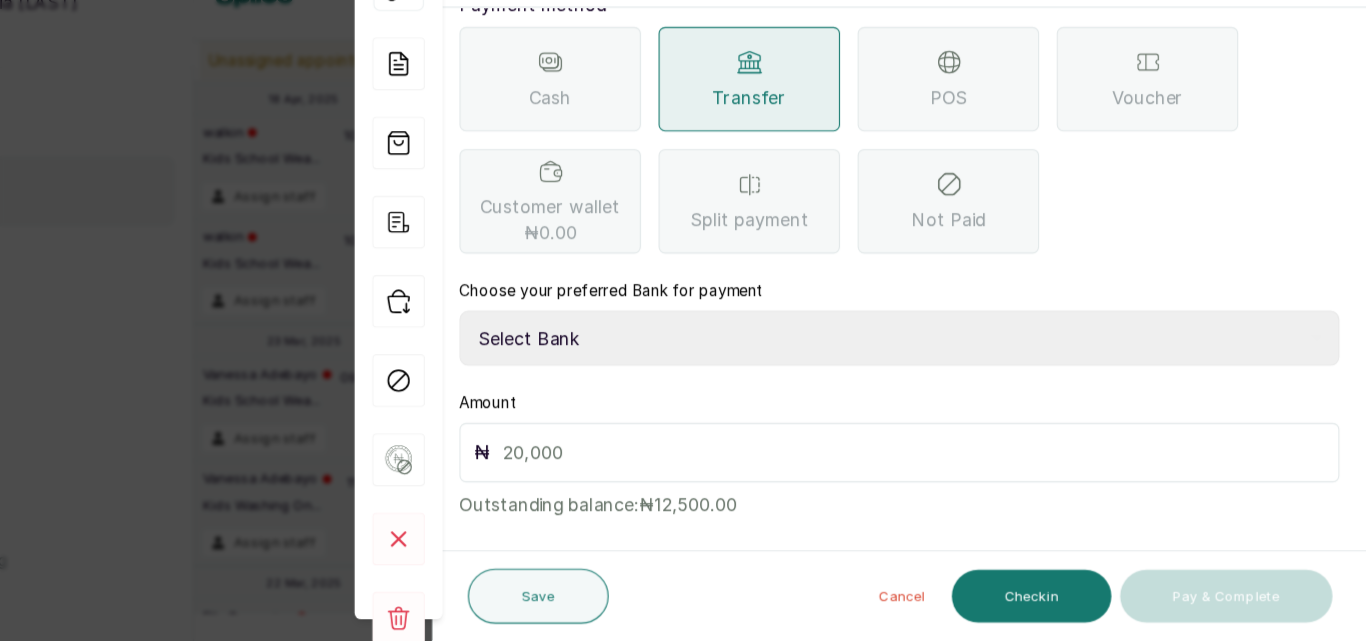 click on "Select Bank CANARY YELLOW Moniepoint MFB CANARY YELLOW Sparkle Microfinance Bank" at bounding box center [941, 365] 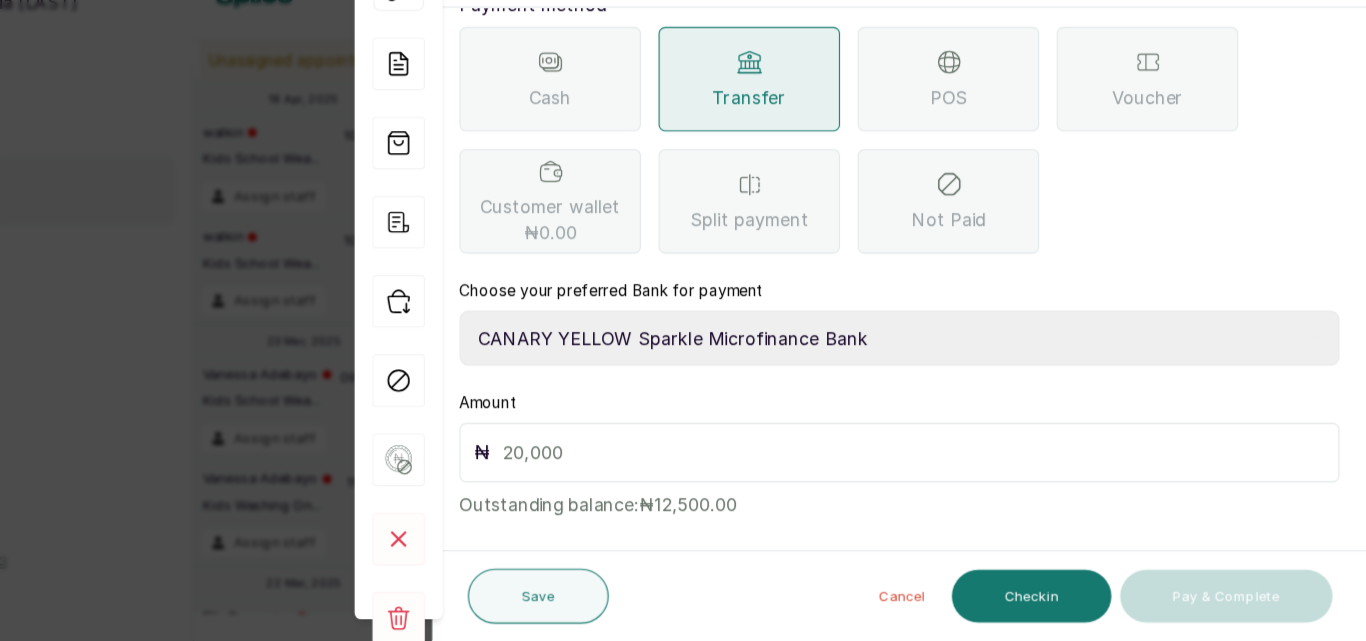 click on "Select Bank CANARY YELLOW Moniepoint MFB CANARY YELLOW Sparkle Microfinance Bank" at bounding box center [941, 365] 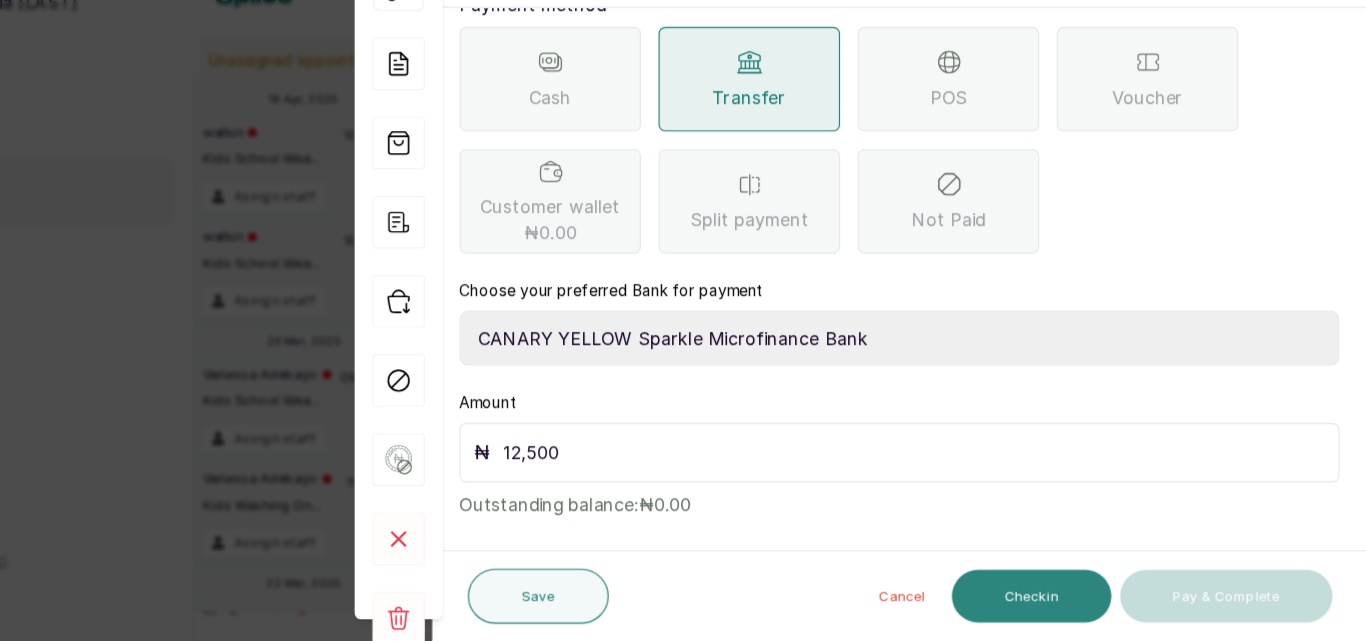 type on "12,500" 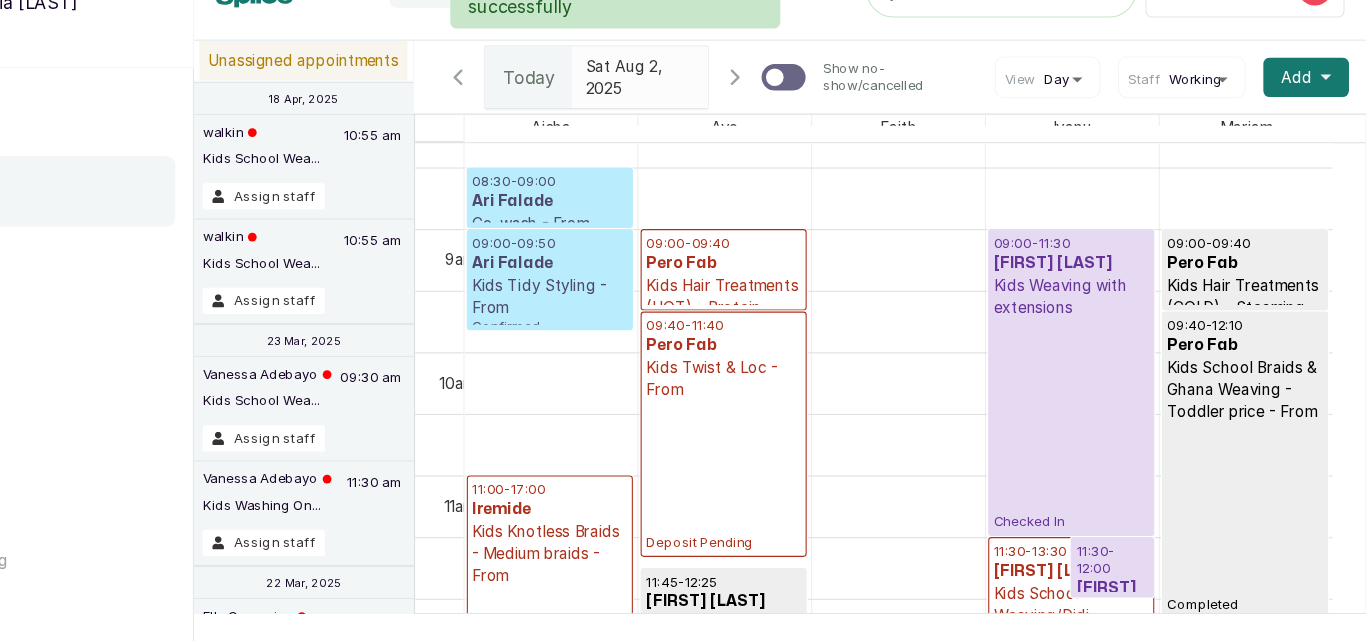 click on "09:00  -  11:30 Grace Lawrence Kids Weaving with extensions Checked In" at bounding box center (1097, 405) 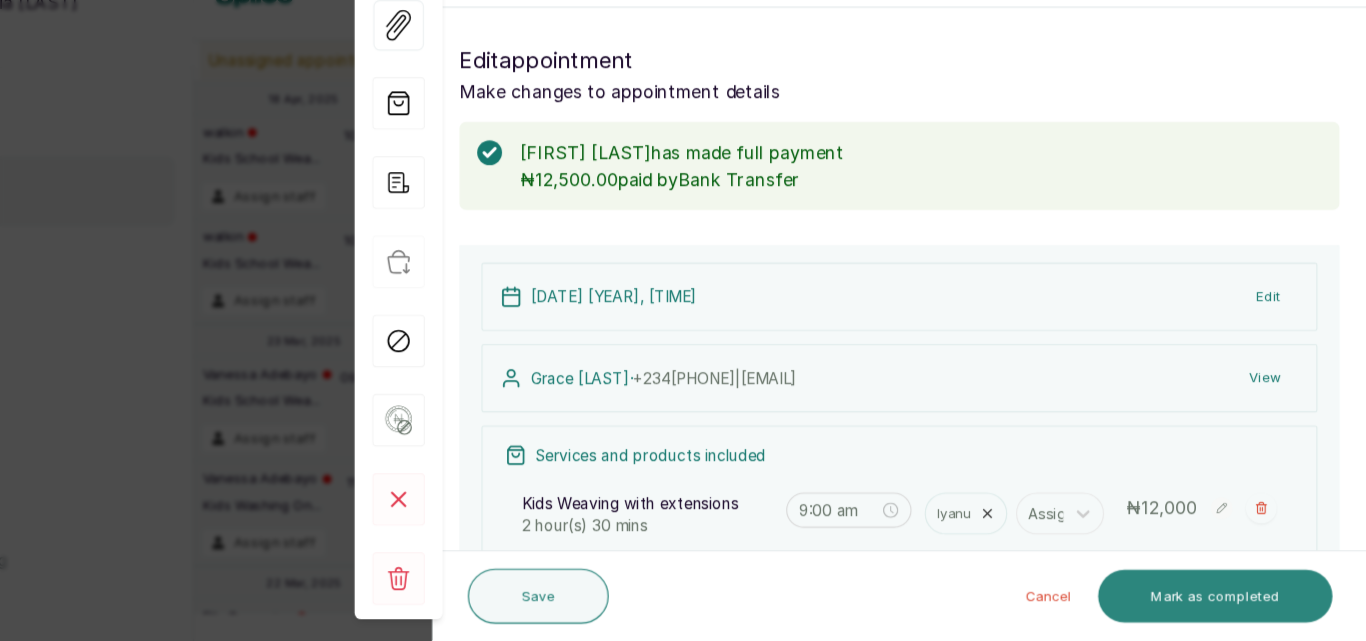 click on "Mark as completed" at bounding box center (1228, 600) 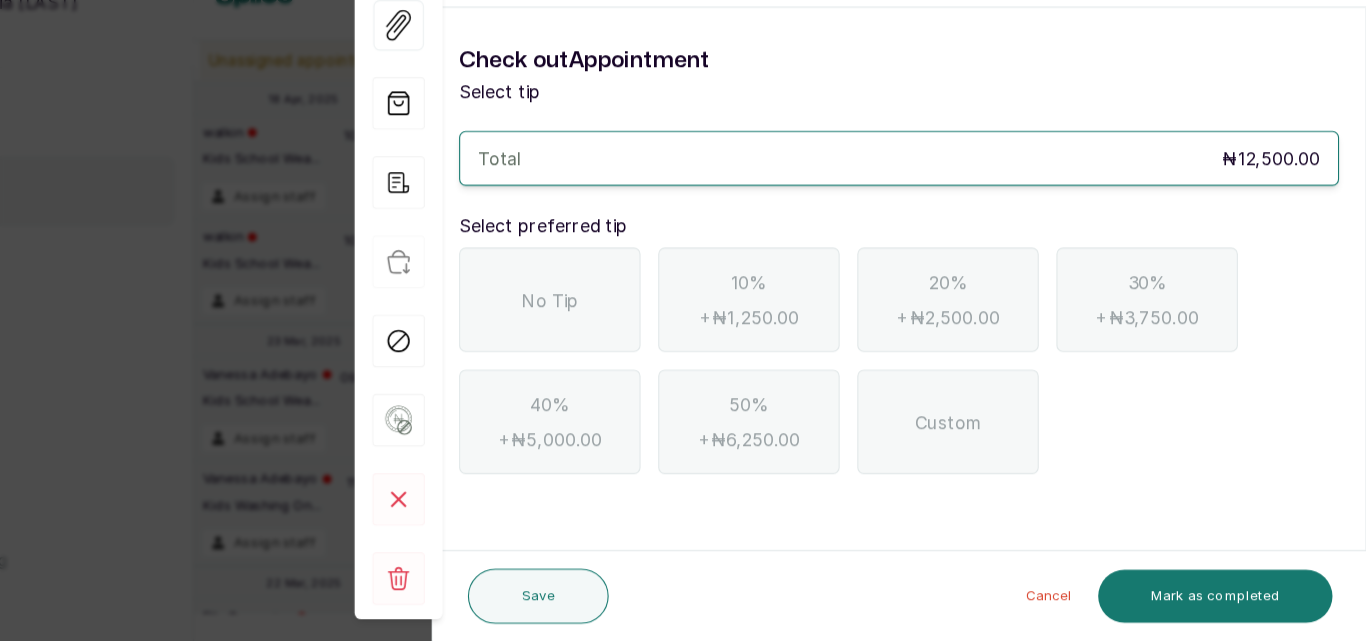 click on "No Tip" at bounding box center (623, 330) 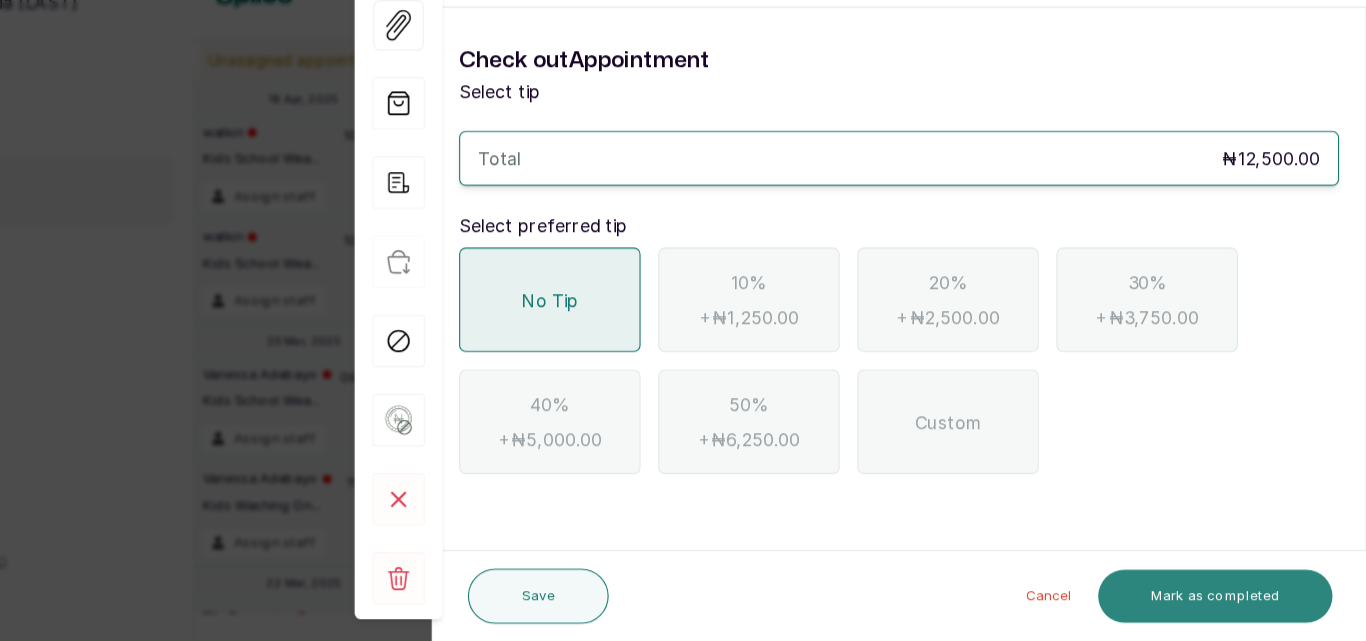 click on "Mark as completed" at bounding box center [1228, 600] 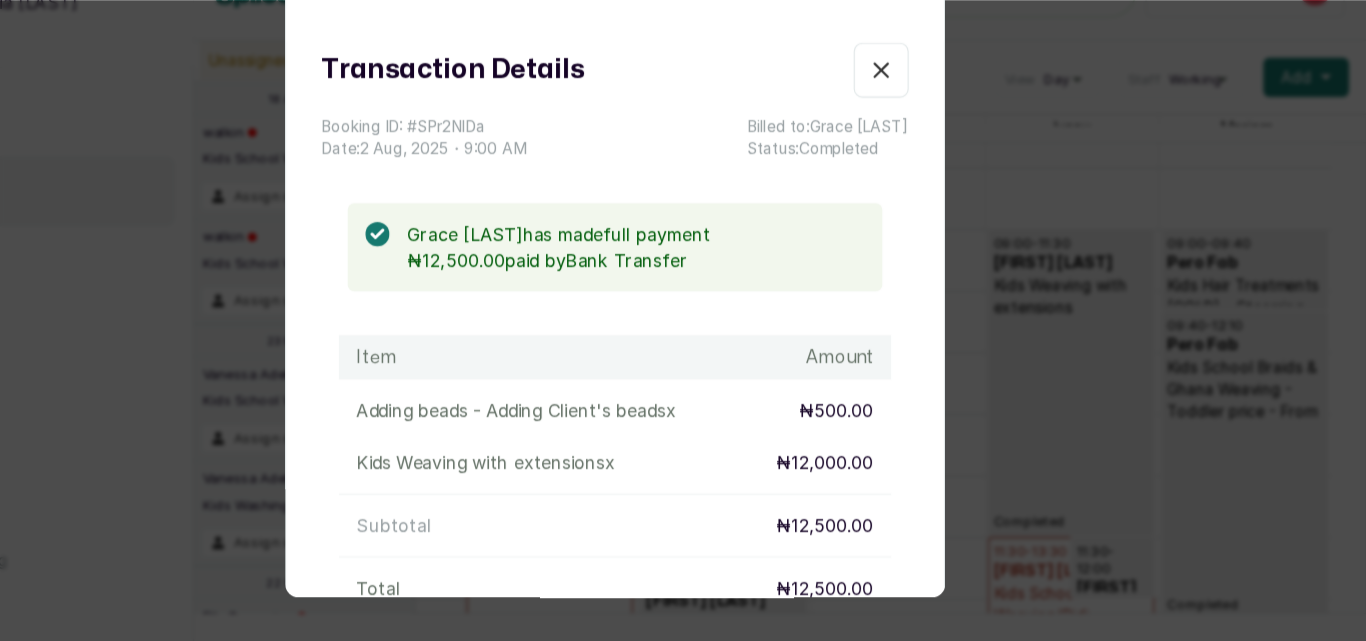 click 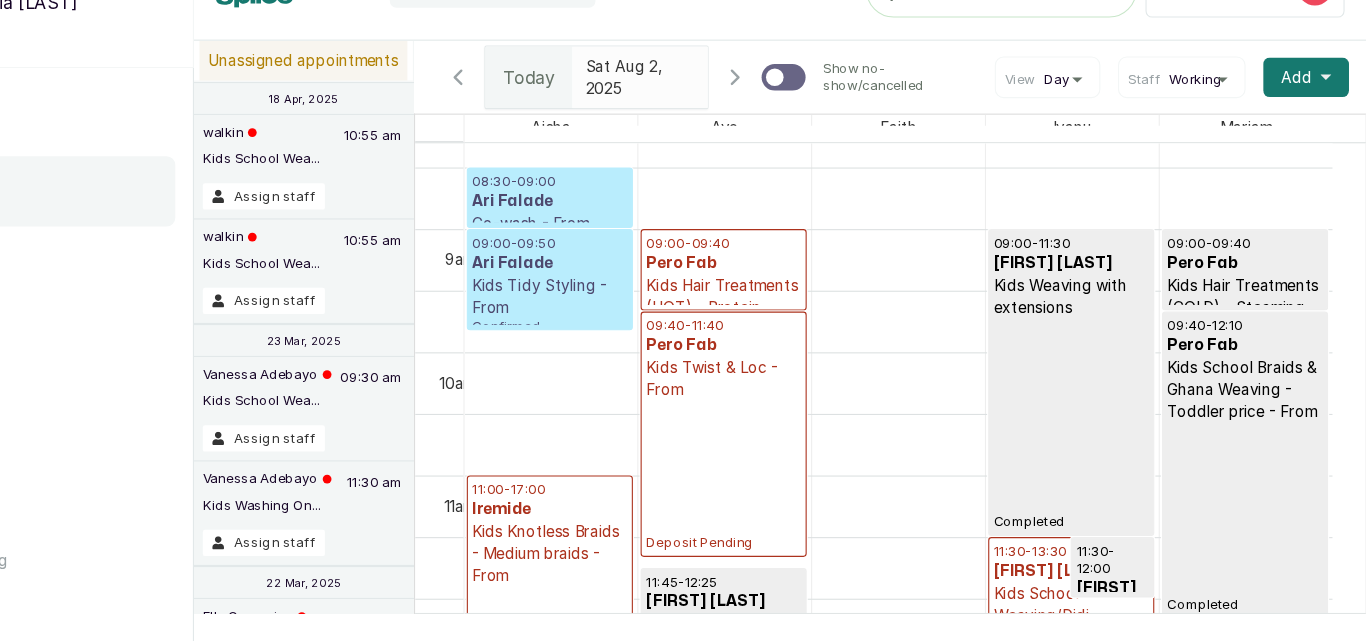 scroll, scrollTop: 935, scrollLeft: 0, axis: vertical 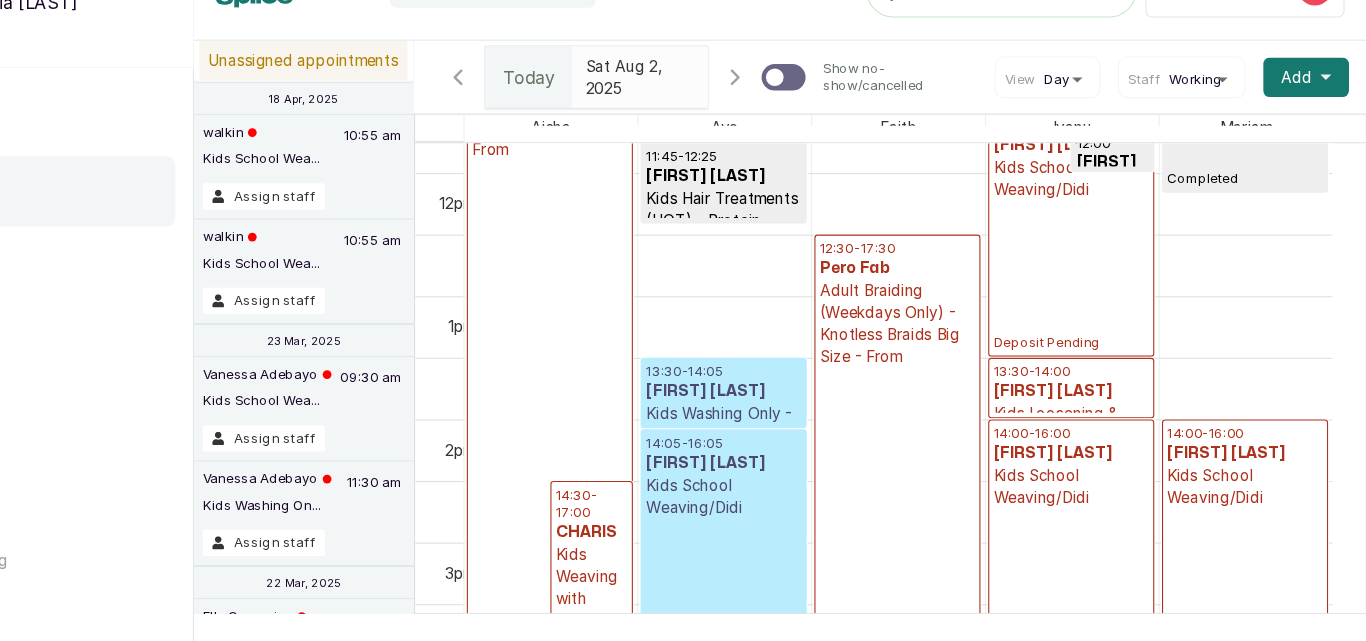 click on "Kids Washing Only  - Own/Basic products" at bounding box center [781, 444] 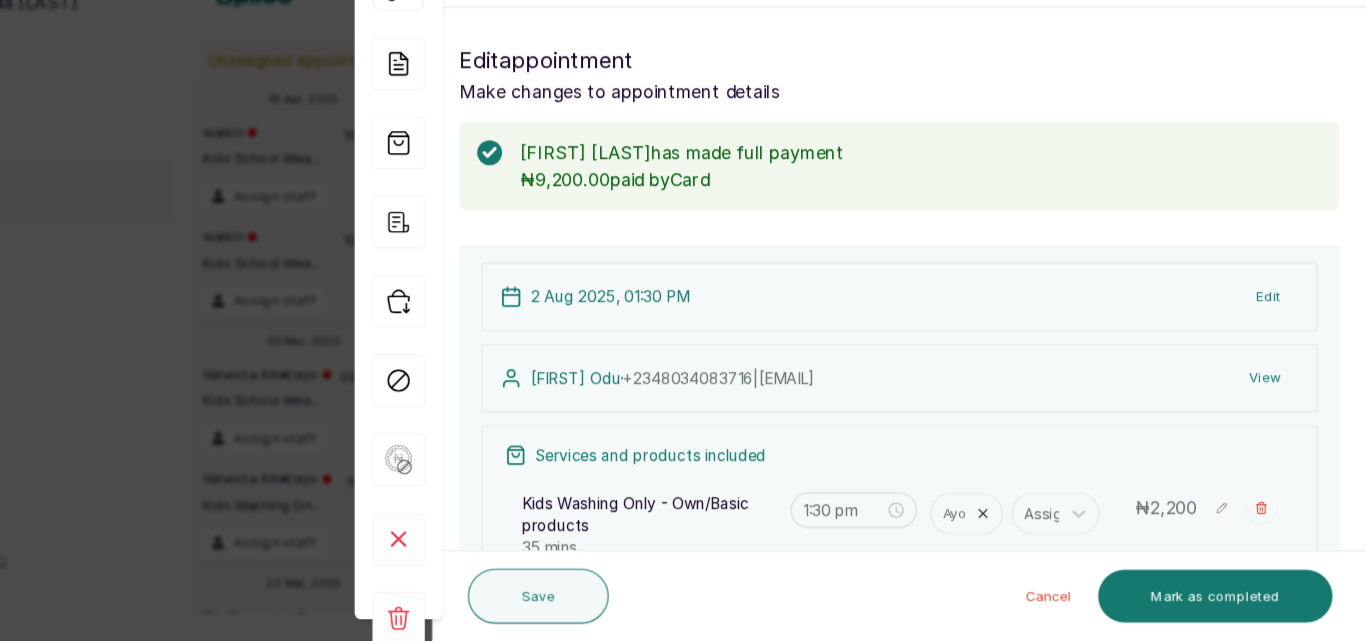 click on "Mark as completed" at bounding box center [1228, 600] 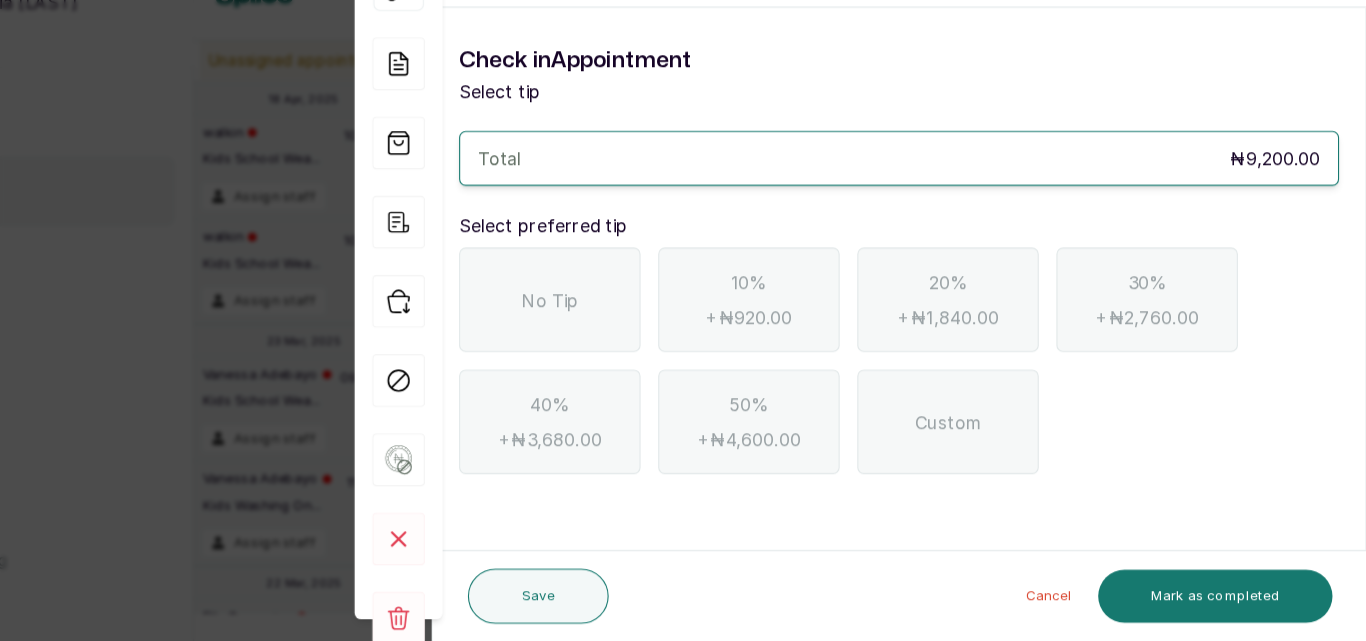 click on "Mark as completed" at bounding box center [1228, 600] 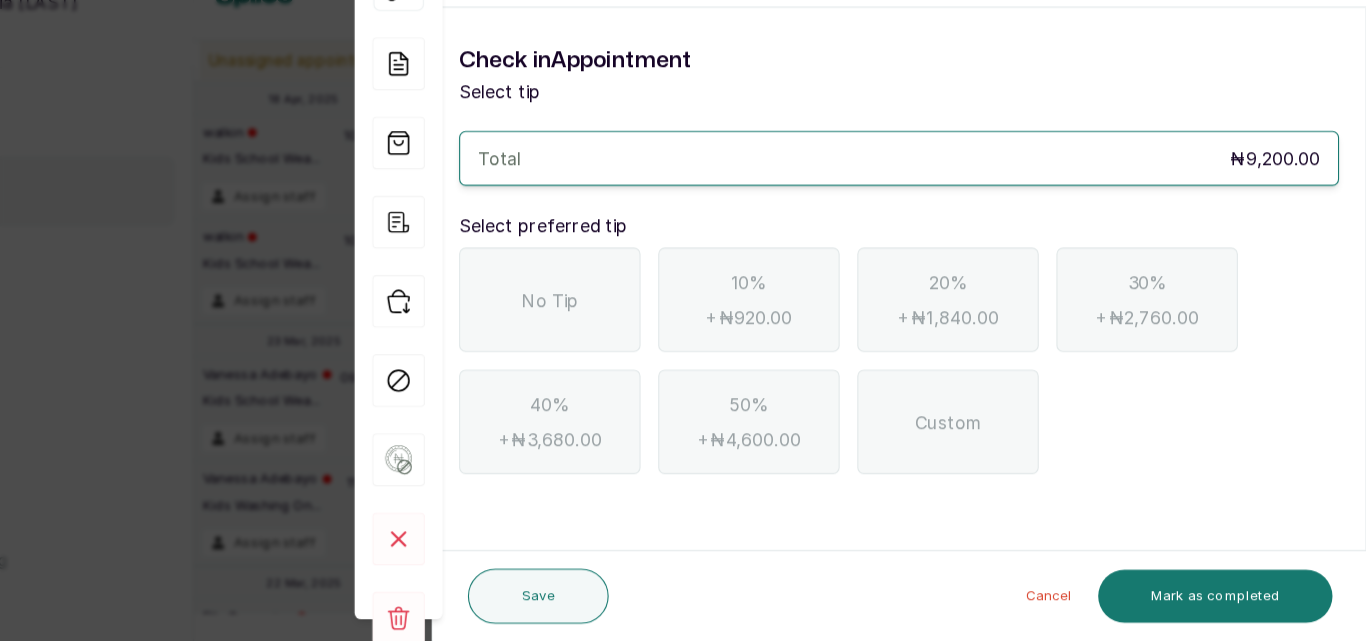 click on "Mark as completed" at bounding box center (1228, 600) 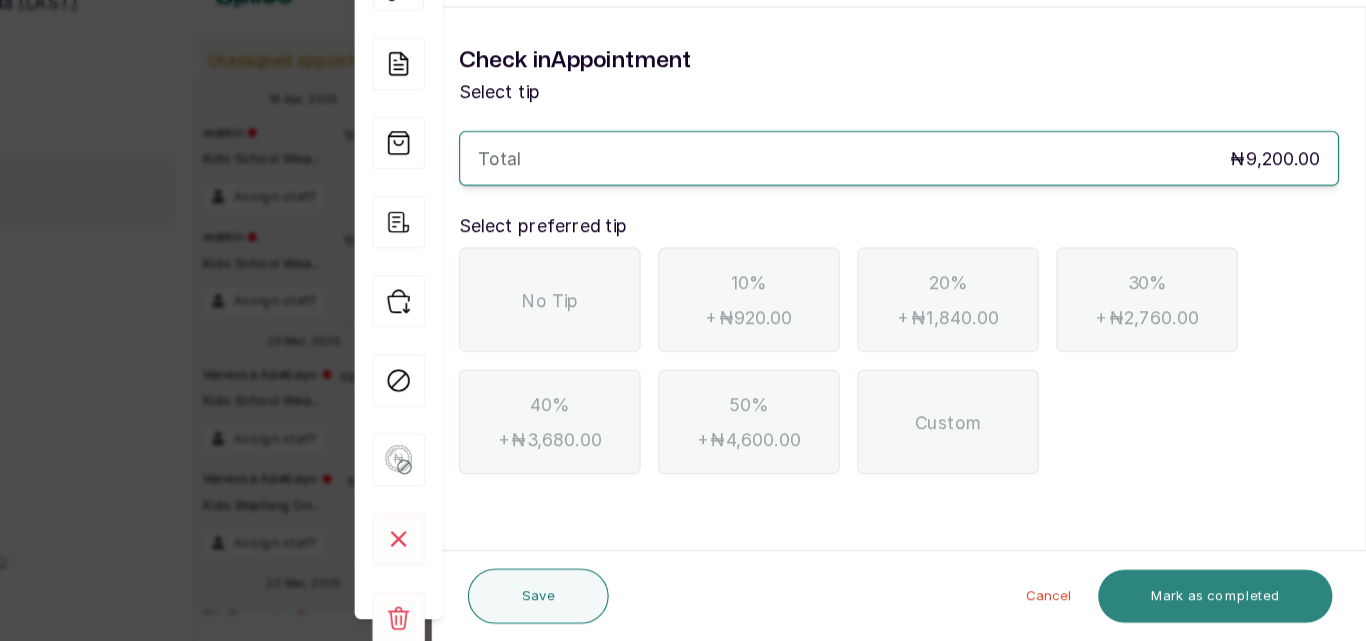 click on "Mark as completed" at bounding box center (1228, 600) 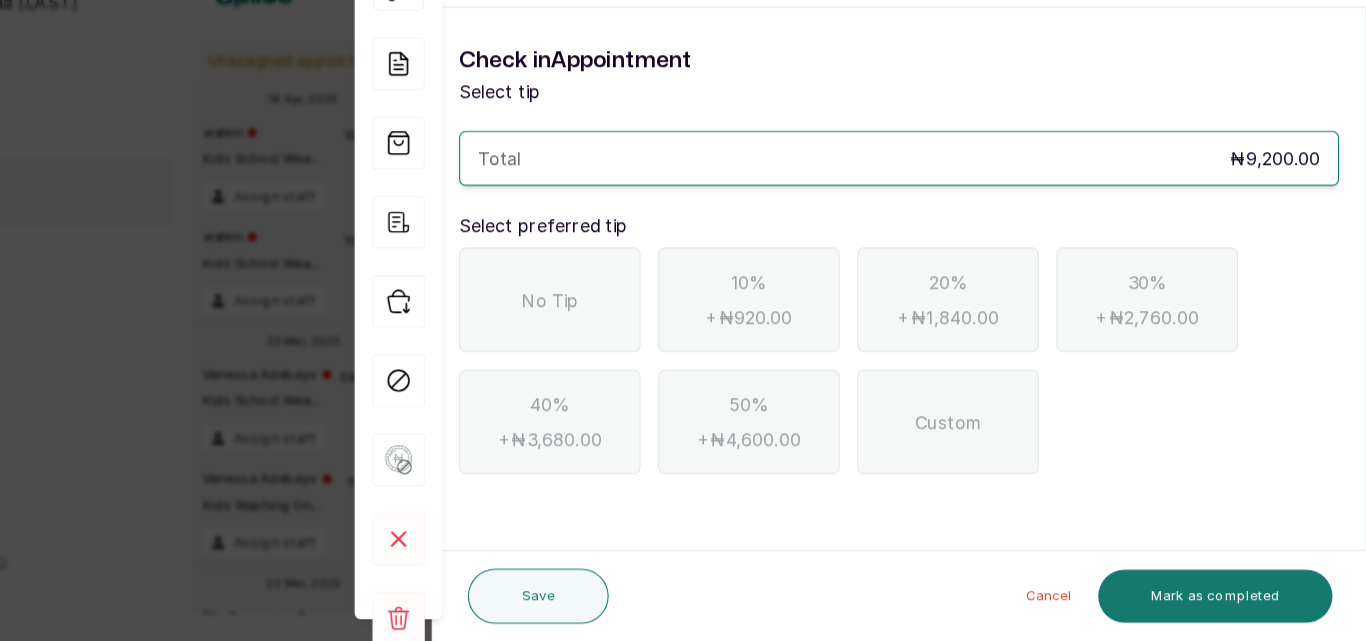 click on "No Tip" at bounding box center (623, 330) 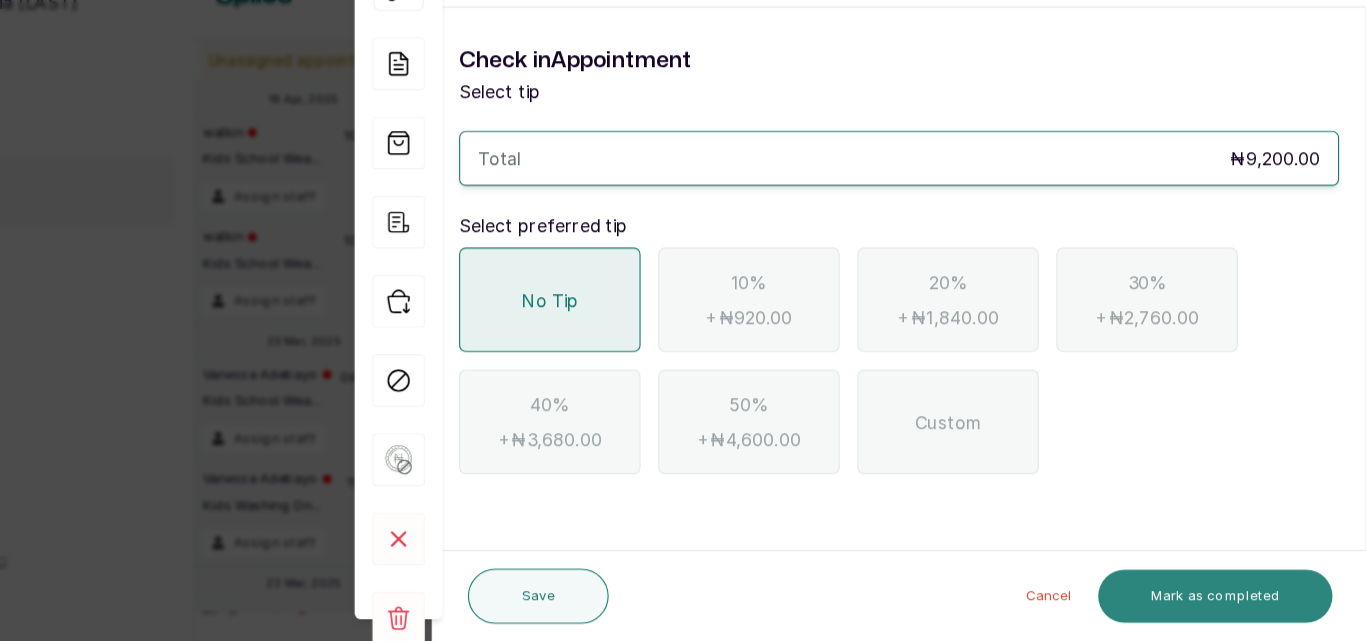 click on "Mark as completed" at bounding box center (1228, 600) 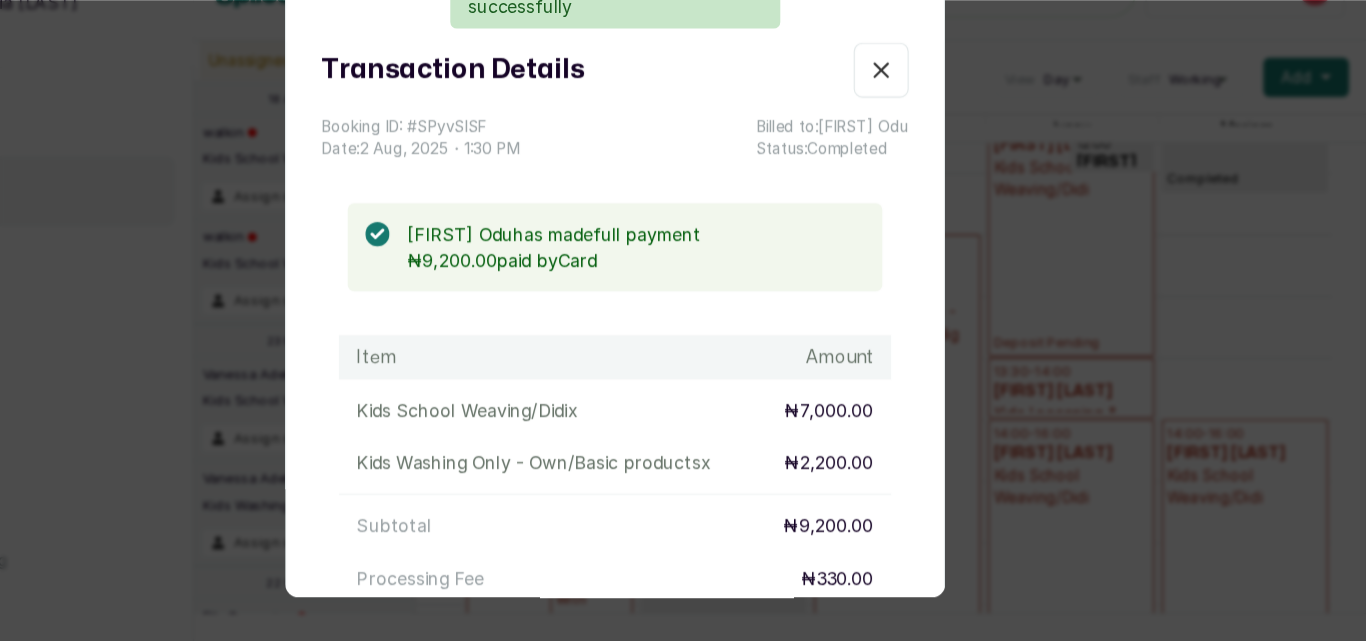 click 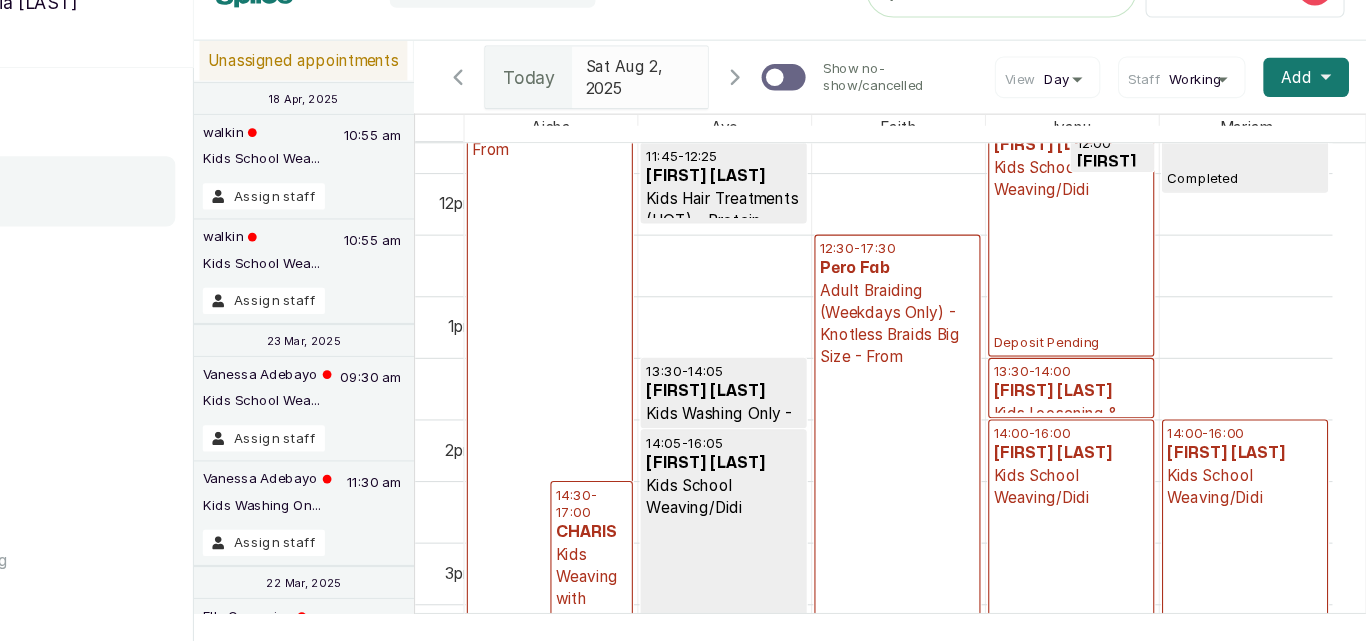 scroll, scrollTop: 1210, scrollLeft: 0, axis: vertical 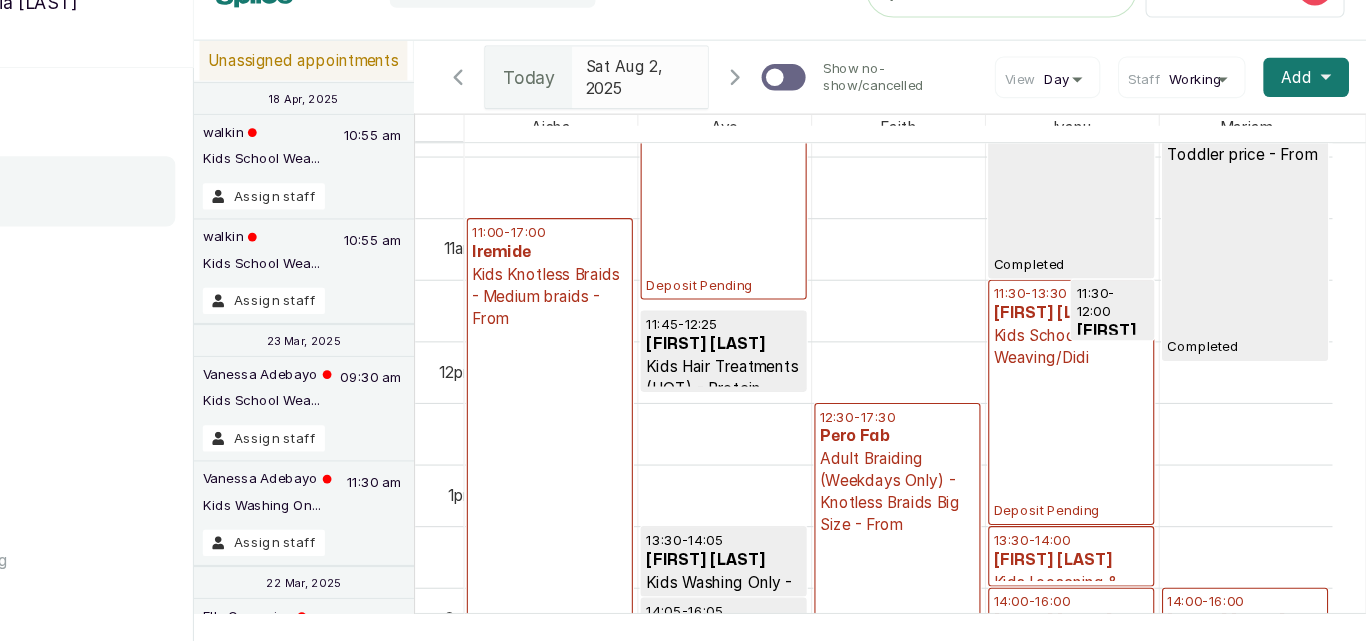 click on "11:30  -  13:30 Etinosa Paul OLOPE Kids School Weaving/Didi Deposit Pending" at bounding box center (1097, 423) 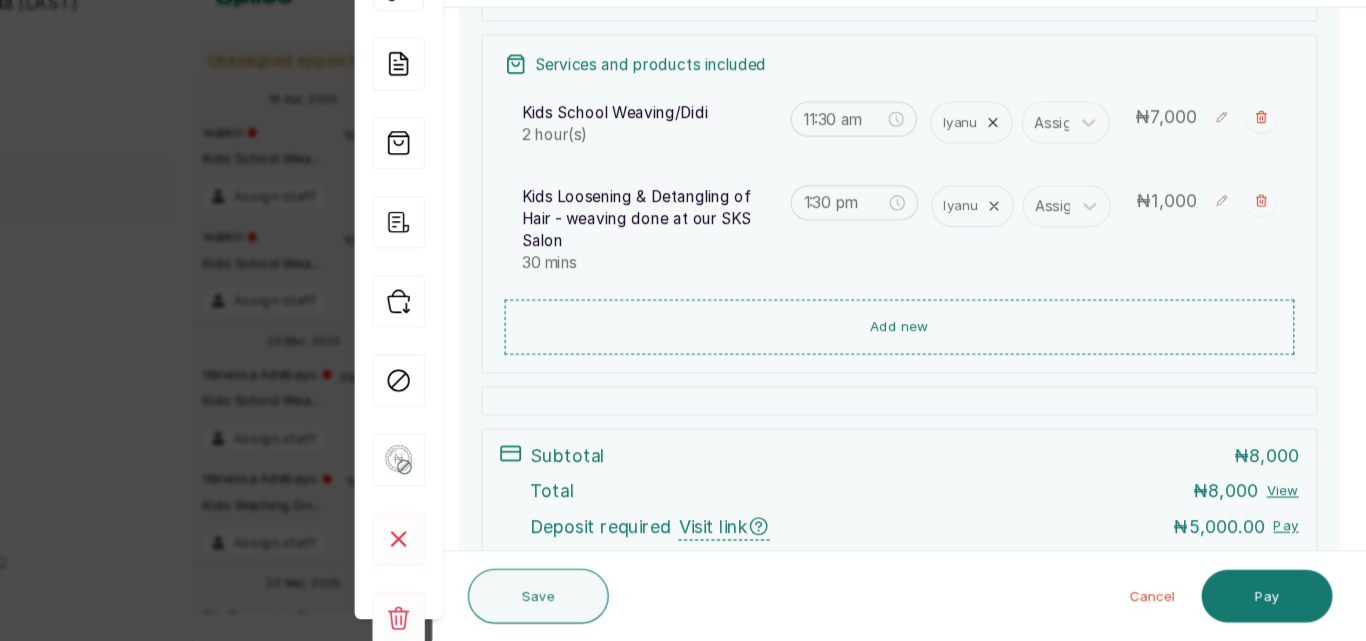 scroll, scrollTop: 325, scrollLeft: 0, axis: vertical 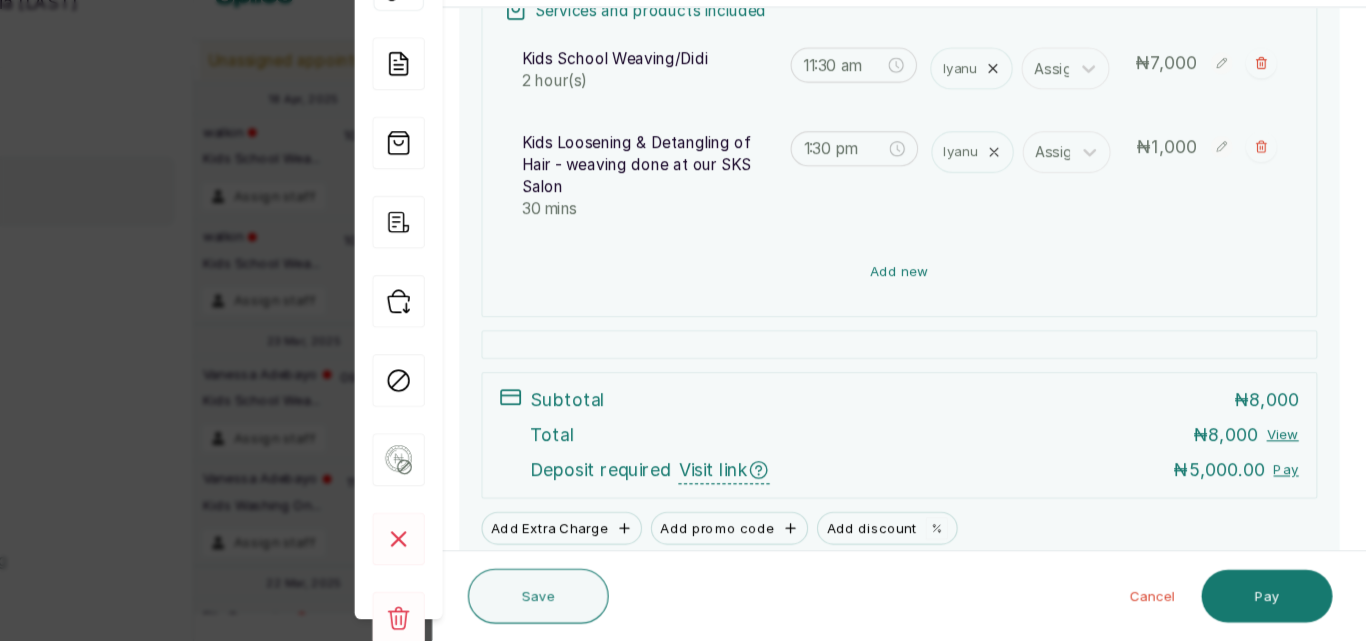 click on "Add new" at bounding box center [941, 305] 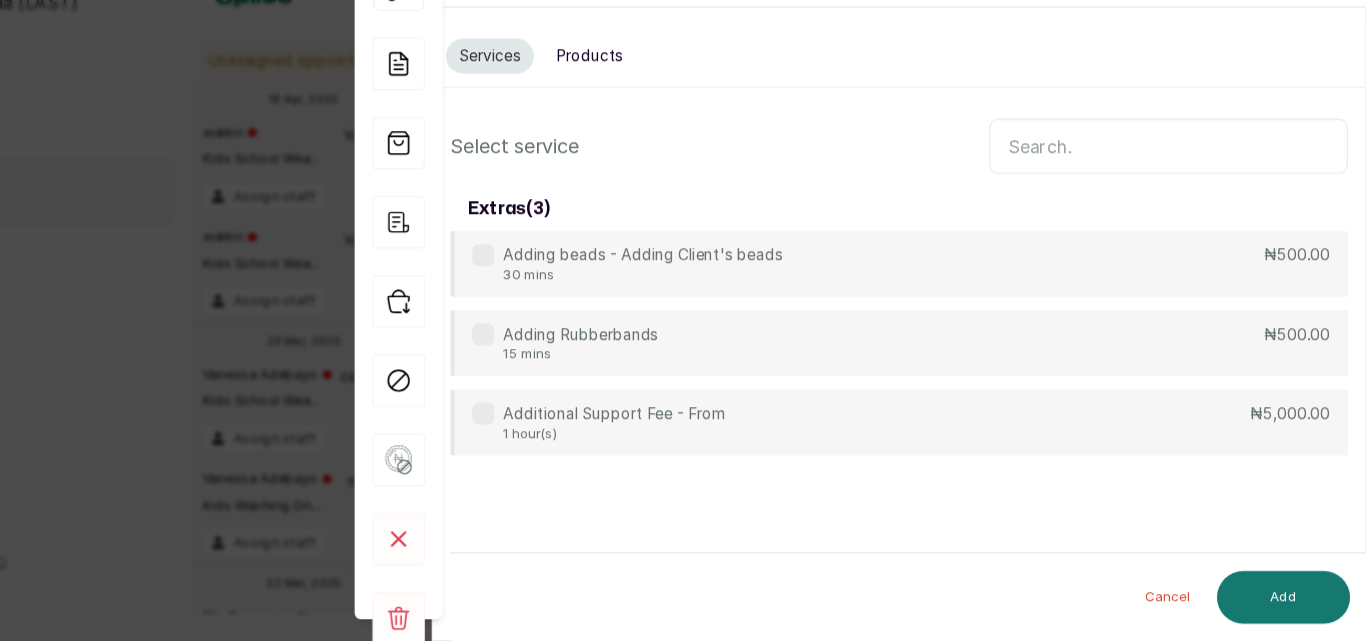 scroll, scrollTop: 0, scrollLeft: 0, axis: both 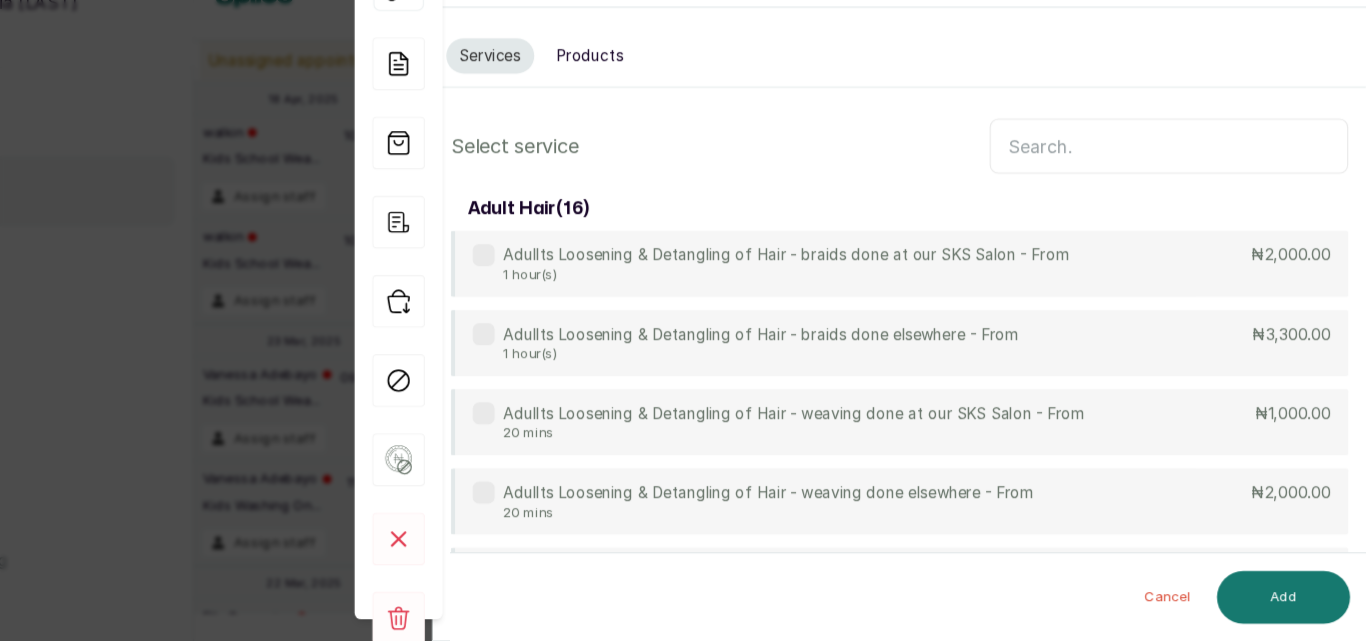 click at bounding box center [1186, 191] 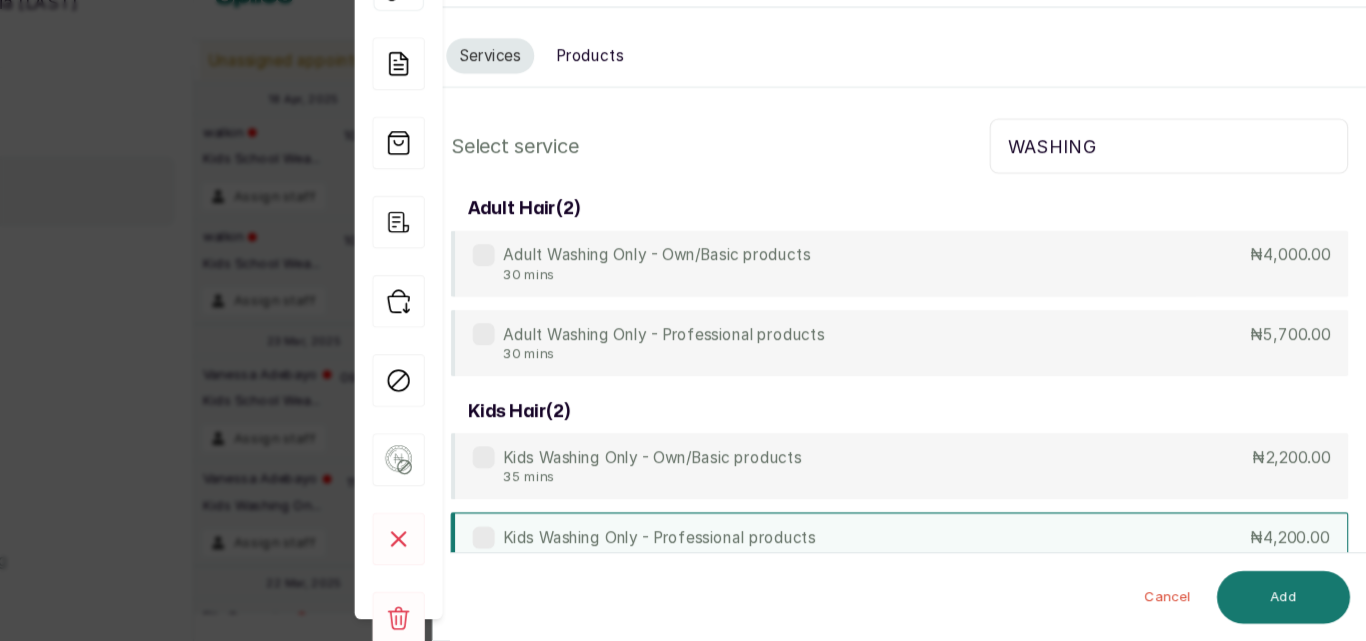 click on "Kids Washing Only  - Professional products 35 mins ₦4,200.00" at bounding box center (941, 555) 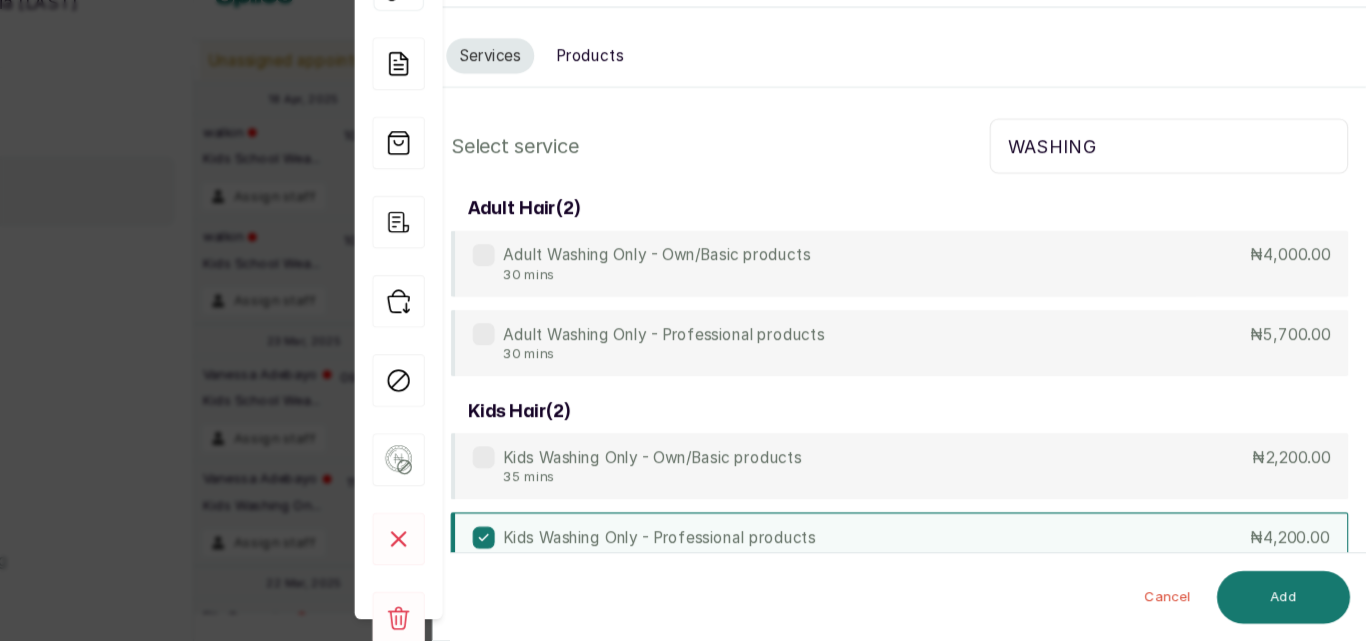 click on "WASHING" at bounding box center [1186, 191] 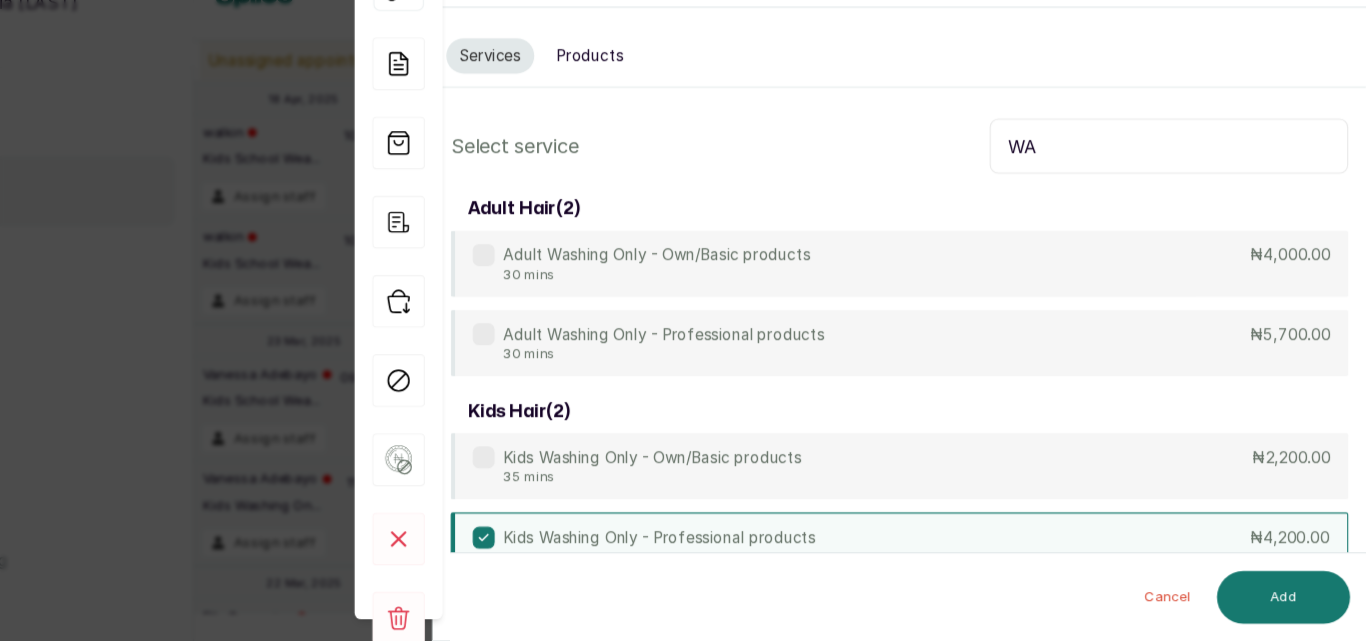 type on "W" 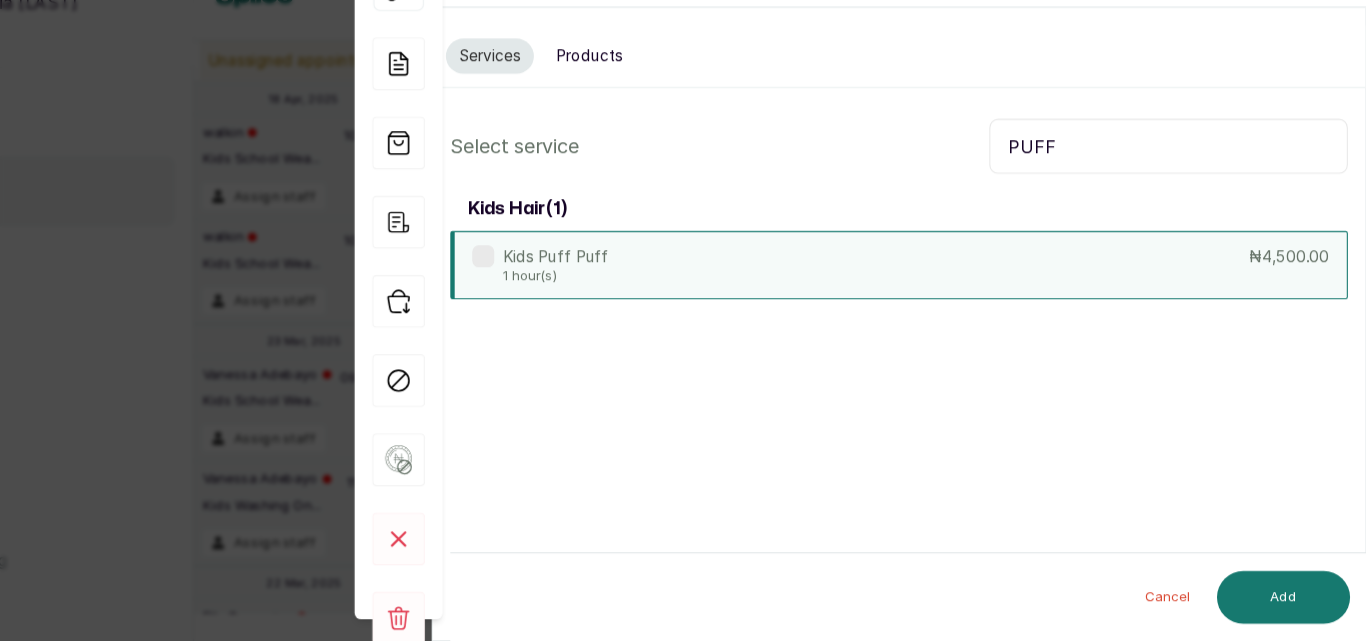 type on "PUFF" 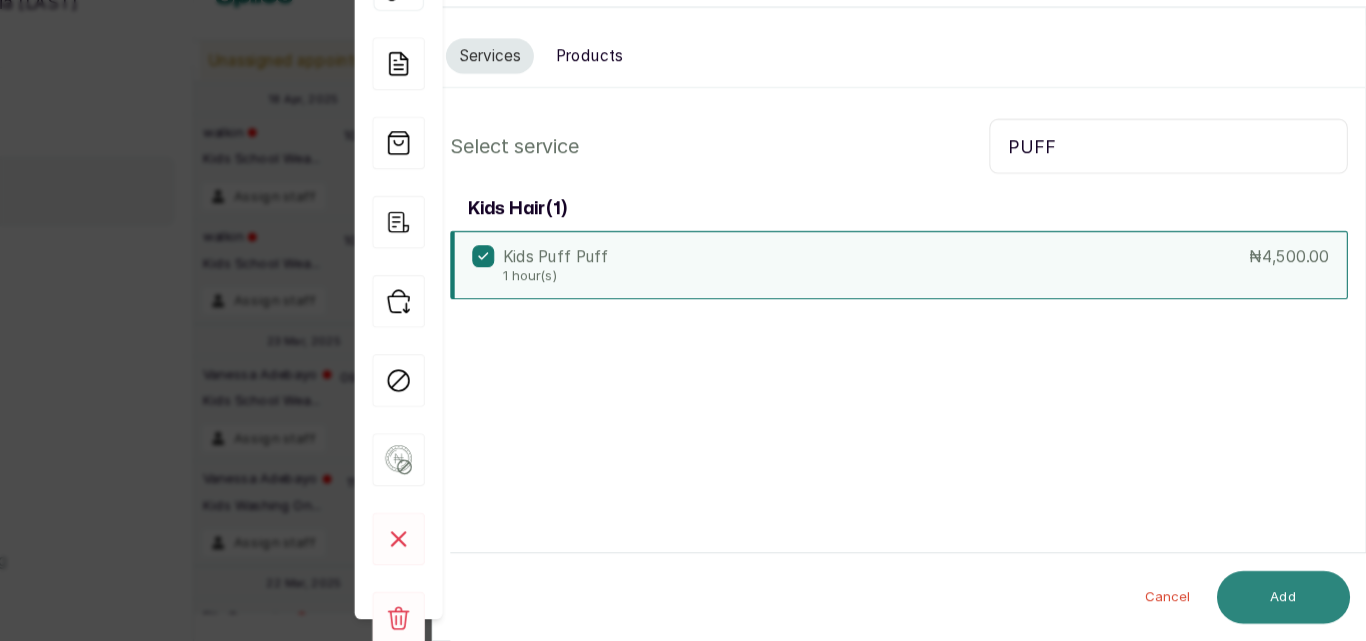 click on "Add" at bounding box center [1290, 601] 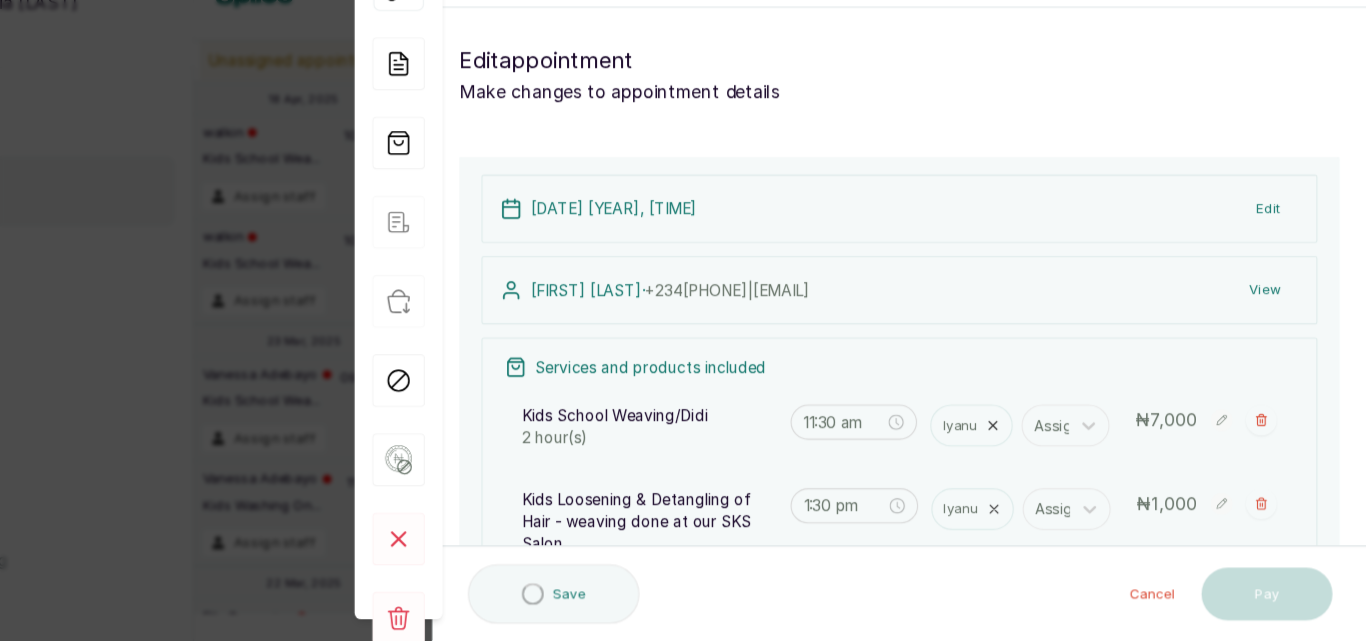 type on "2:00 pm" 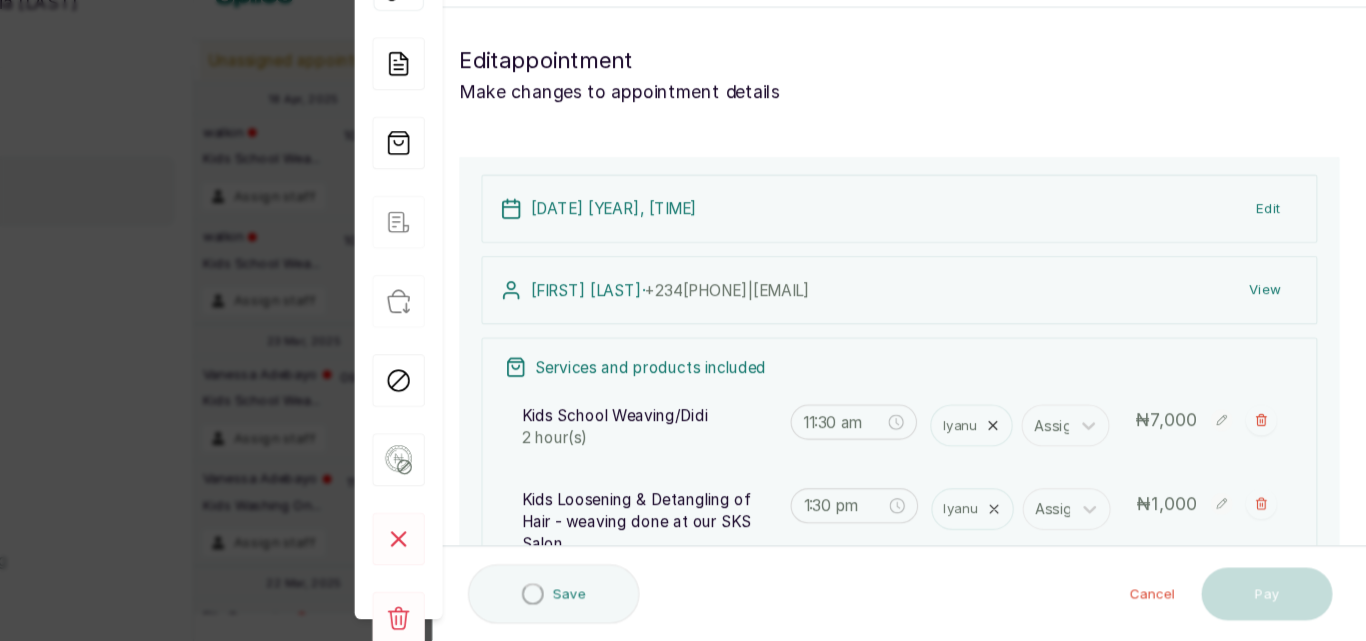 type on "2:35 pm" 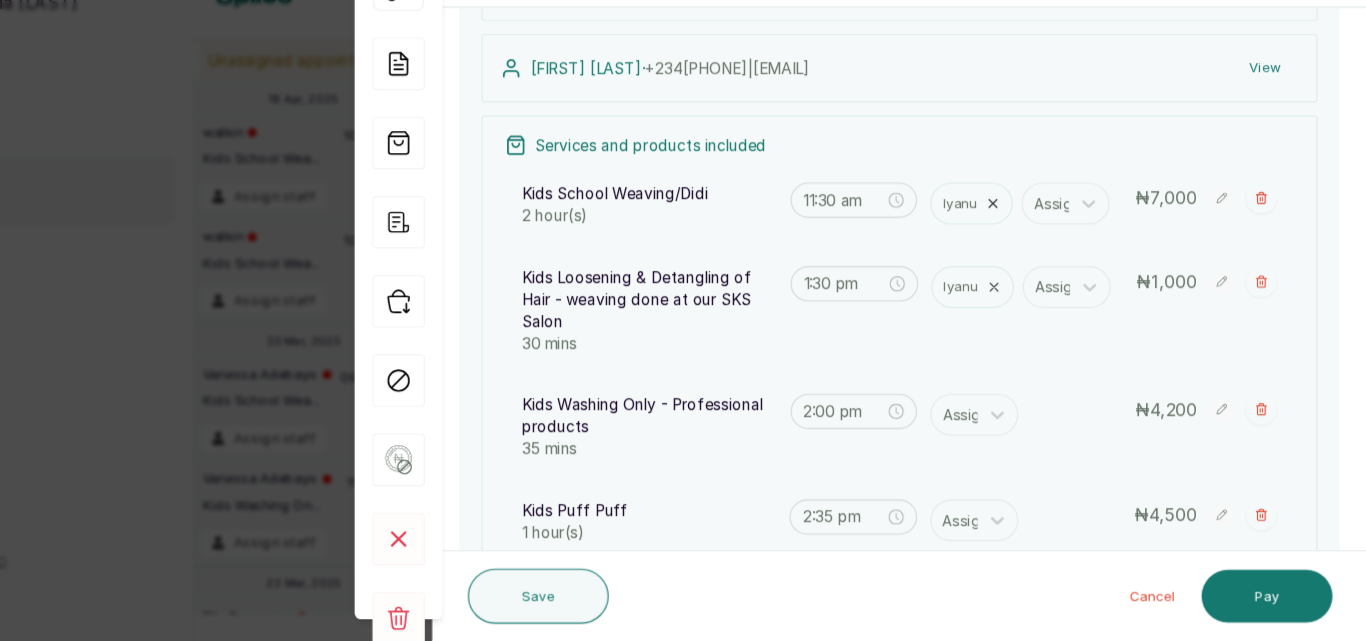 scroll, scrollTop: 246, scrollLeft: 0, axis: vertical 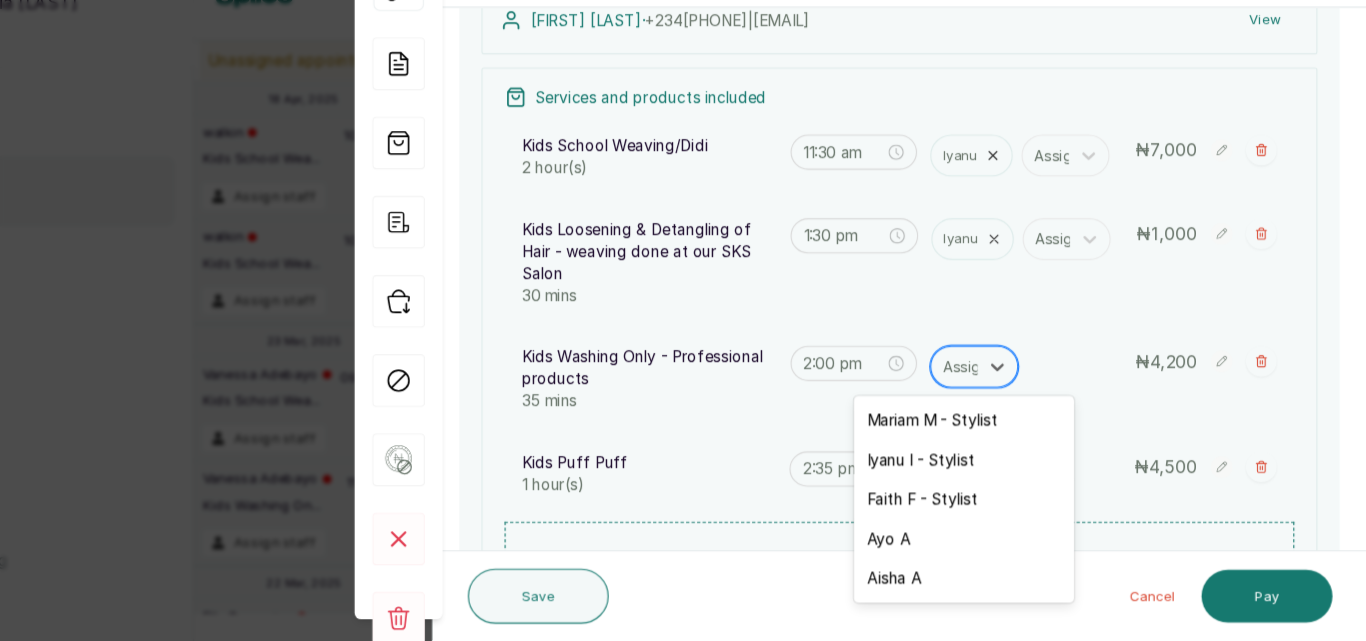 click at bounding box center (1001, 391) 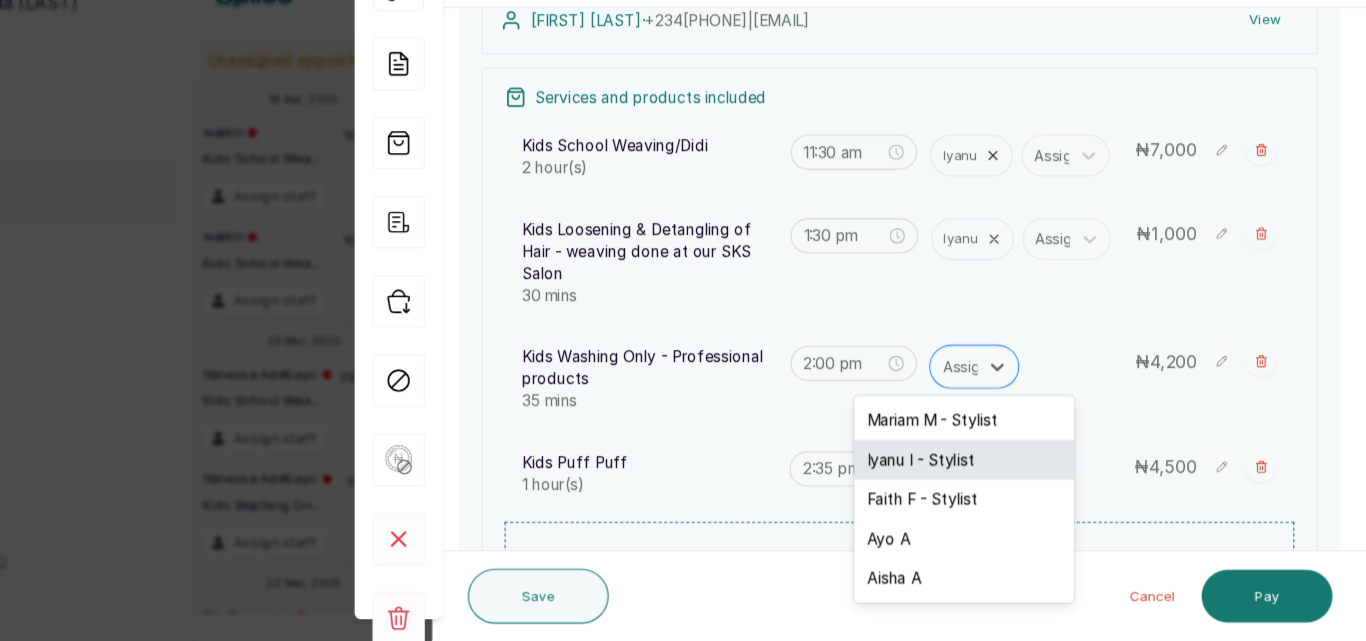click on "Iyanu I - Stylist" at bounding box center (1000, 476) 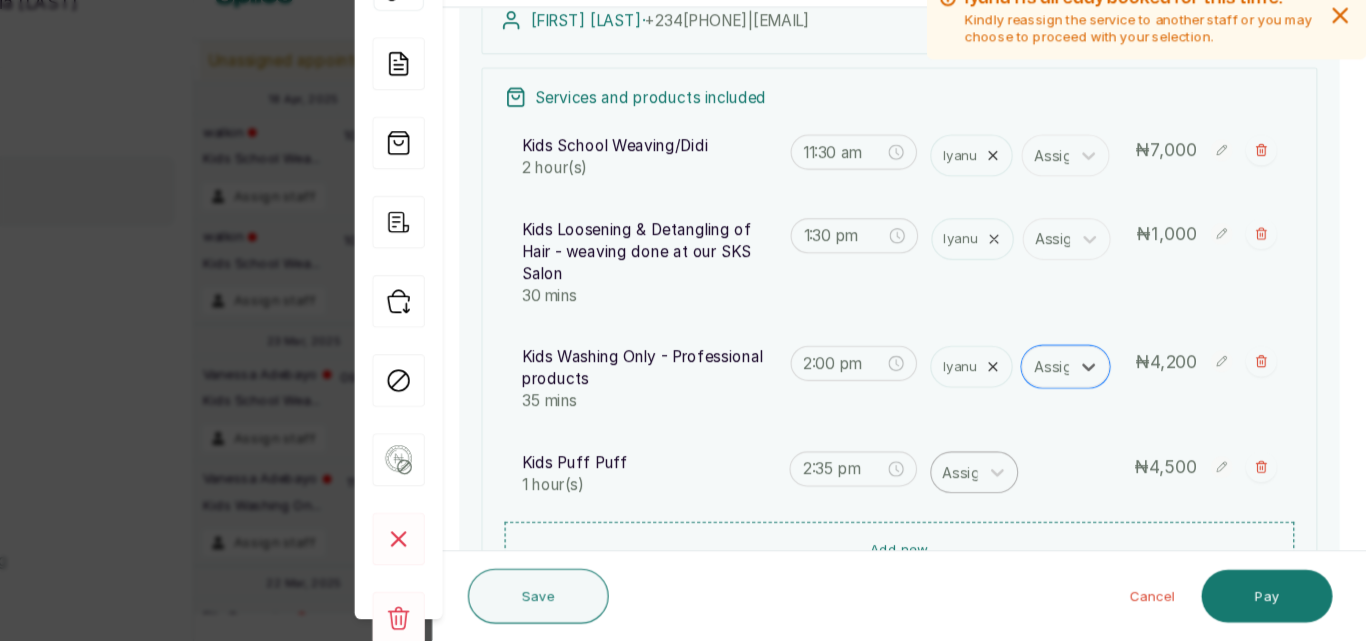 click at bounding box center [1001, 487] 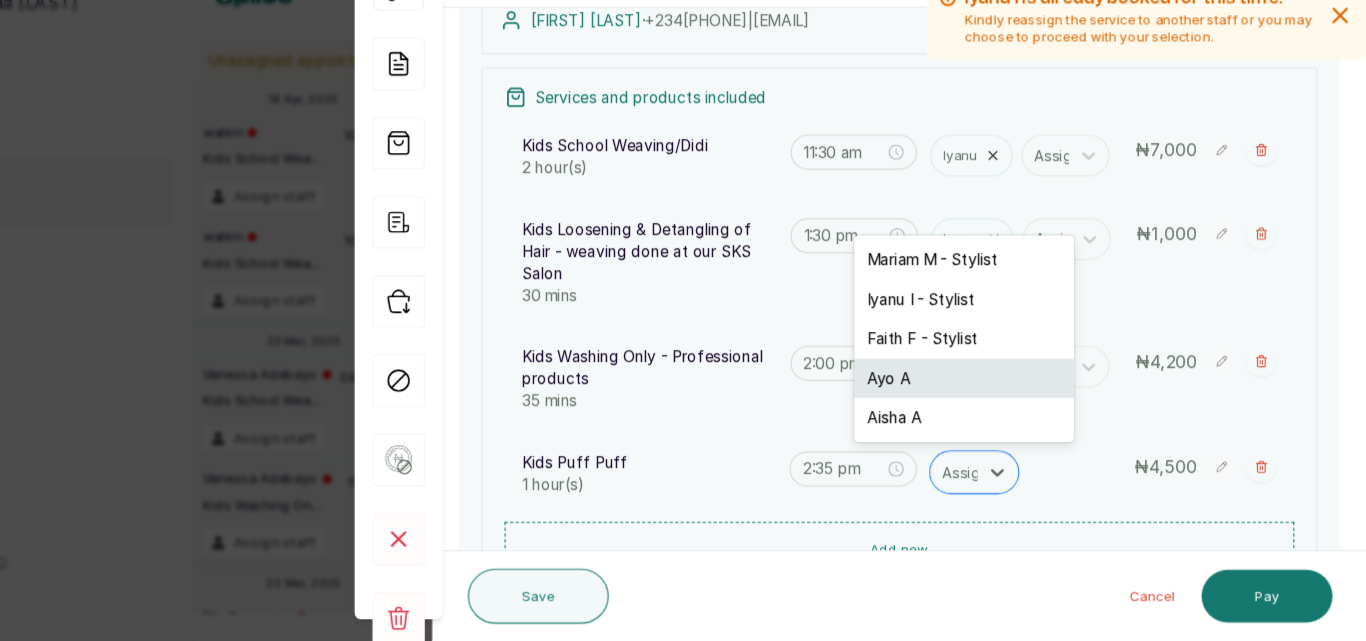 click on "Ayo A" at bounding box center [1000, 402] 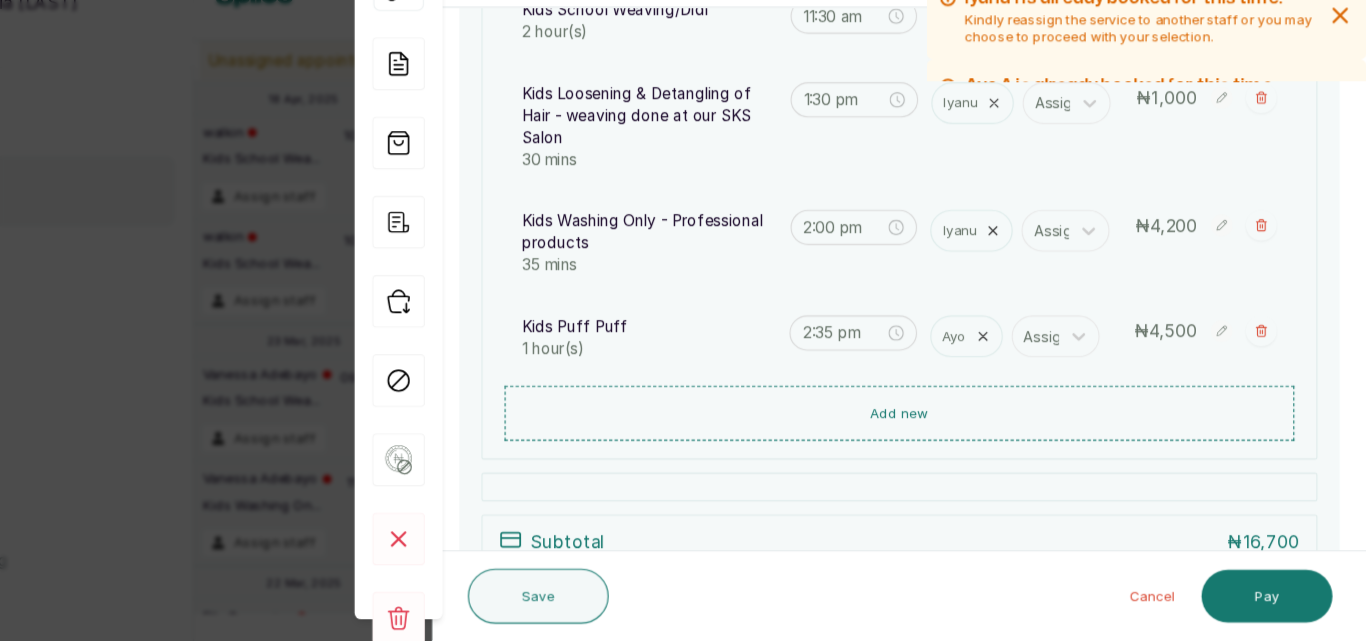 scroll, scrollTop: 187, scrollLeft: 0, axis: vertical 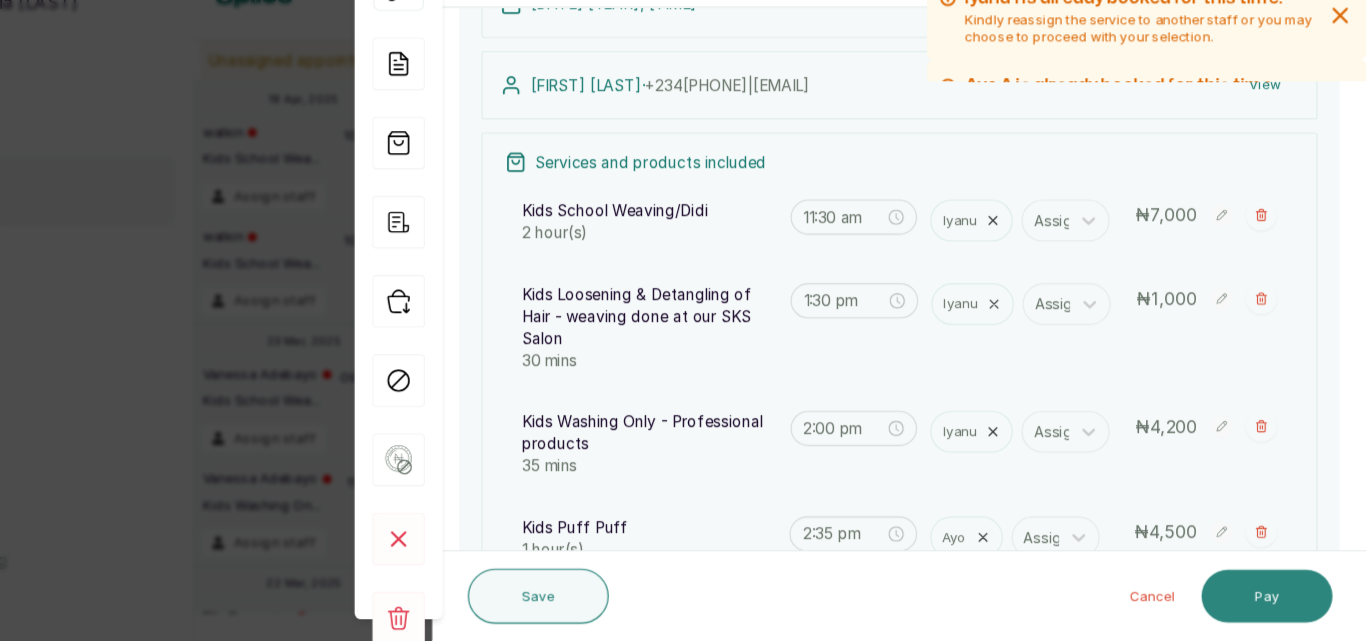 click on "Pay" at bounding box center [1275, 600] 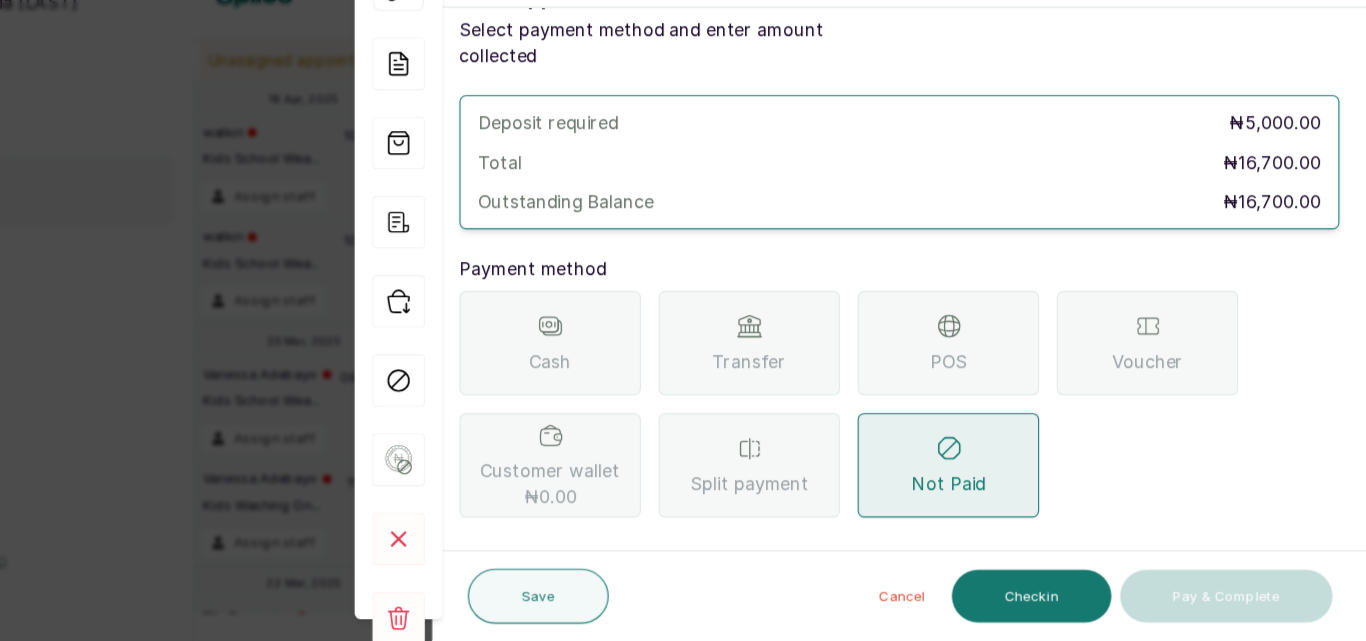 click on "Transfer" at bounding box center (804, 369) 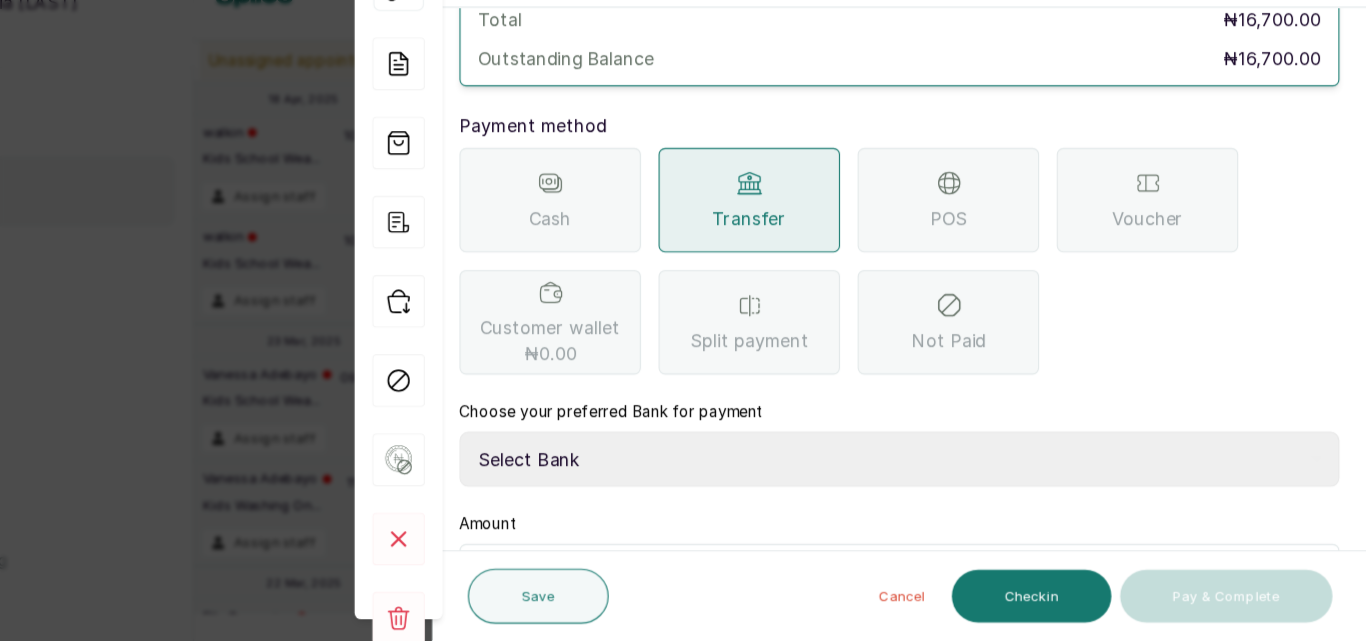 click on "Select Bank CANARY YELLOW Moniepoint MFB CANARY YELLOW Sparkle Microfinance Bank" at bounding box center (941, 475) 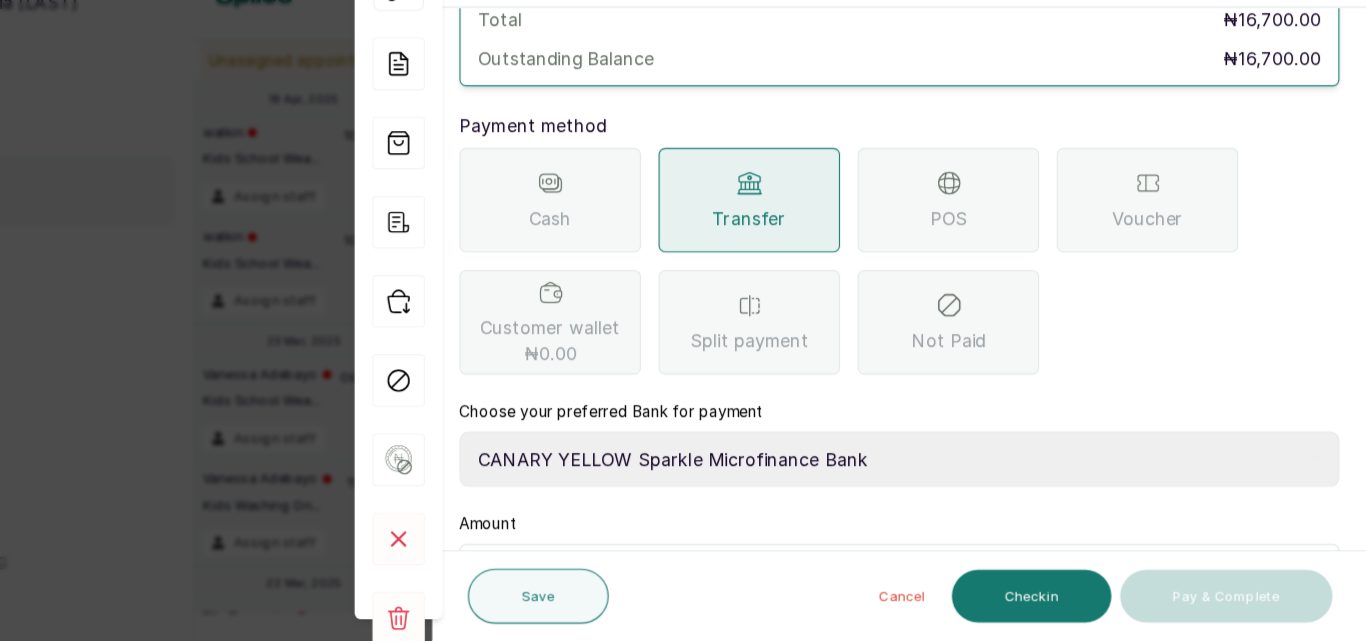 click on "Select Bank CANARY YELLOW Moniepoint MFB CANARY YELLOW Sparkle Microfinance Bank" at bounding box center [941, 475] 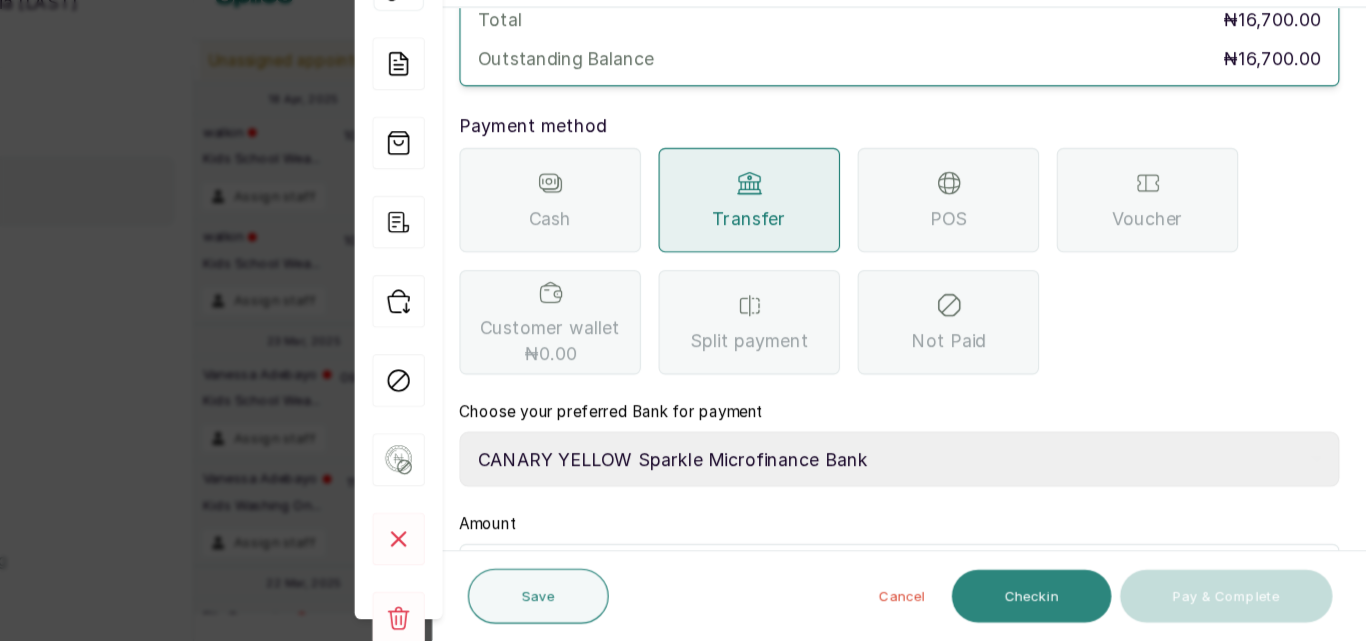 type on "16,700" 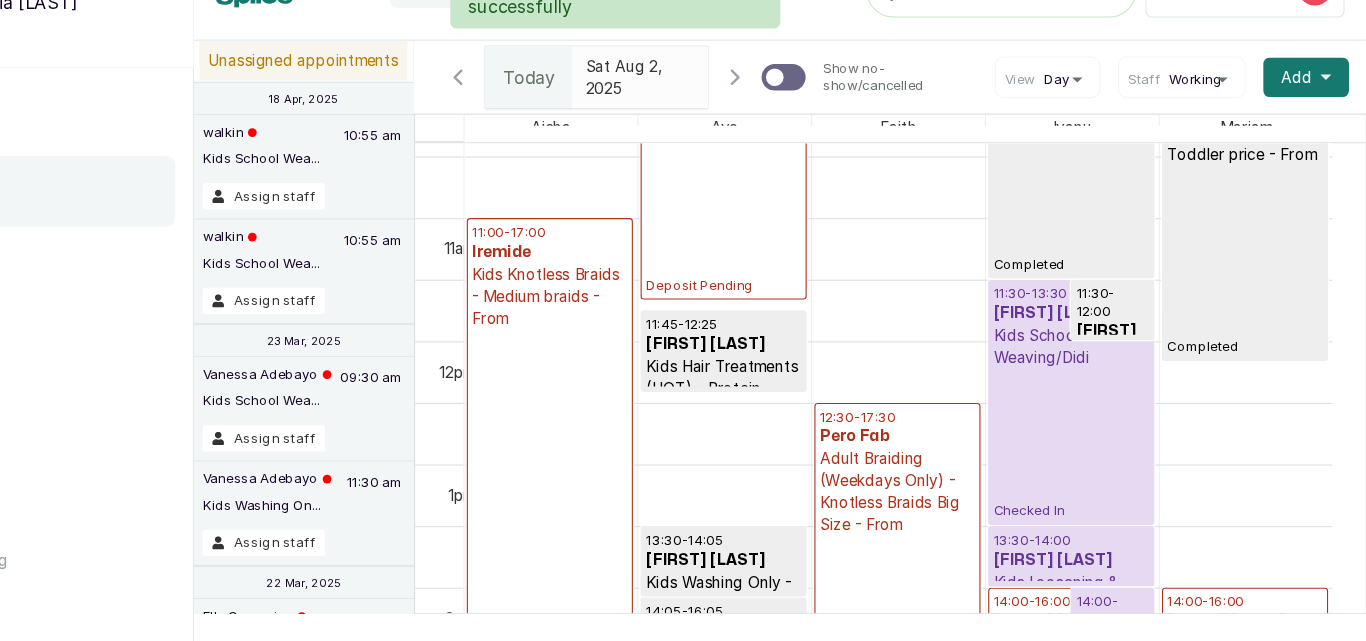 scroll, scrollTop: 1434, scrollLeft: 0, axis: vertical 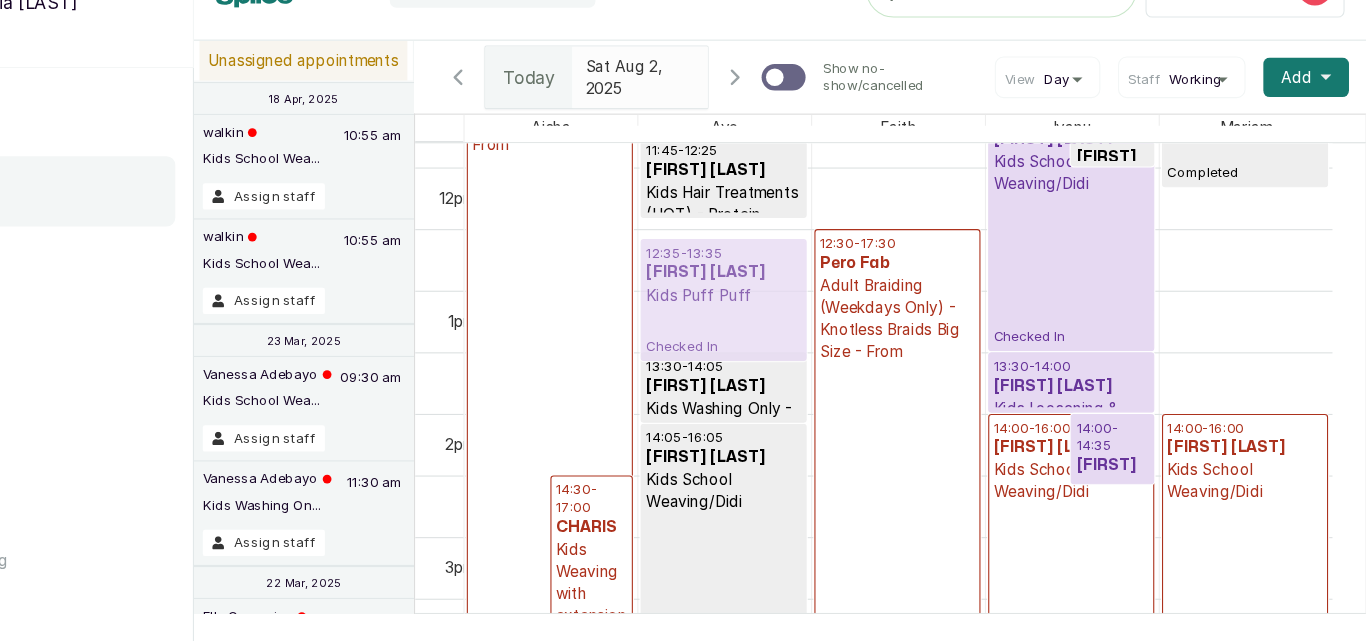 drag, startPoint x: 823, startPoint y: 528, endPoint x: 771, endPoint y: 300, distance: 233.85466 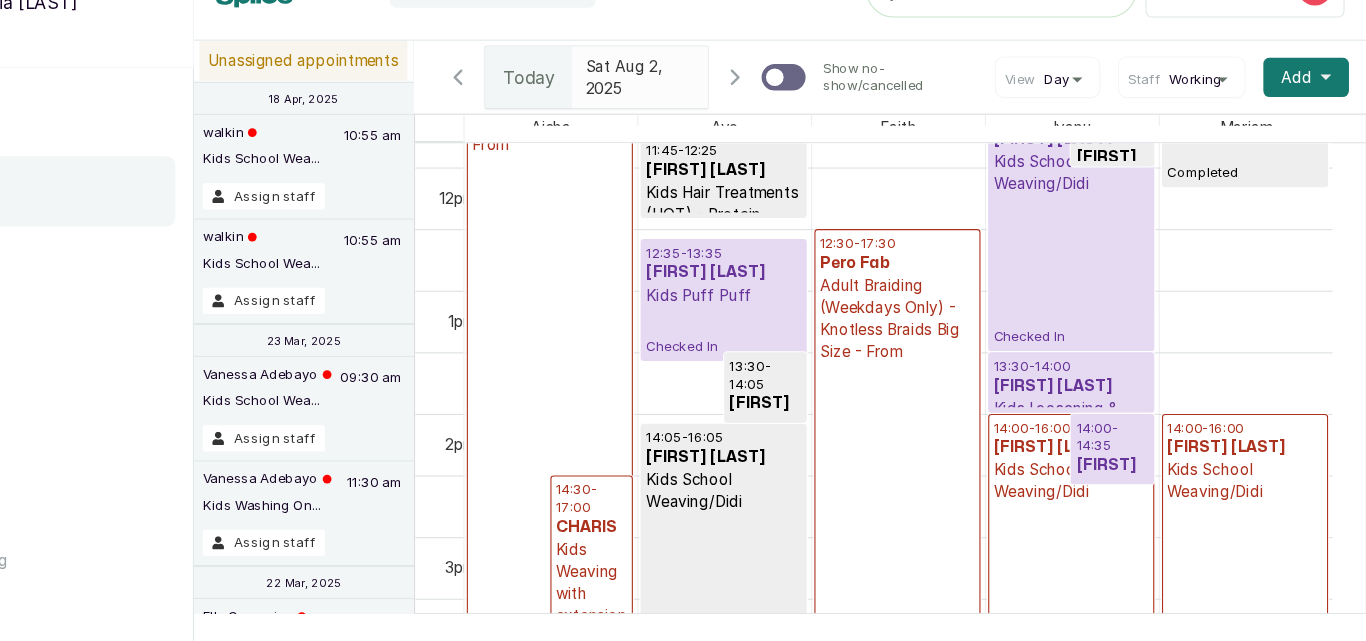 click on "[FIRST] [LAST]" at bounding box center [781, 306] 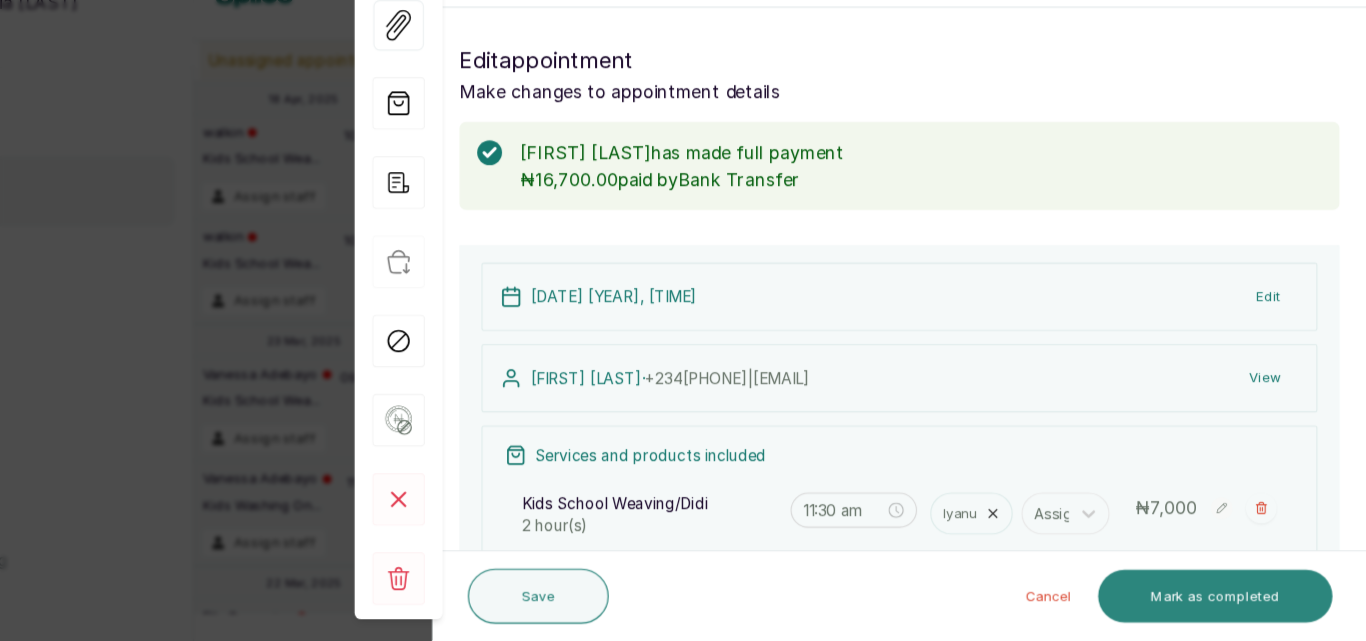click on "Mark as completed" at bounding box center [1228, 600] 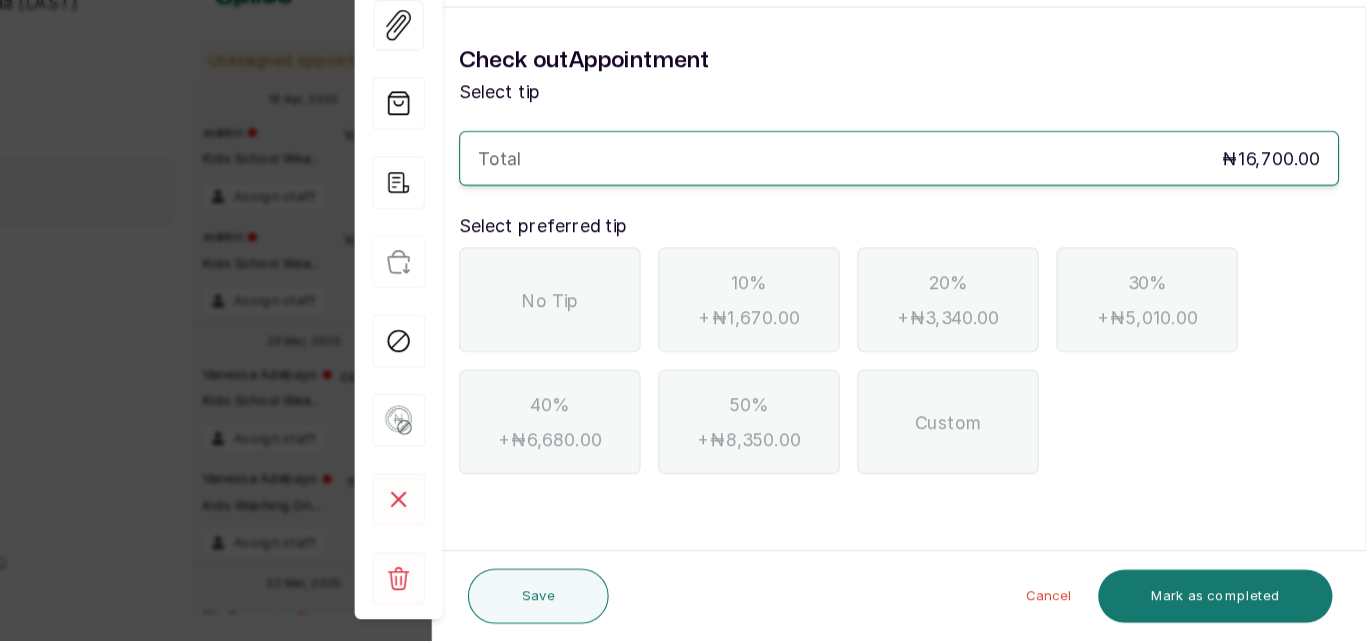 click on "No Tip" at bounding box center [624, 331] 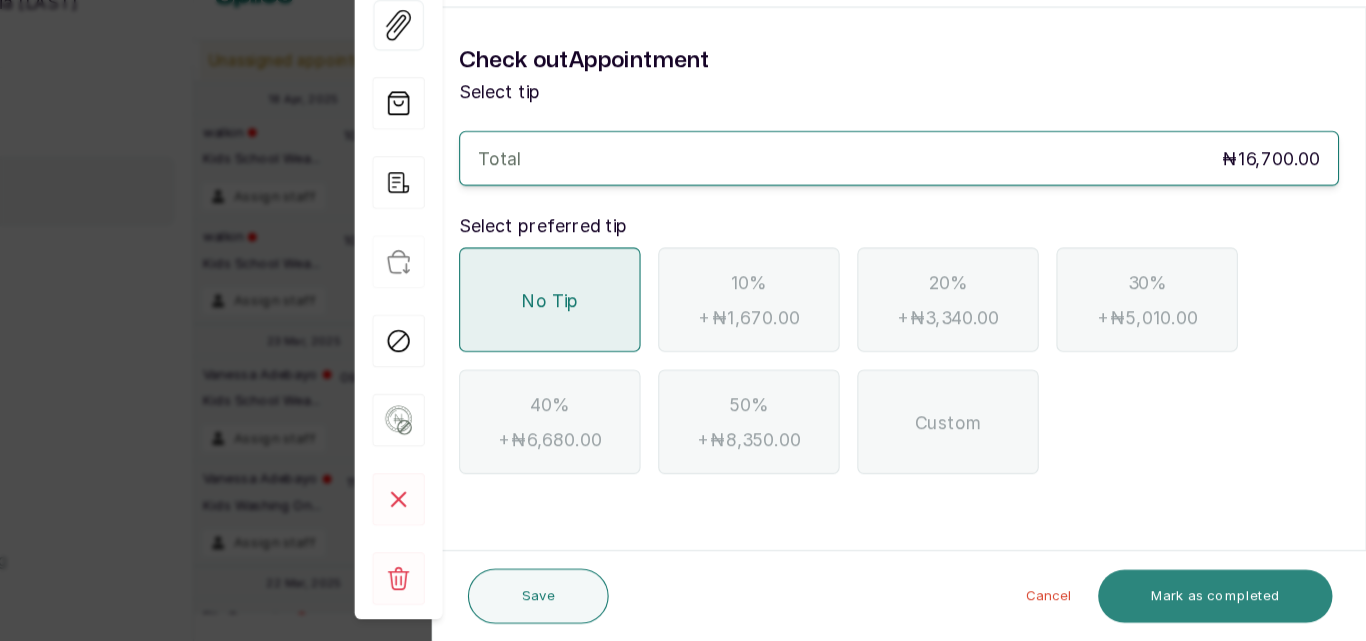 click on "Mark as completed" at bounding box center [1228, 600] 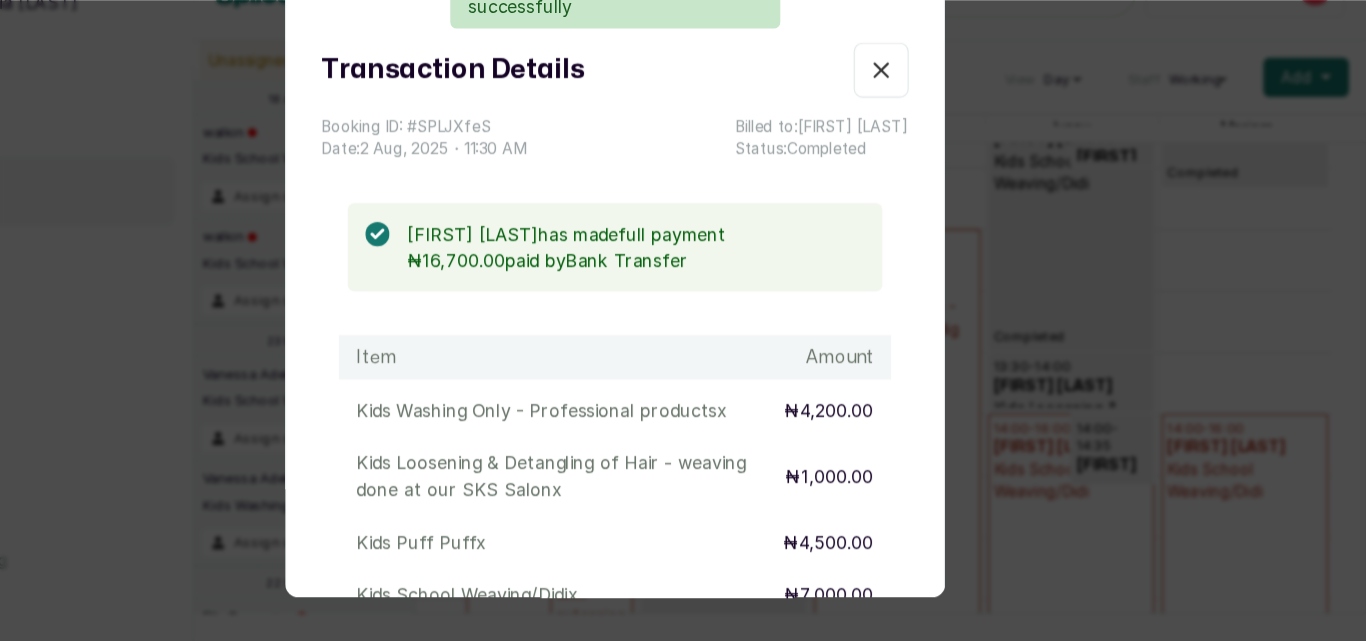 click 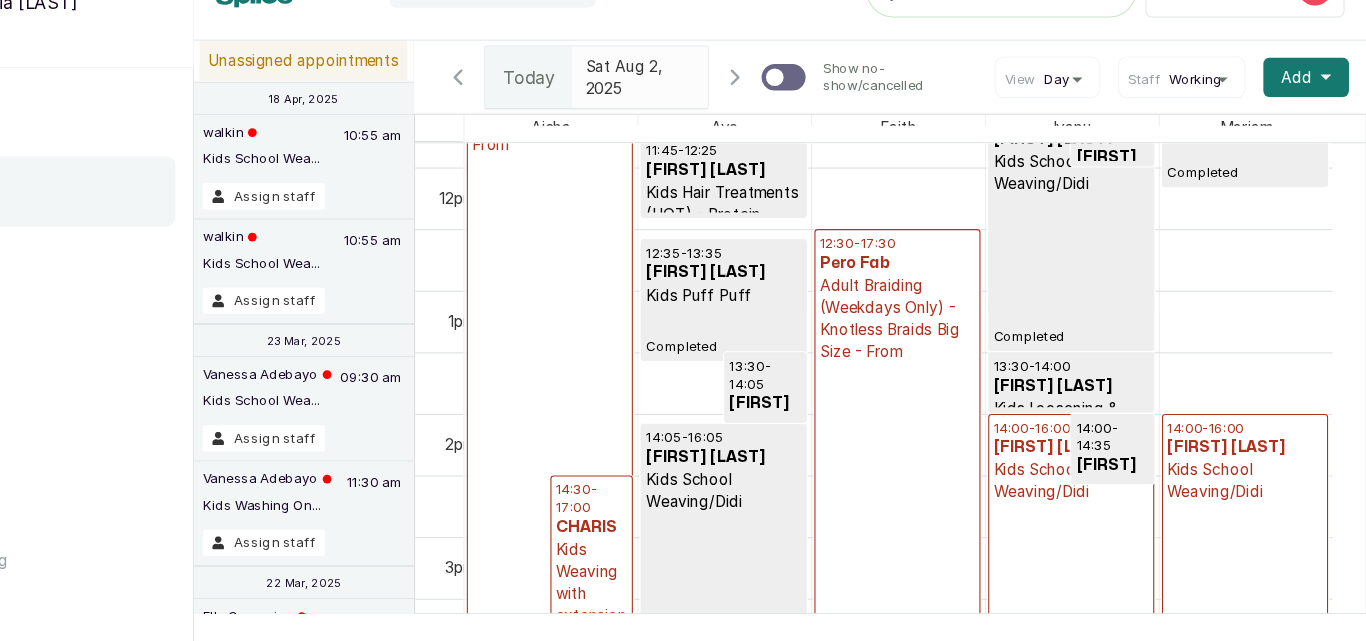click on "12:30  -  17:30 Pero Fab Adult Braiding (Weekdays Only) - Knotless Braids Big Size - From Deposit Pending" at bounding box center [939, 545] 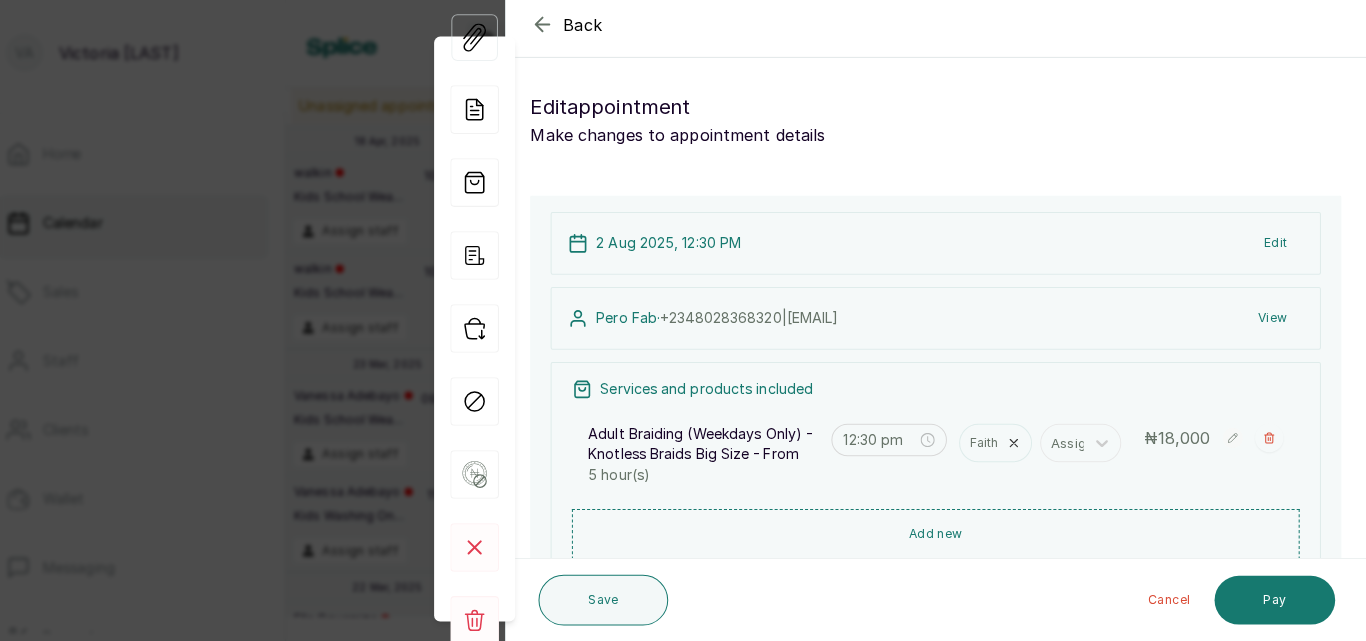 scroll, scrollTop: 0, scrollLeft: 0, axis: both 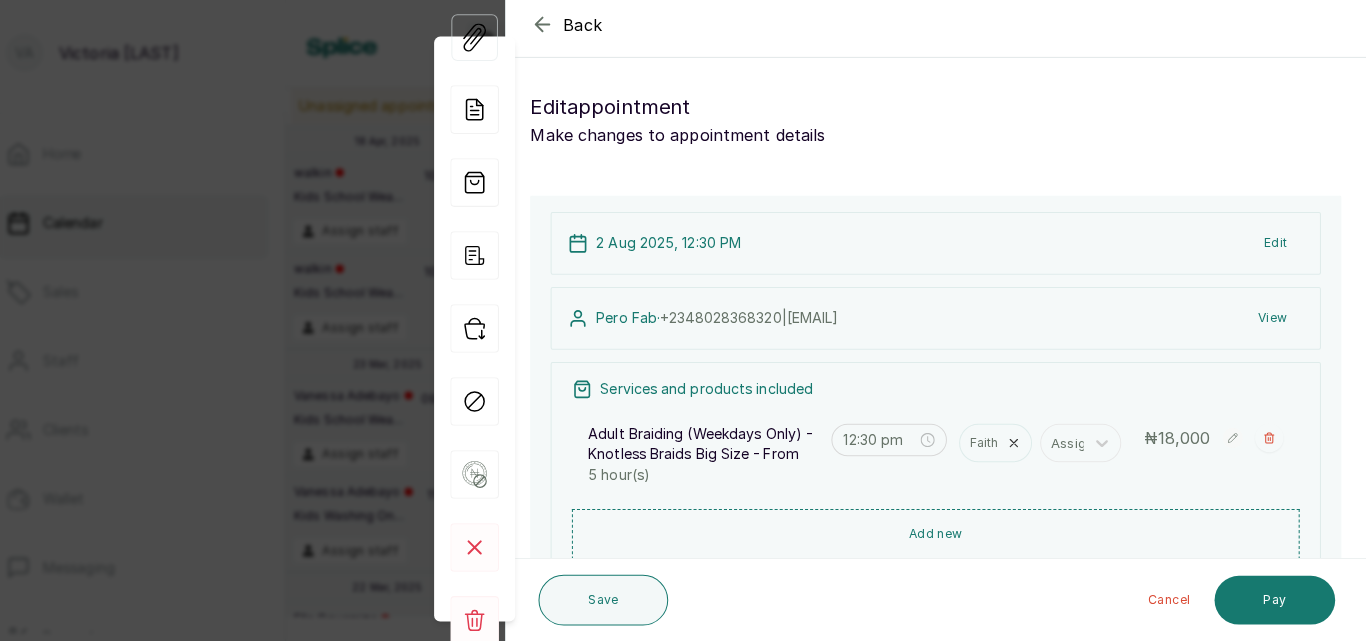 click 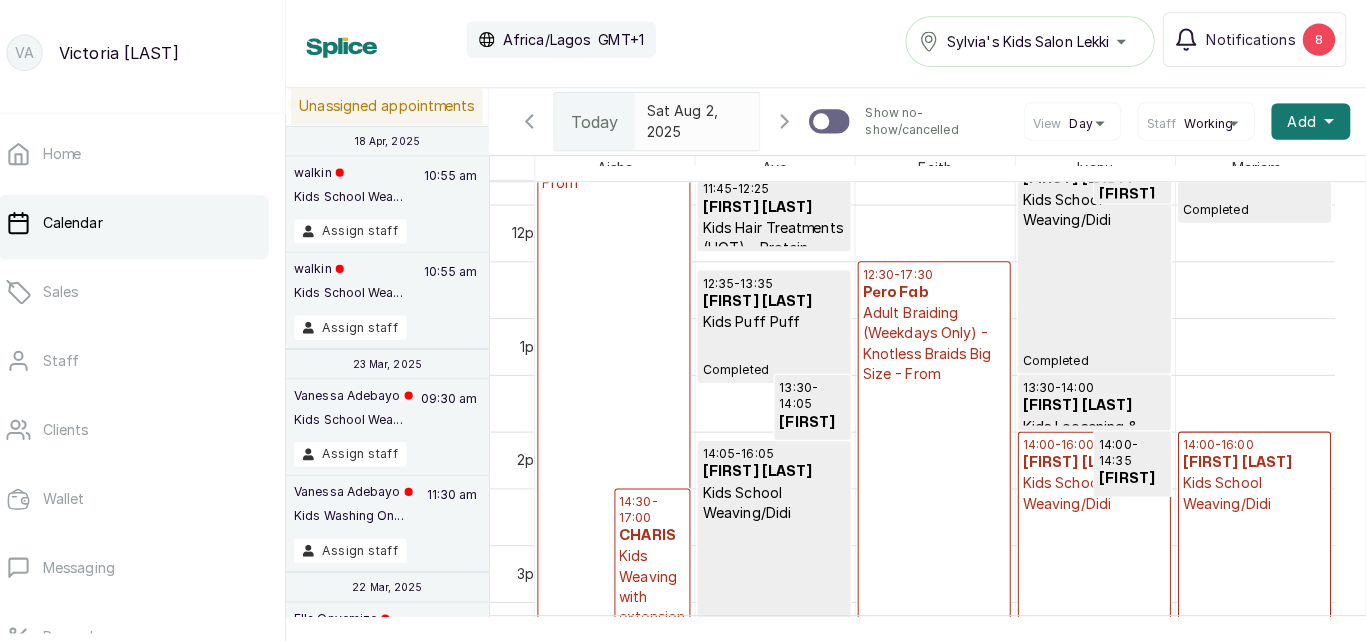 scroll, scrollTop: 1140, scrollLeft: 0, axis: vertical 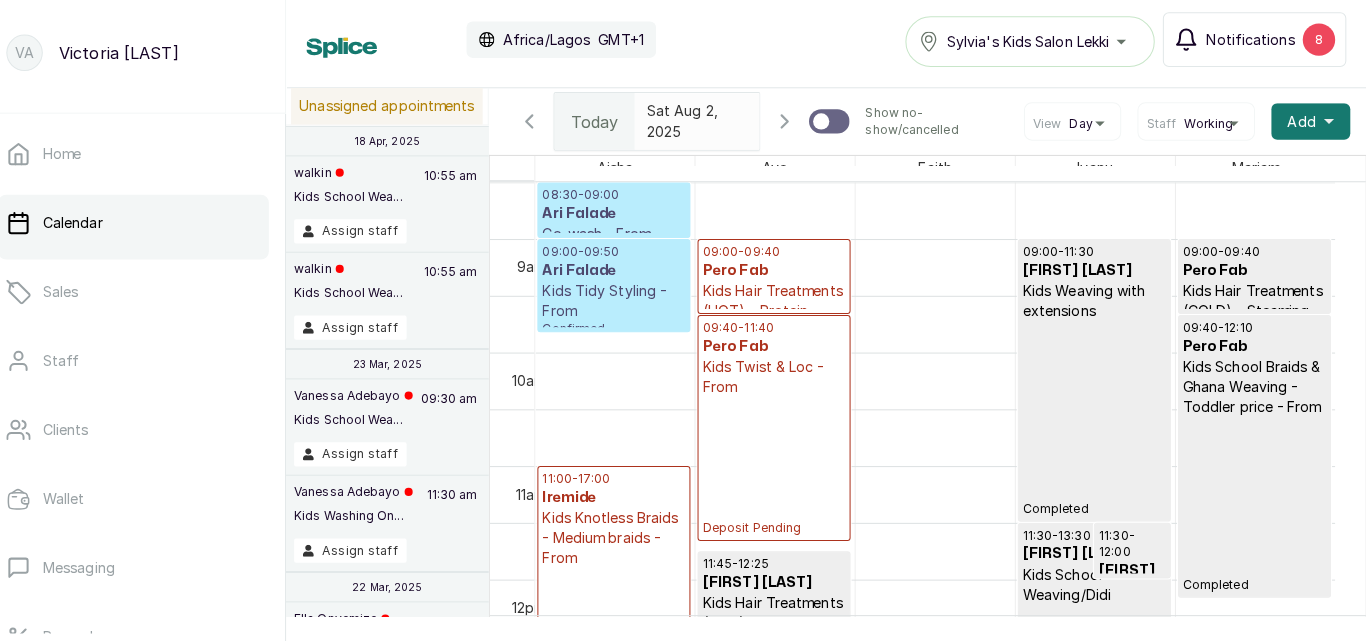 click on "8" at bounding box center [1319, 47] 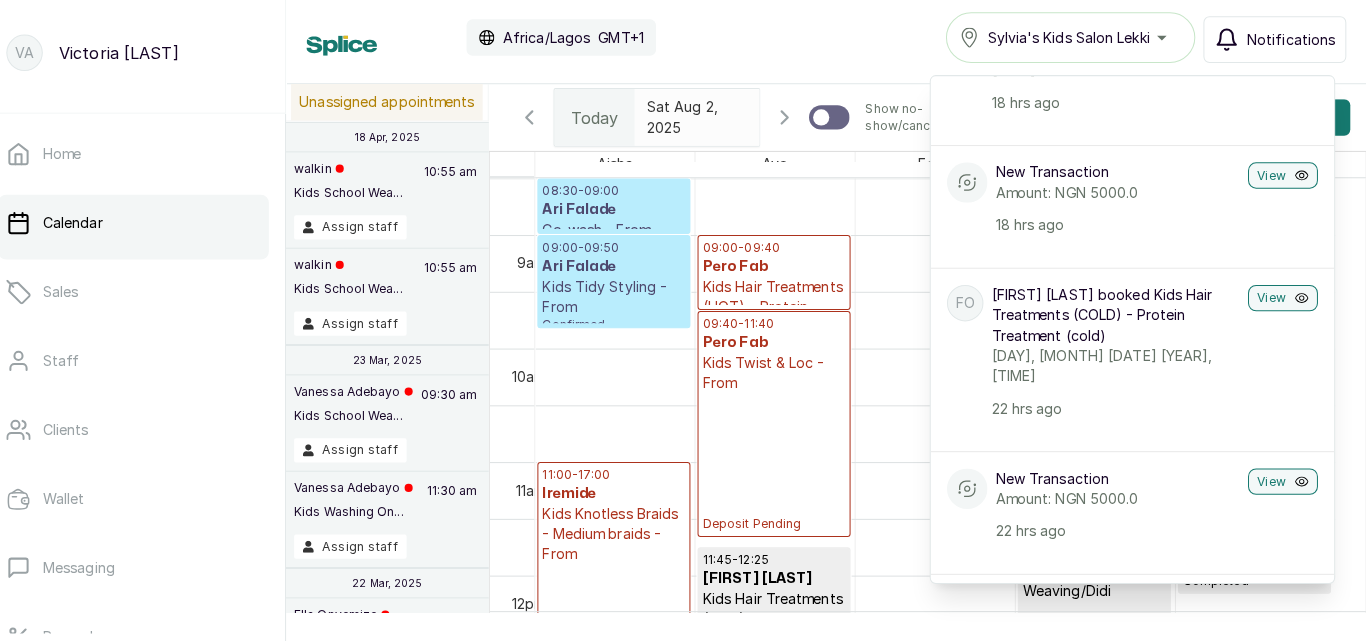 scroll, scrollTop: 0, scrollLeft: 0, axis: both 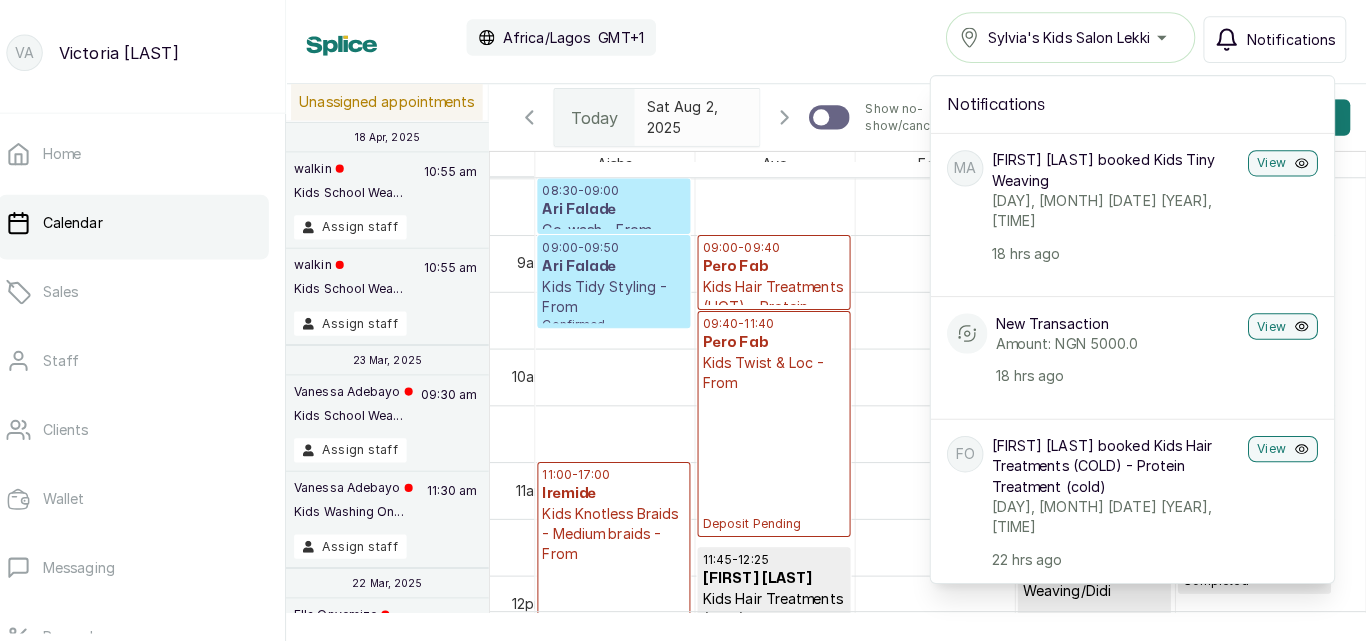 click on "Calendar Africa/Lagos GMT+1 Sylvia's Kids Salon Lekki Notifications Notifications MA Mobolanle Akpe booked Kids Tiny Weaving Sunday, 03 August 2025, 10:45 18 hrs ago View   New Transaction Amount: NGN 5000.0 18 hrs ago View   FO Feranmi Olorunleke booked Kids Hair Treatments (COLD) - Protein Treatment (cold) Saturday, 02 August 2025, 11:45 22 hrs ago View   New Transaction Amount: NGN 5000.0 22 hrs ago View   Low stock alert Black Koko rubber stock is running low i... 22 hrs ago View   Low stock alert Black Koko rubber stock is running low i... 22 hrs ago View   Low stock alert Black Koko rubber stock is running low i... 22 hrs ago View   Low stock alert Black Koko rubber stock is running low i... 22 hrs ago View   AF Ari Falade booked Kids Tidy Styling - From, Co-wash - From Saturday, 02 August 2025, 08:30 23 hrs ago View   New Transaction Amount: NGN 5000.0 23 hrs ago View   Low stock alert Black Koko rubber stock is running low i... yesterday View   Low stock alert yesterday View   A yesterday View   View" at bounding box center (833, 45) 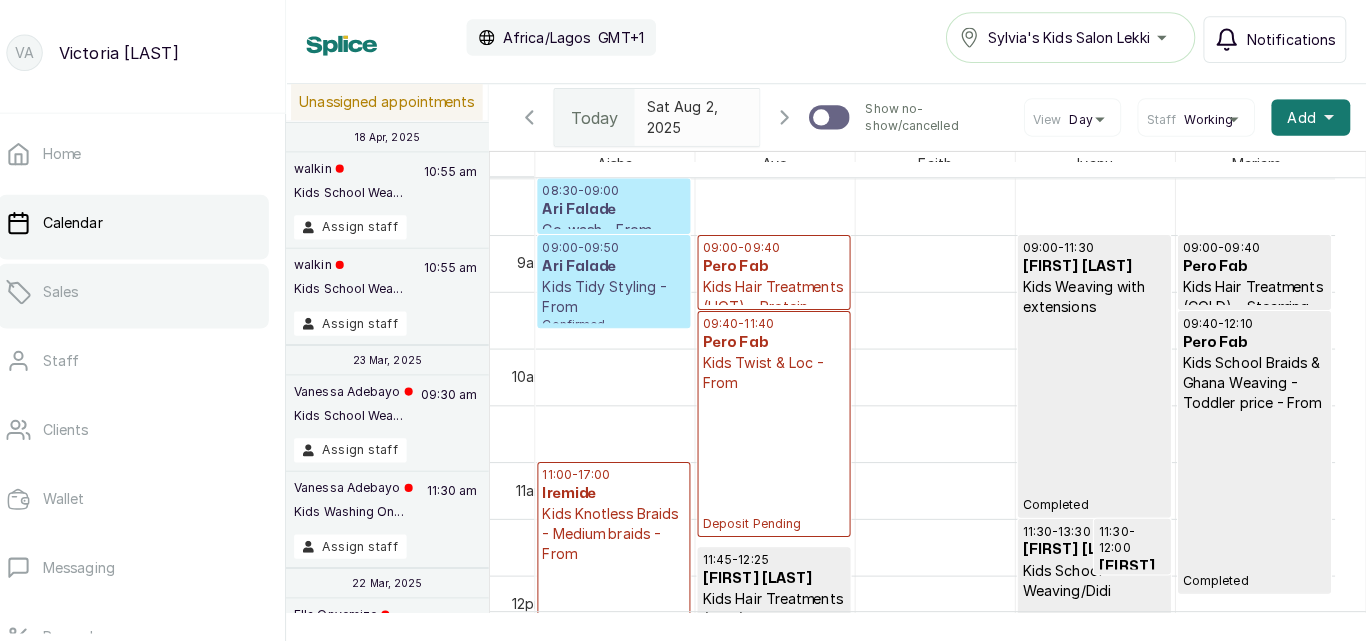 click on "Sales" at bounding box center (149, 296) 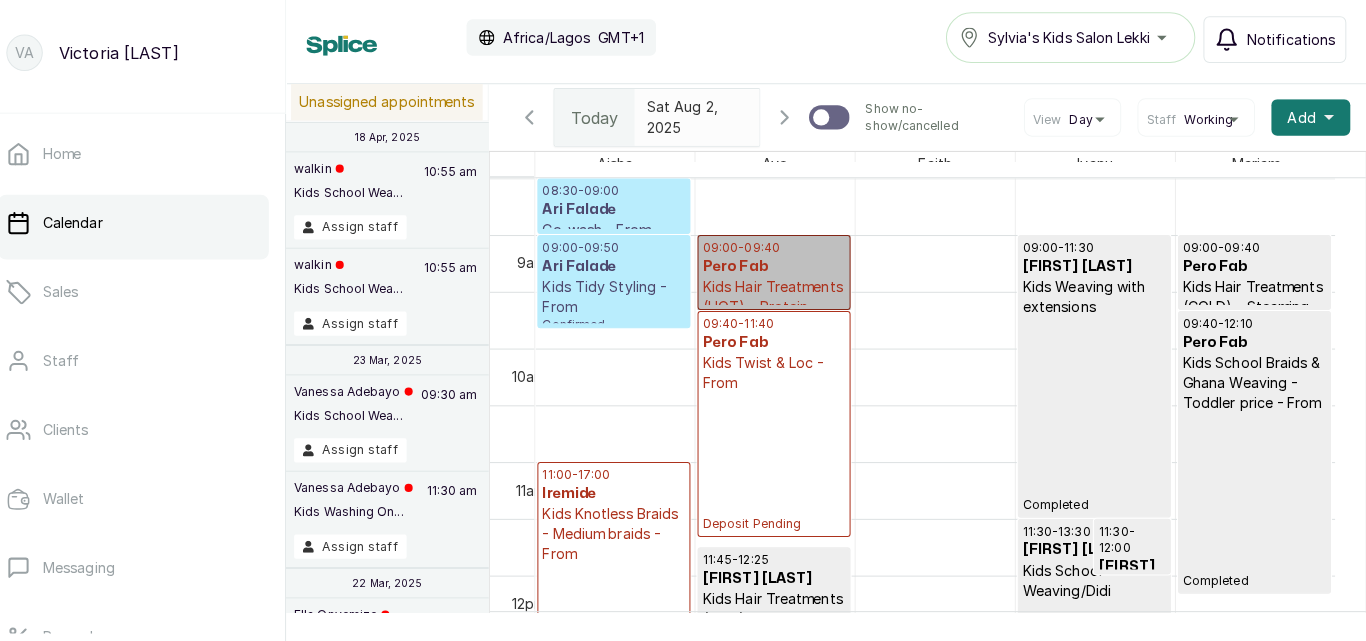 click on "09:00  -  09:40 Pero Fab Kids Hair Treatments (HOT) - Protein Treatment (Hot) Deposit Pending" at bounding box center [781, 277] 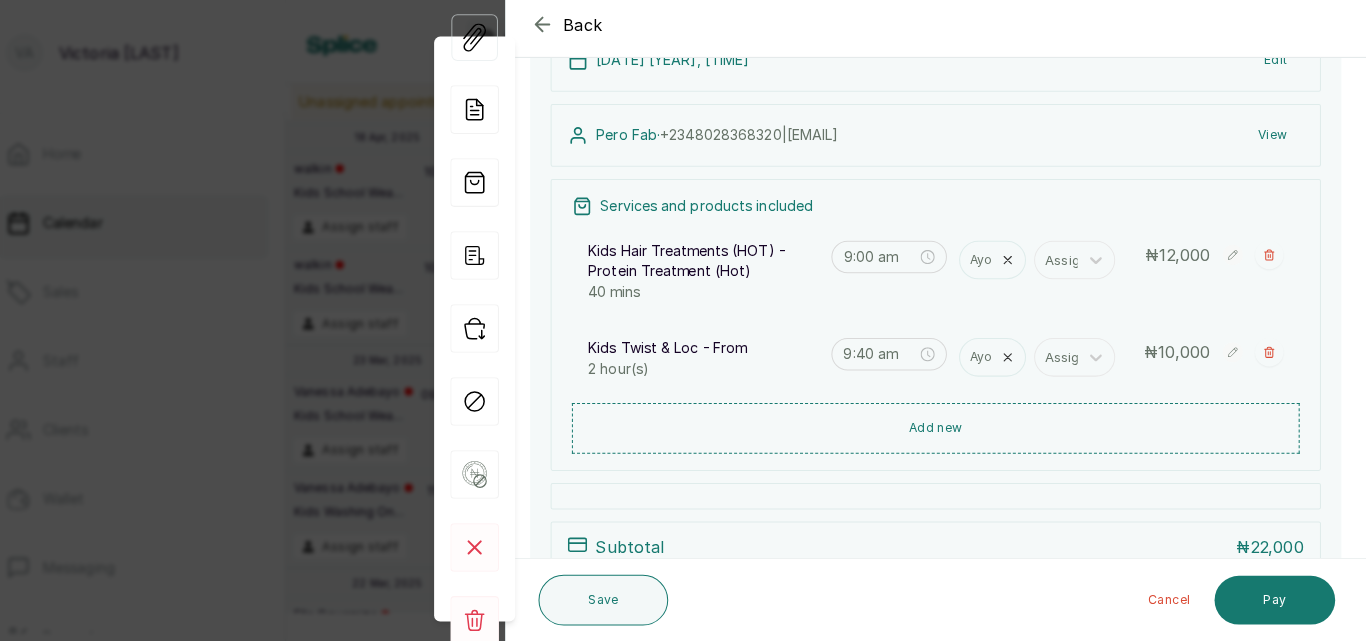 scroll, scrollTop: 188, scrollLeft: 0, axis: vertical 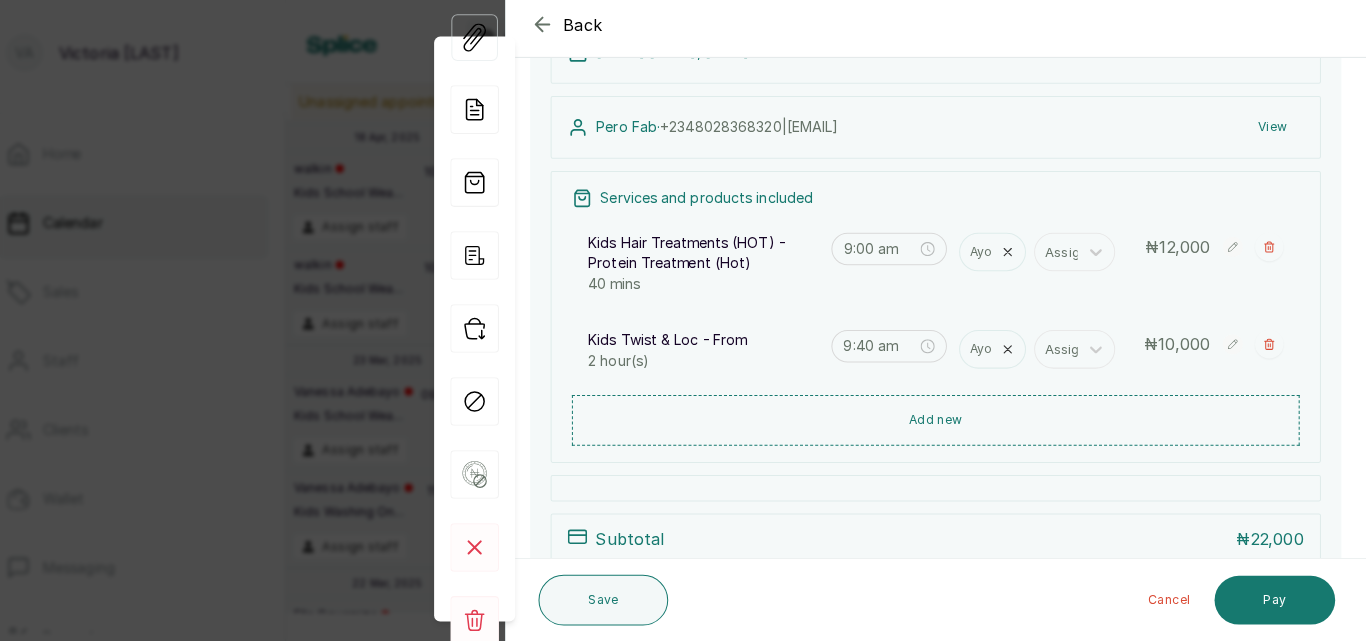 click 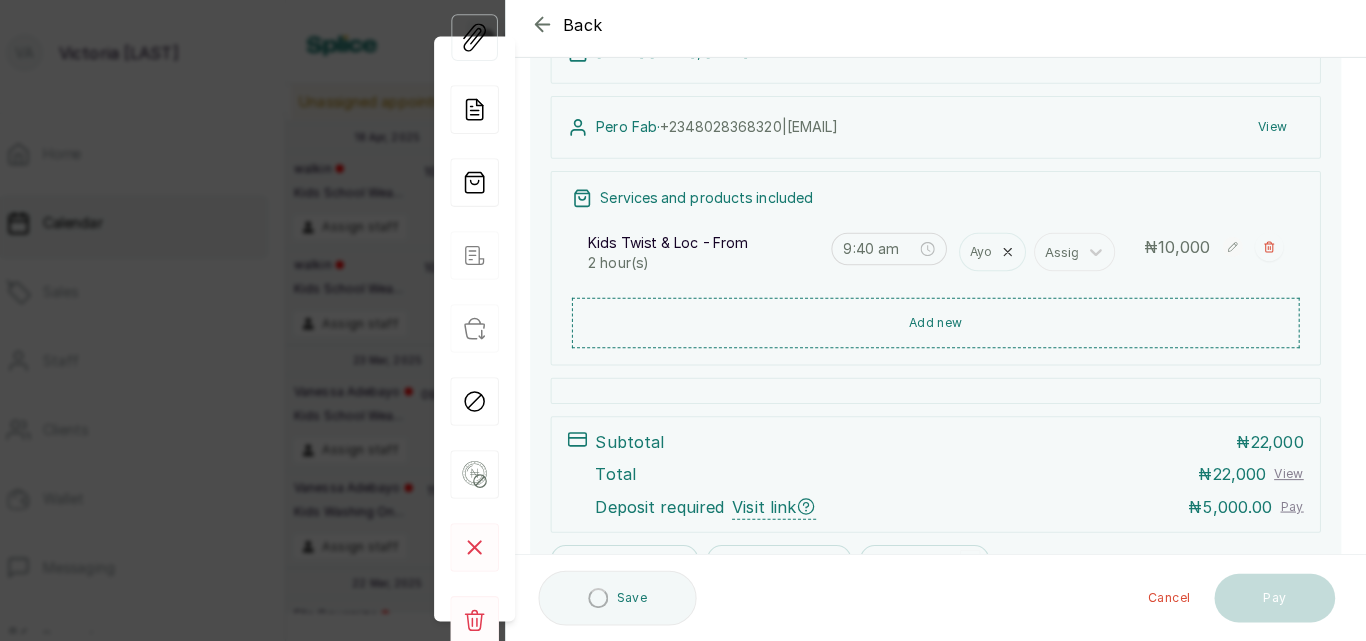 click 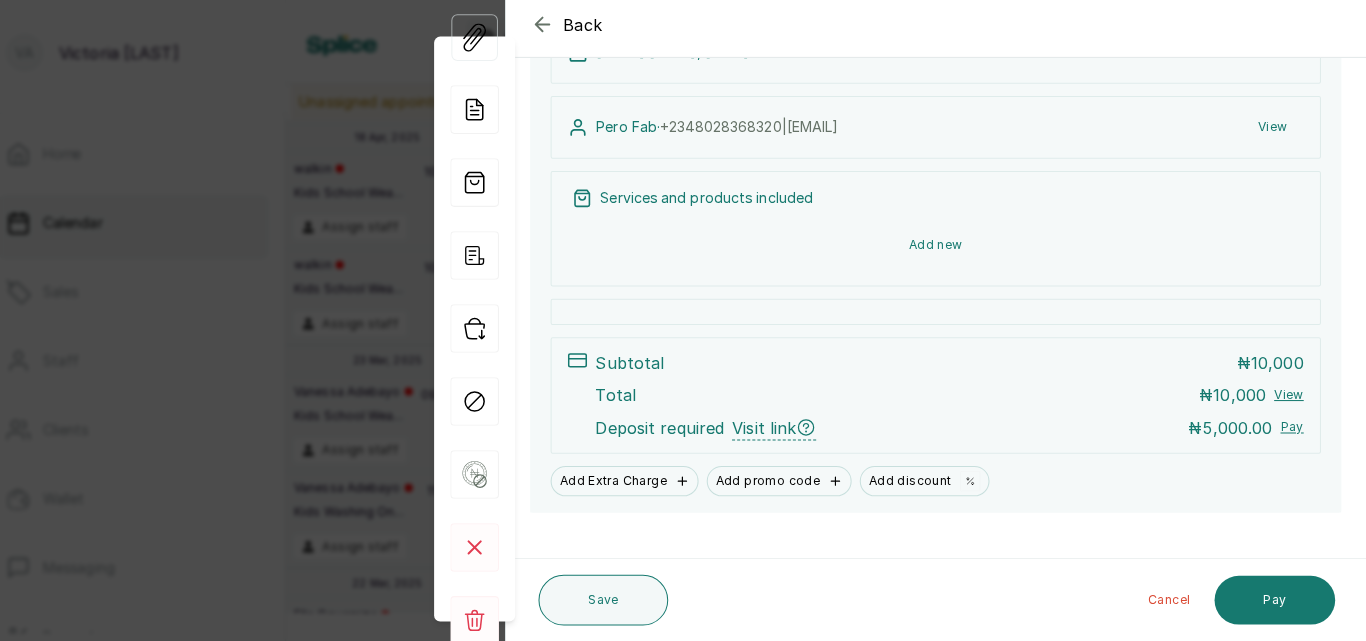 click on "Add new" at bounding box center (941, 250) 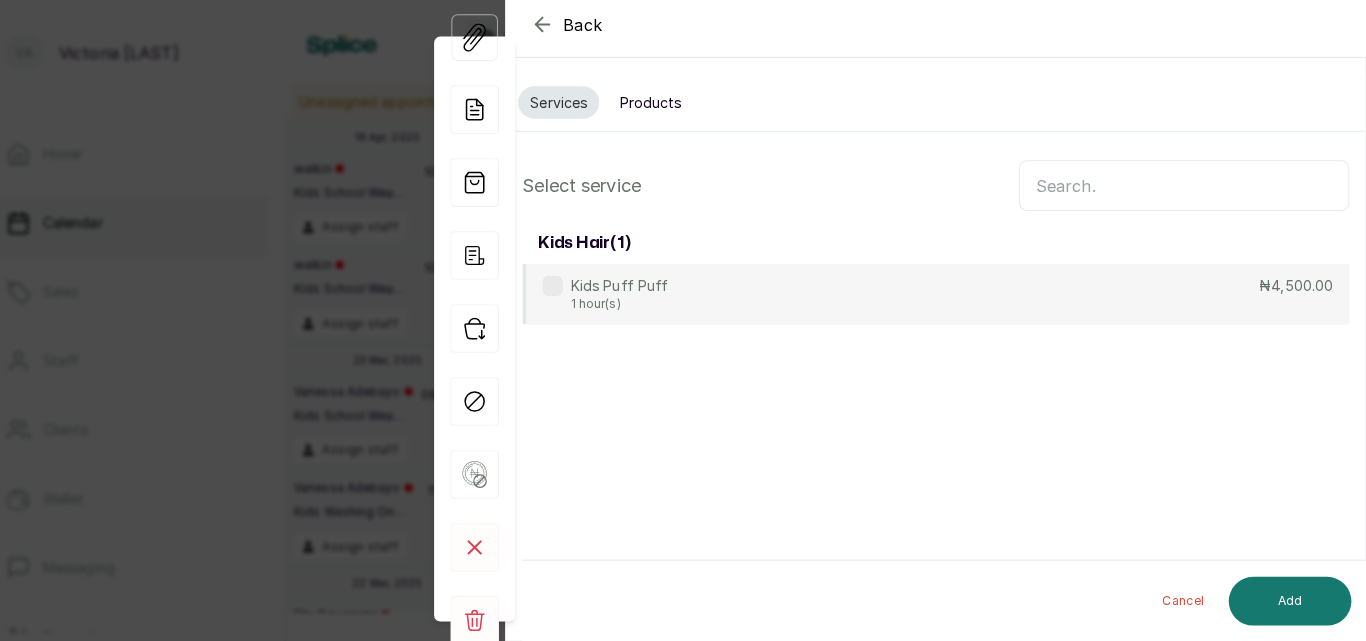 scroll, scrollTop: 0, scrollLeft: 0, axis: both 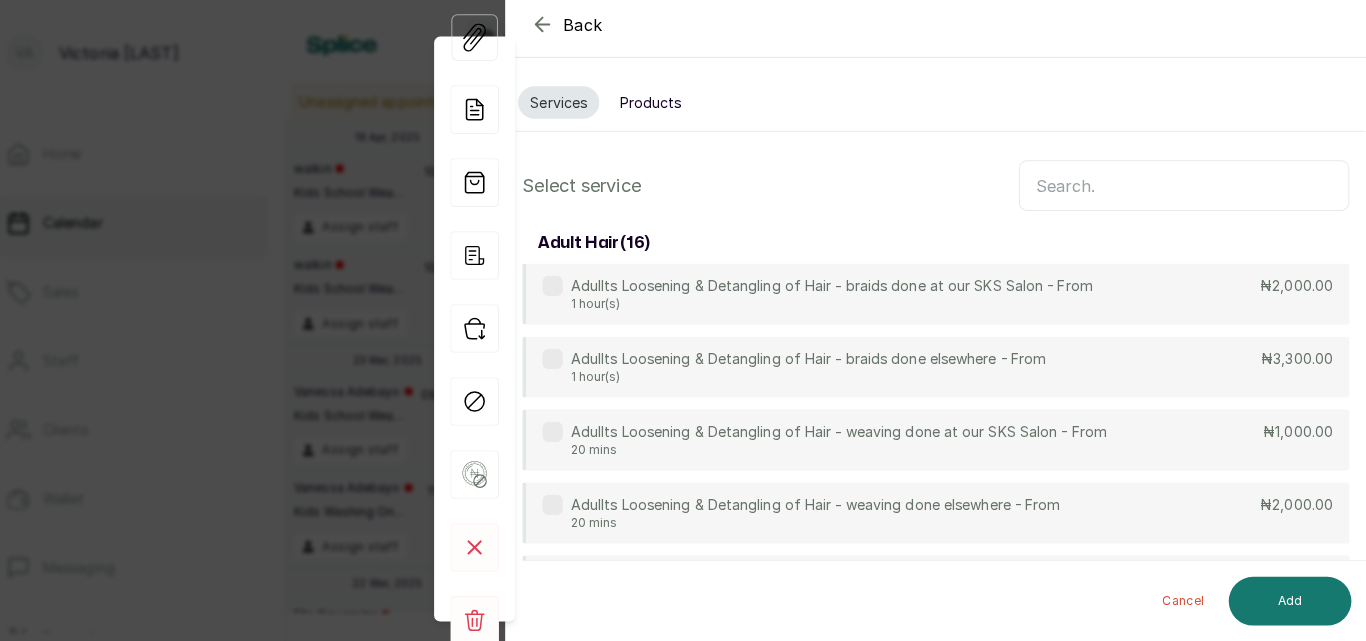 click at bounding box center [1186, 191] 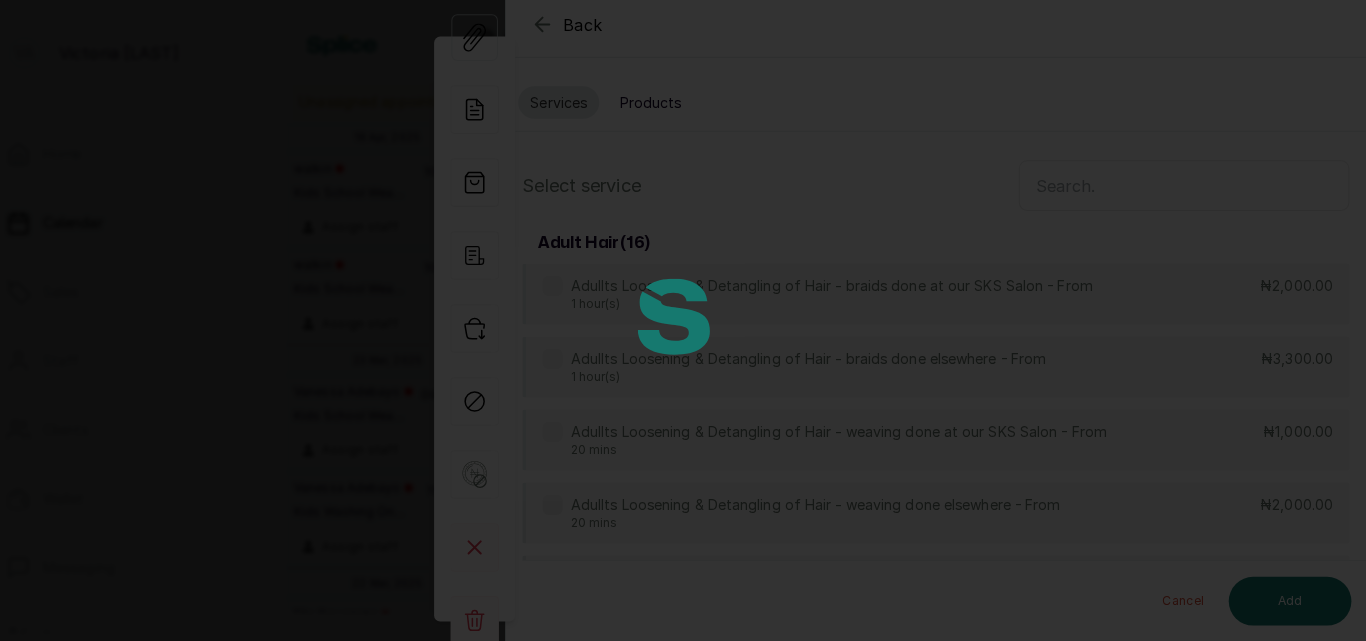 click at bounding box center (683, 320) 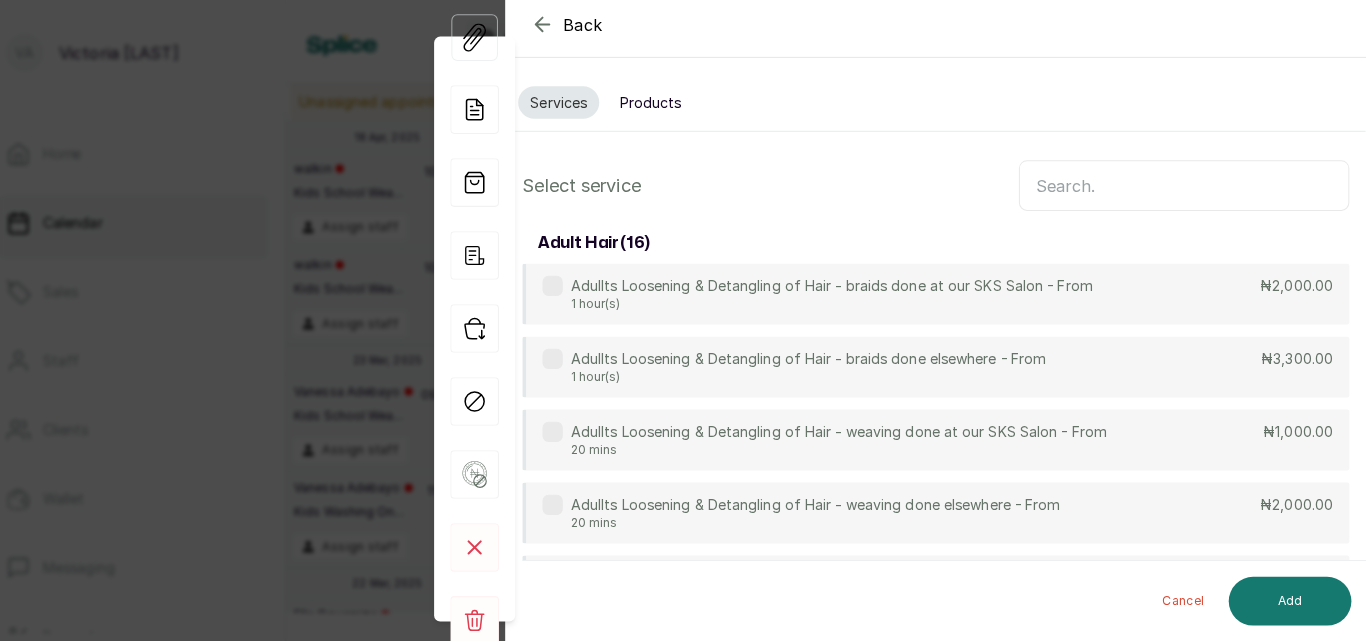 click at bounding box center (1186, 191) 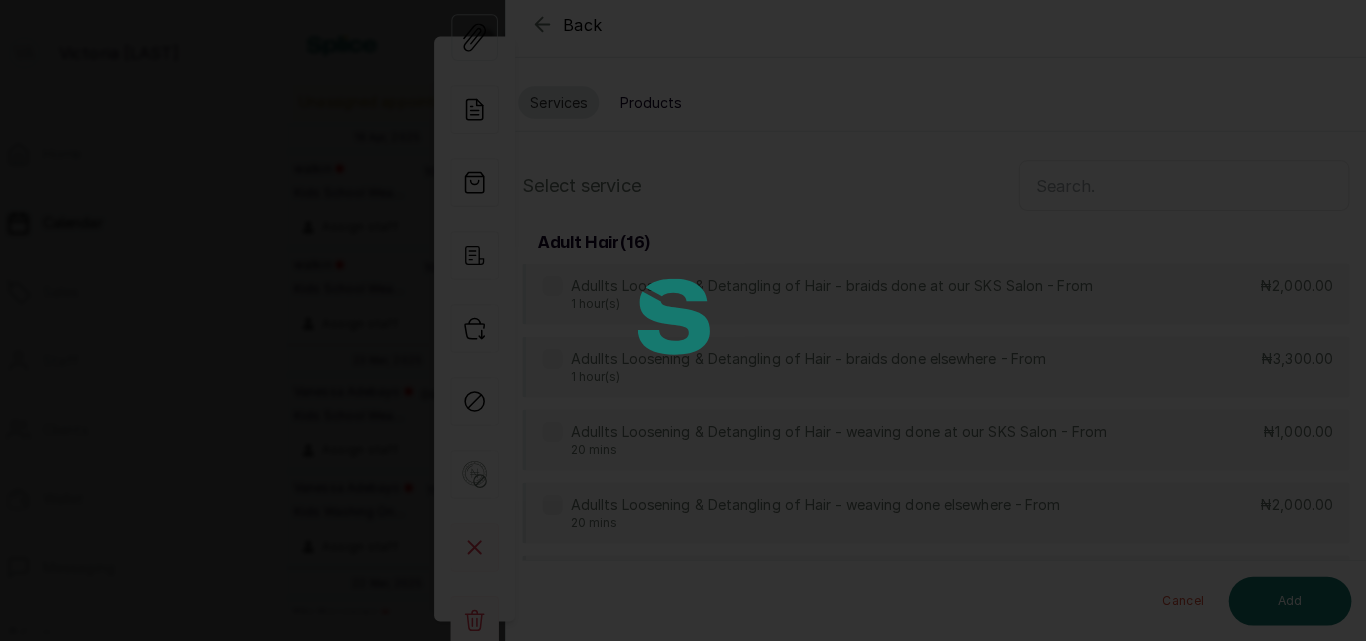 click at bounding box center (683, 320) 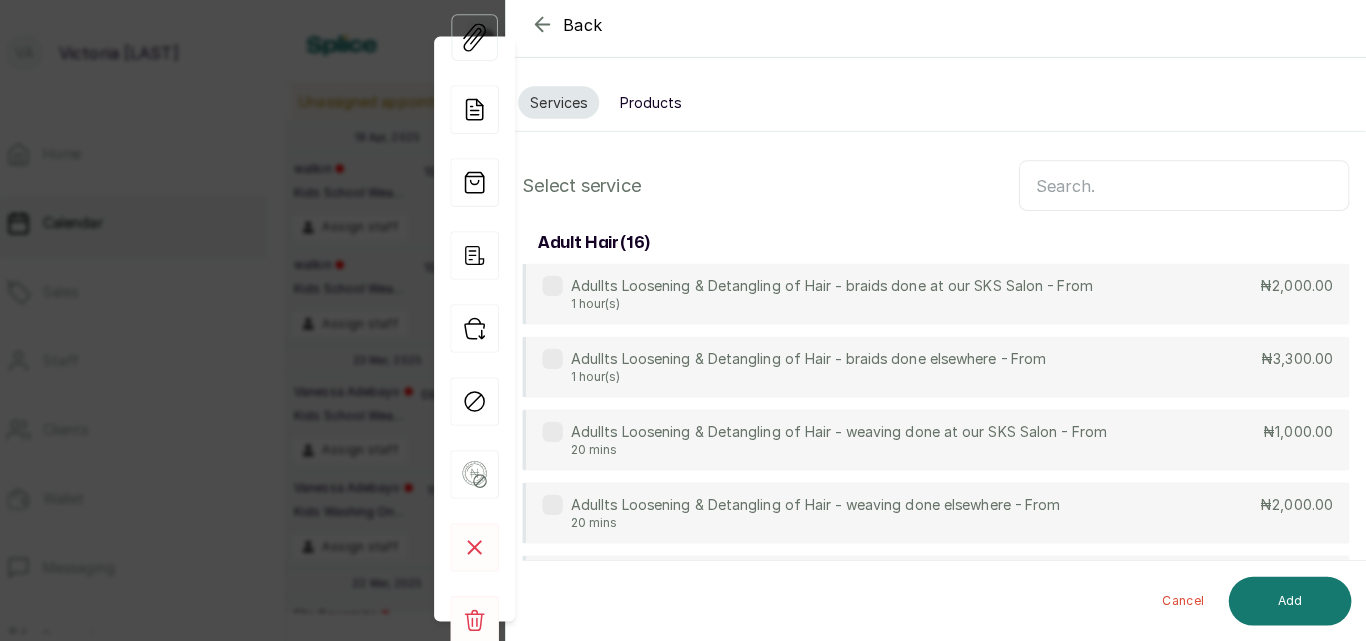 click at bounding box center (1186, 191) 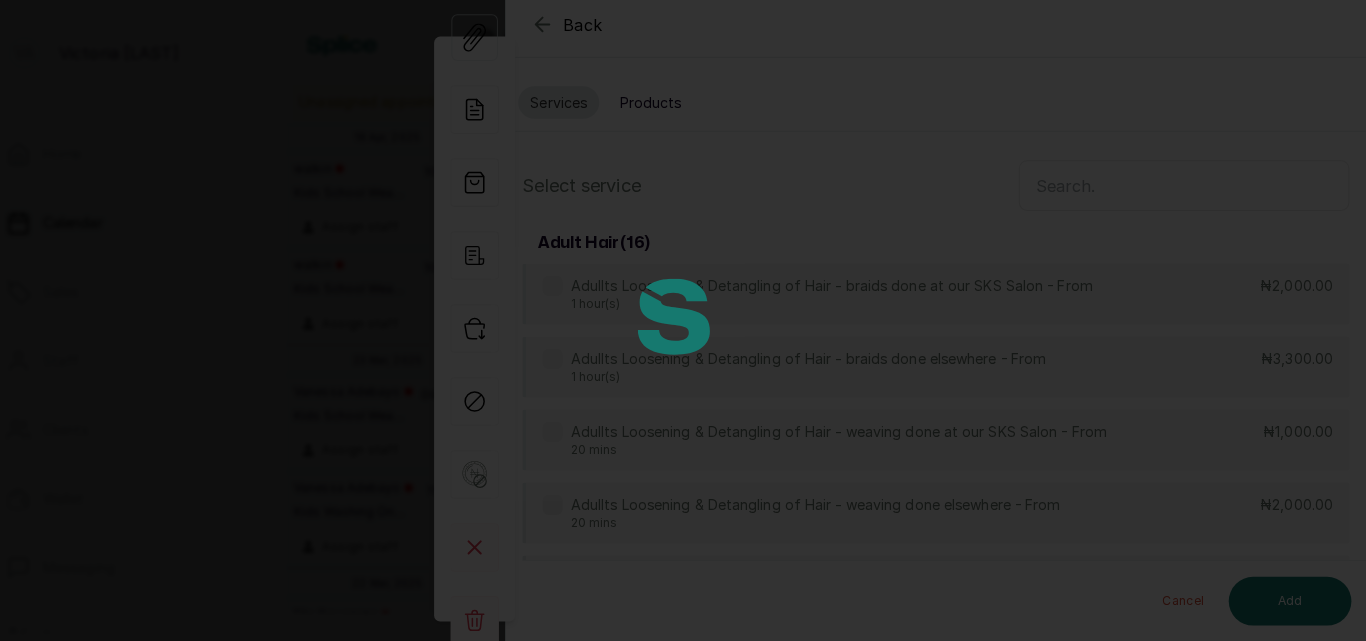 click at bounding box center (683, 320) 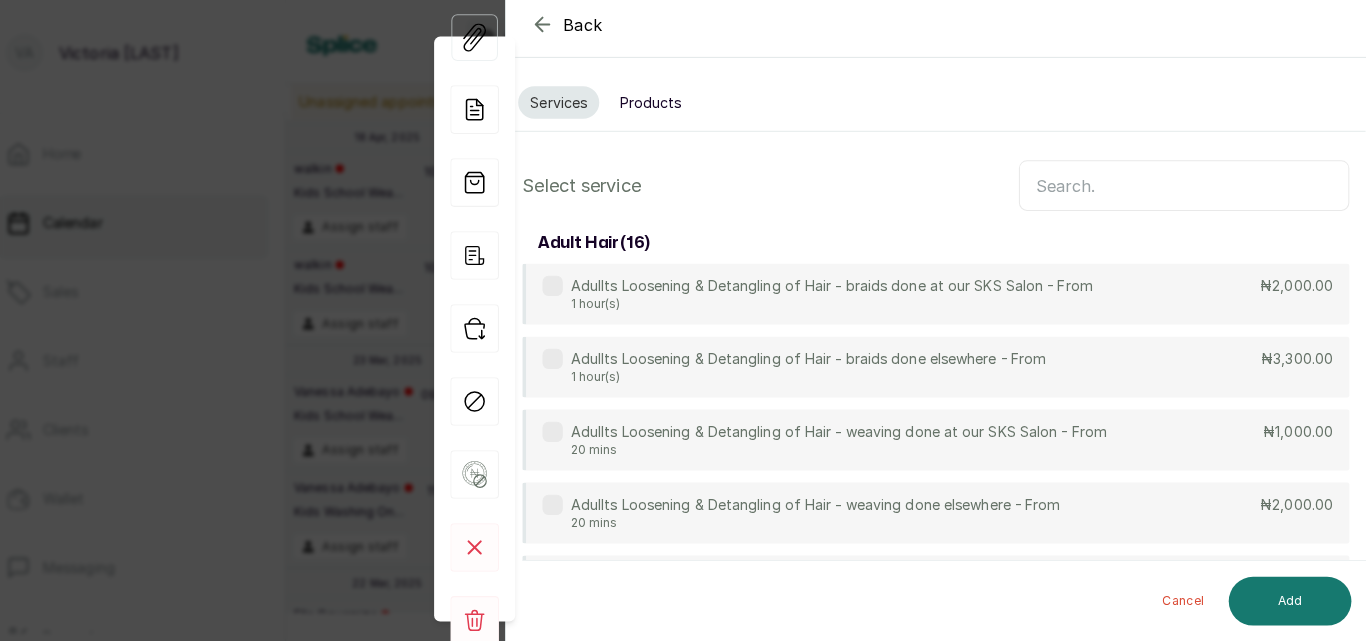 click 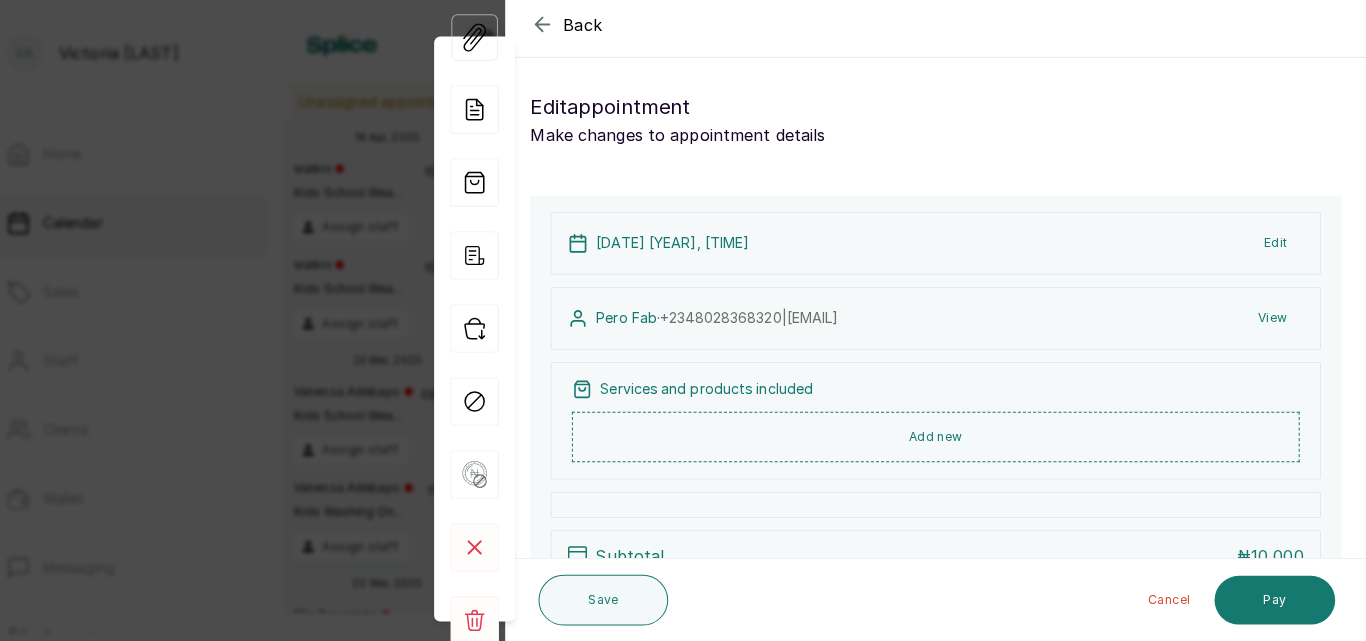 click 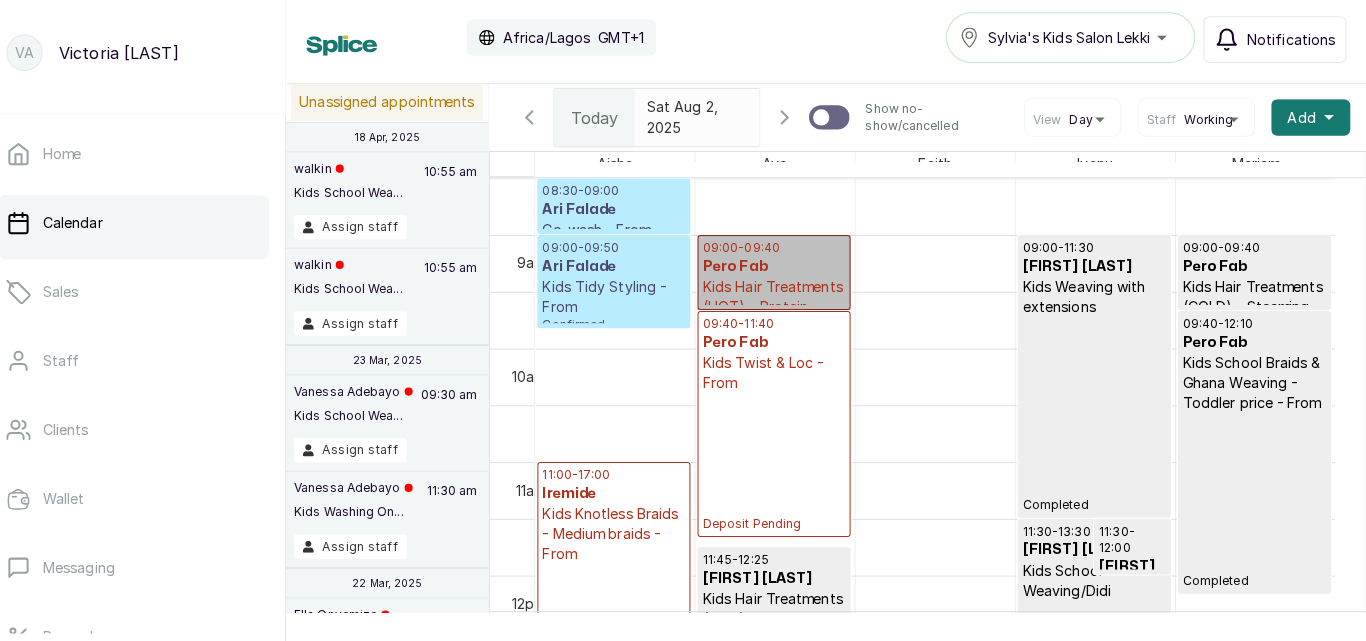 click on "09:00  -  09:40 Pero Fab Kids Hair Treatments (HOT) - Protein Treatment (Hot) Deposit Pending" at bounding box center (781, 277) 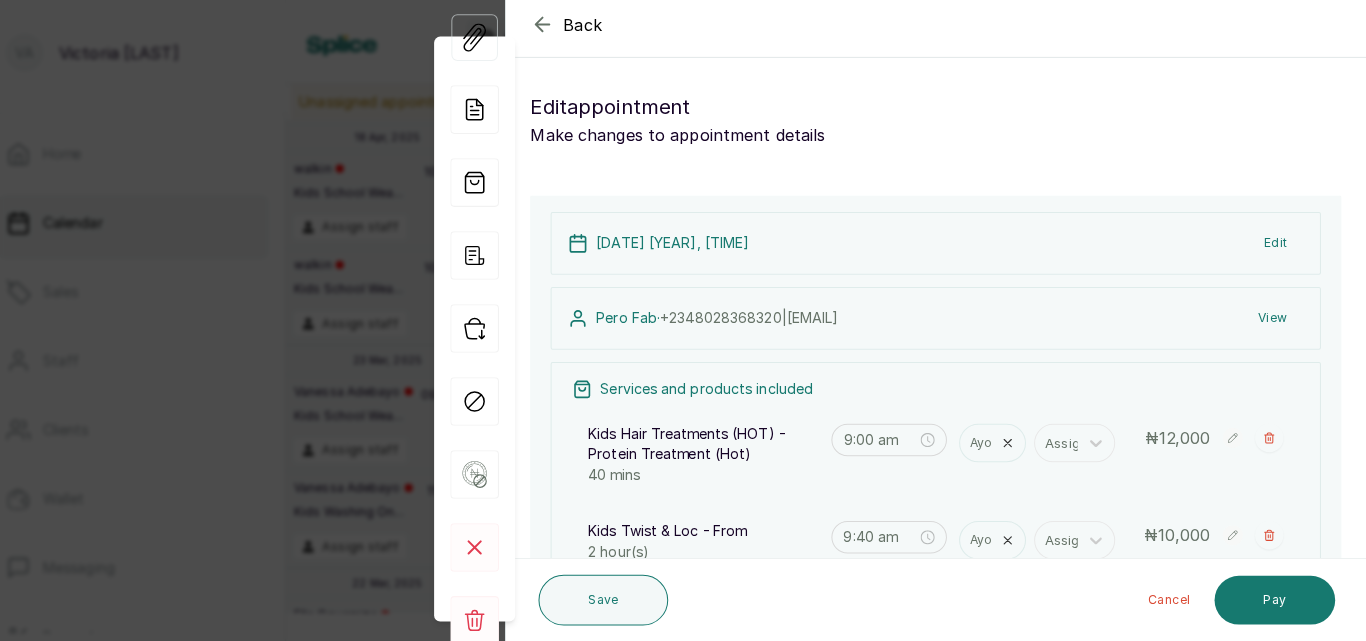 click on "Show no-show/cancelled" at bounding box center [1270, 440] 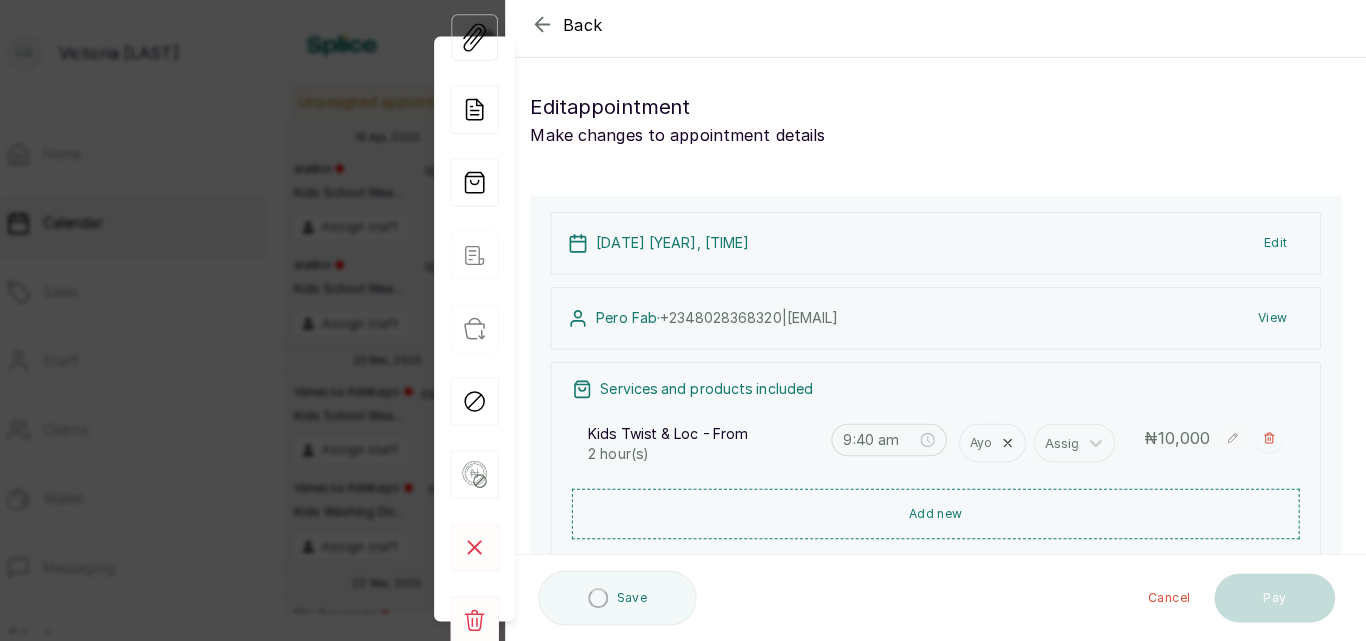 type on "9:40 am" 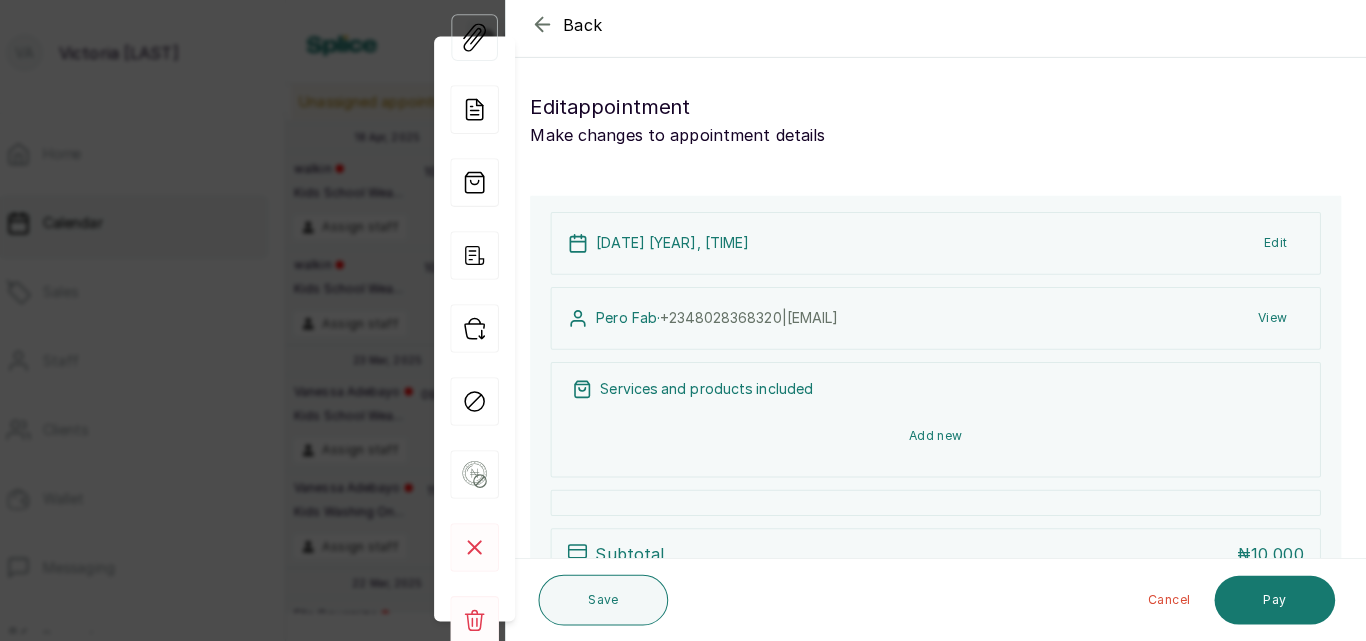 click on "Add new" at bounding box center [941, 438] 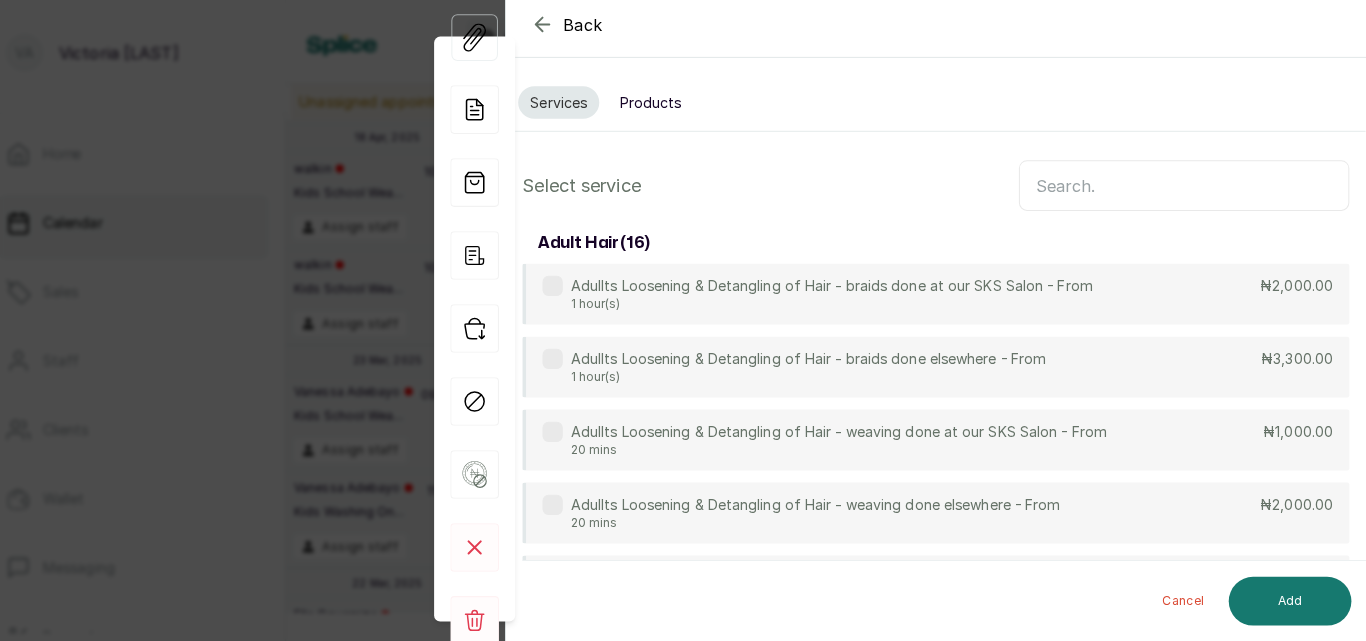 scroll, scrollTop: 0, scrollLeft: 0, axis: both 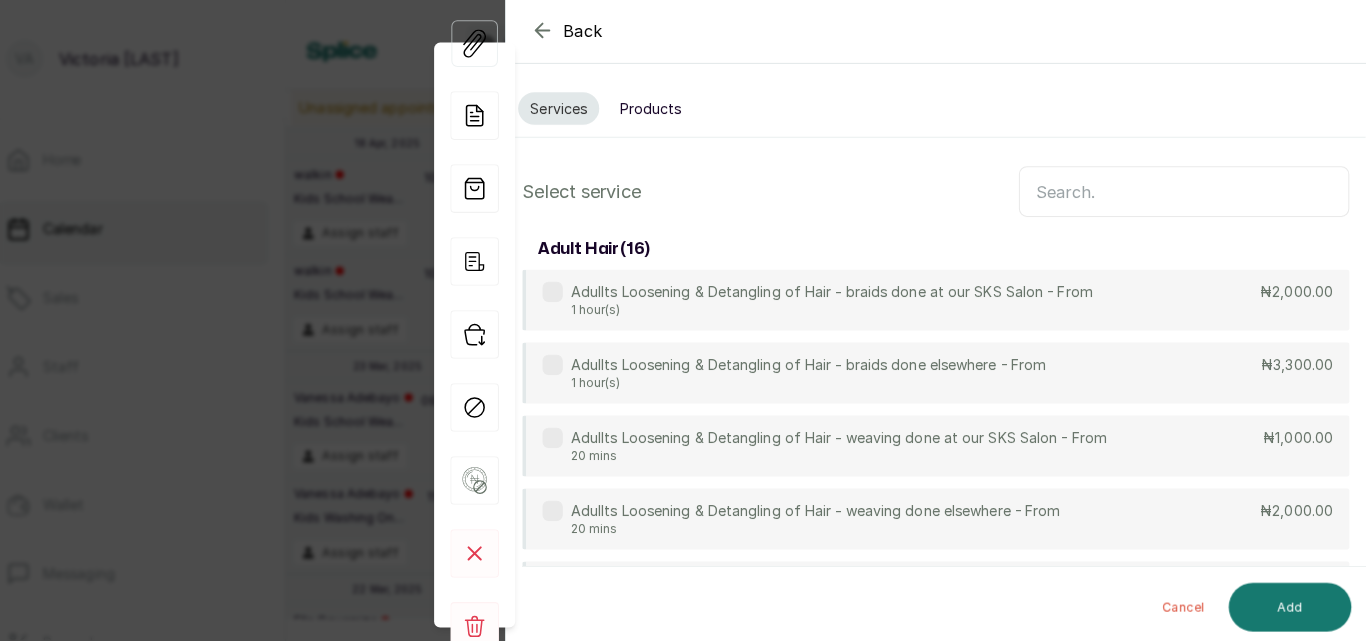 click at bounding box center [1186, 191] 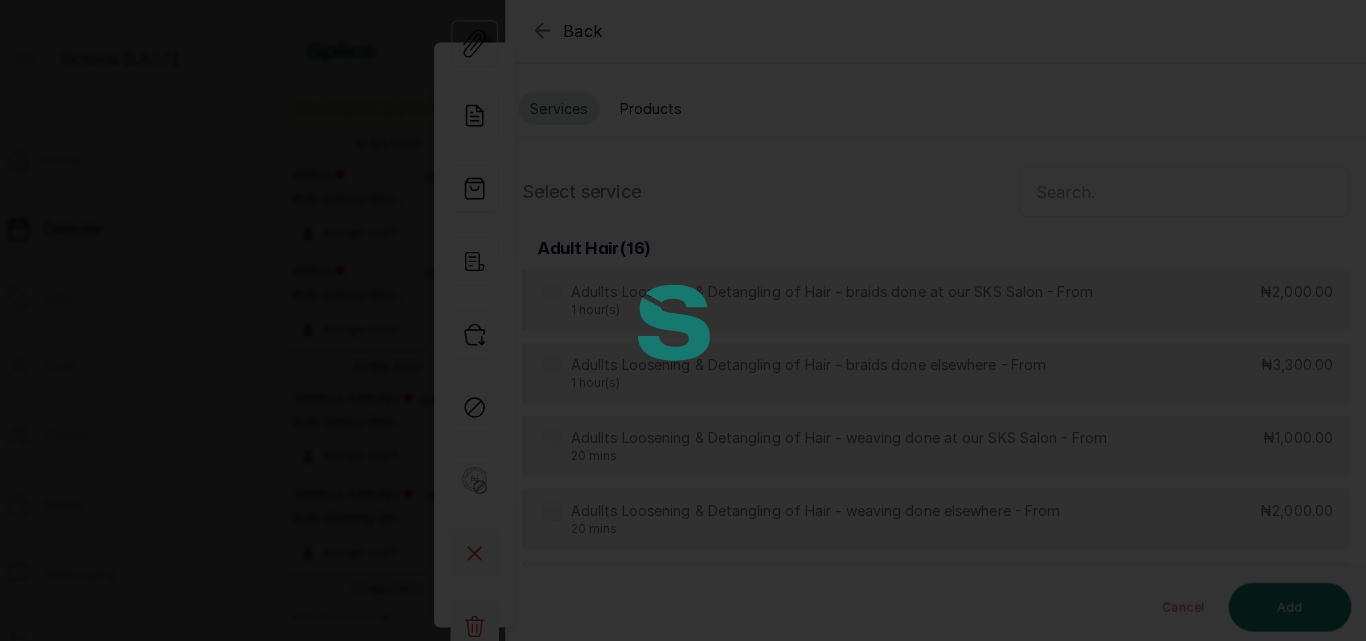 click at bounding box center [683, 320] 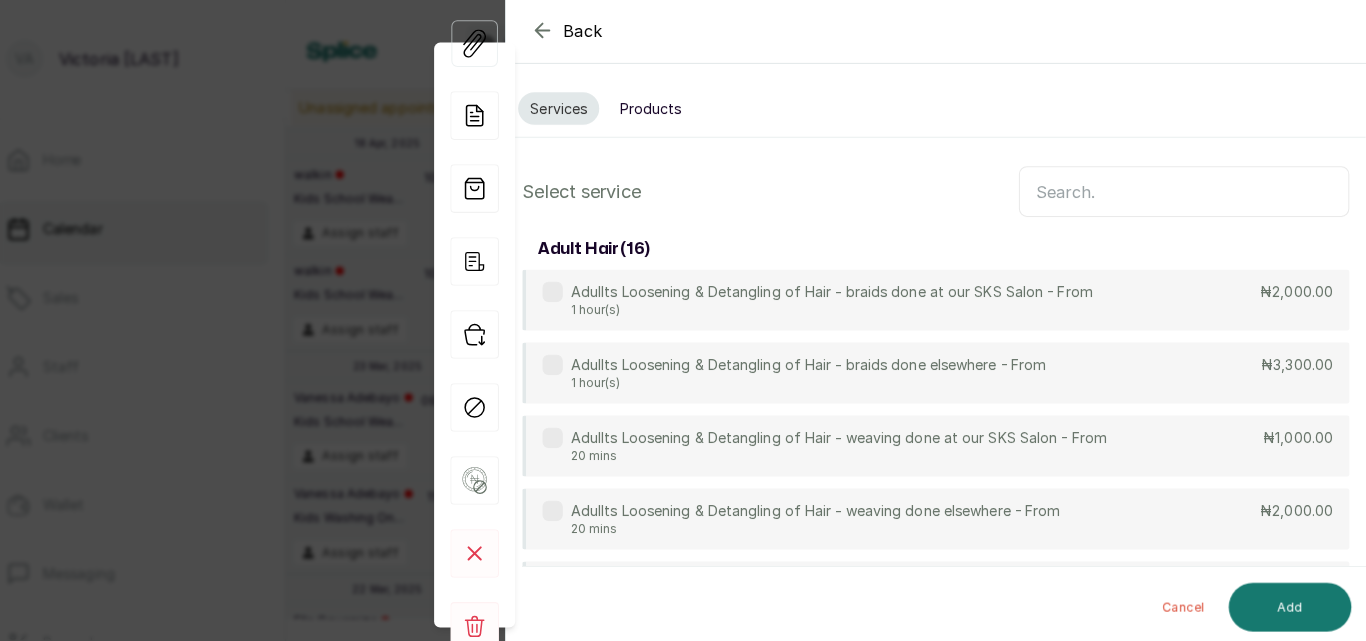 click on "Services Products Select service adult hair  ( 16 ) Adullts Loosening & Detangling of Hair - braids done at our SKS Salon - From 1 hour(s) ₦2,000.00 Adullts Loosening & Detangling of Hair - braids done elsewhere - From 1 hour(s) ₦3,300.00 Adullts Loosening & Detangling of Hair - weaving done at our SKS Salon - From 20 mins ₦1,000.00 Adullts Loosening & Detangling of Hair - weaving done elsewhere - From 20 mins ₦2,000.00 Adult Blow dry 1 hour(s) ₦4,000.00 Adult Chemical Straightening (Relaxing) - Self Products 2 hour(s) ₦9,000.00 Adult Chemical Straightening (Relaxing) - Self products + Protein Care 2 hour(s) ₦15,000.00 Adult cornrows 1 hour(s) ₦7,000.00 Adult cornrows - Tiny Cornrows 2 hour(s) 15 mins ₦15,000.00 Adult Hair Treatment (Cold) 1 hour(s) 25 mins ₦11,000.00 Adult Hair Treatments (Hot) - From 1 hour(s) 15 mins ₦13,000.00 Adult Ponytail - From 1 hour(s) 30 mins ₦10,000.00 Adult relocking 2 hour(s) 45 mins ₦15,000.00 Adult Twist & Loc 2 hour(s) ₦12,000.00 30 mins 30 mins  (" at bounding box center (941, 3064) 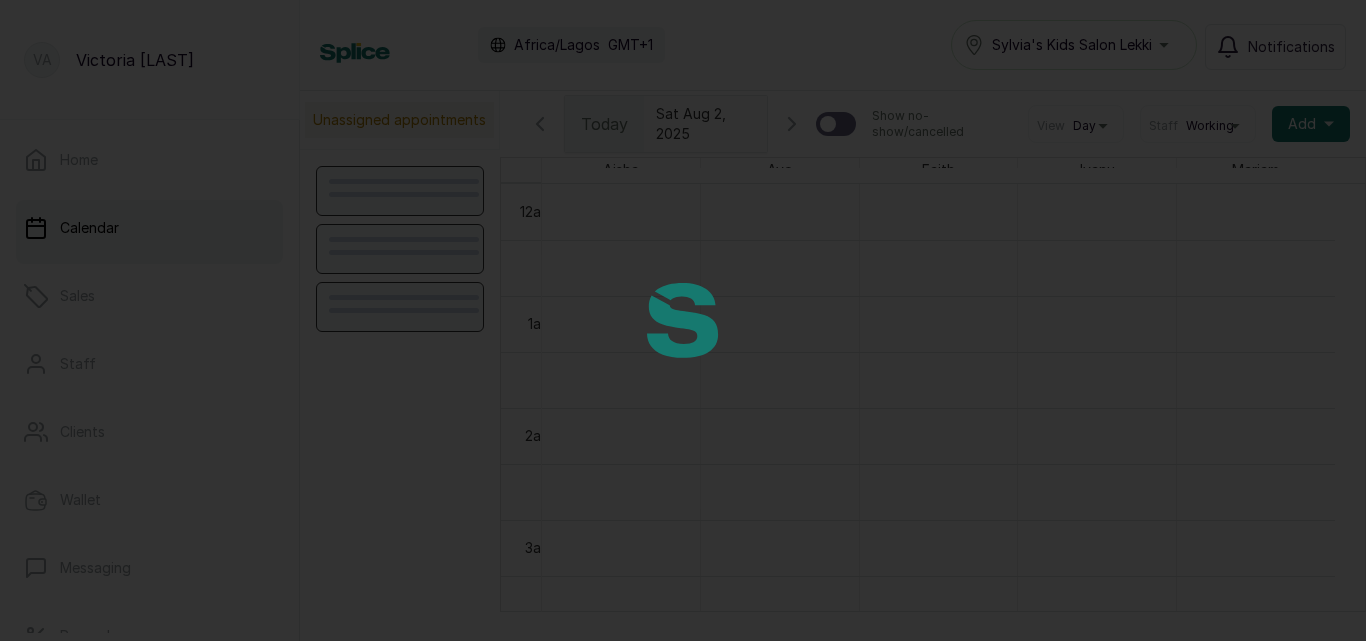 scroll, scrollTop: 0, scrollLeft: 0, axis: both 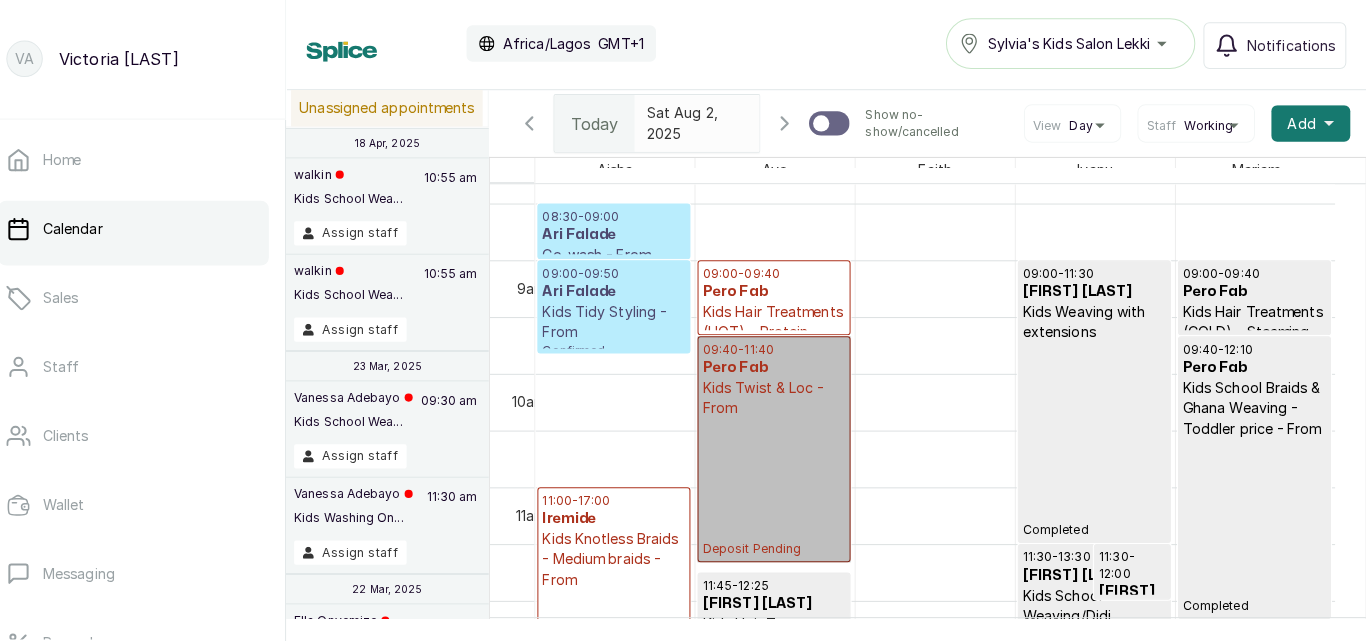 click on "[TIME]  -  [TIME] [NAME] Twist & Loc - From Deposit Pending" at bounding box center (781, 445) 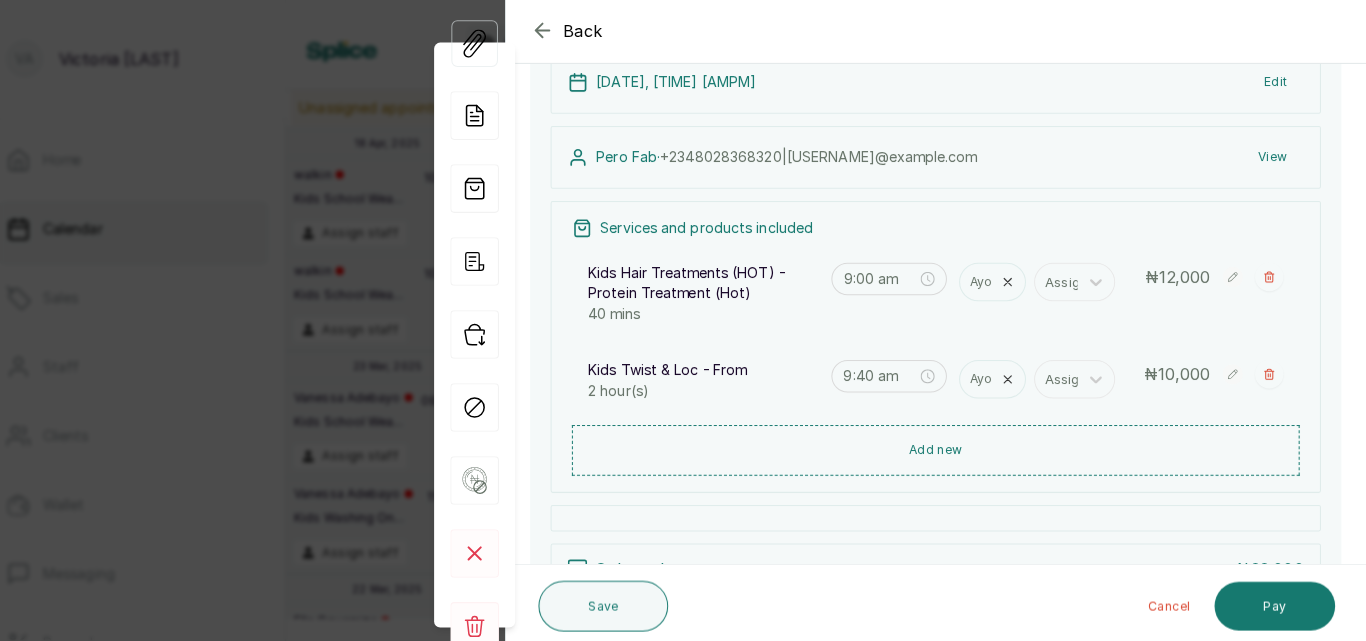 click 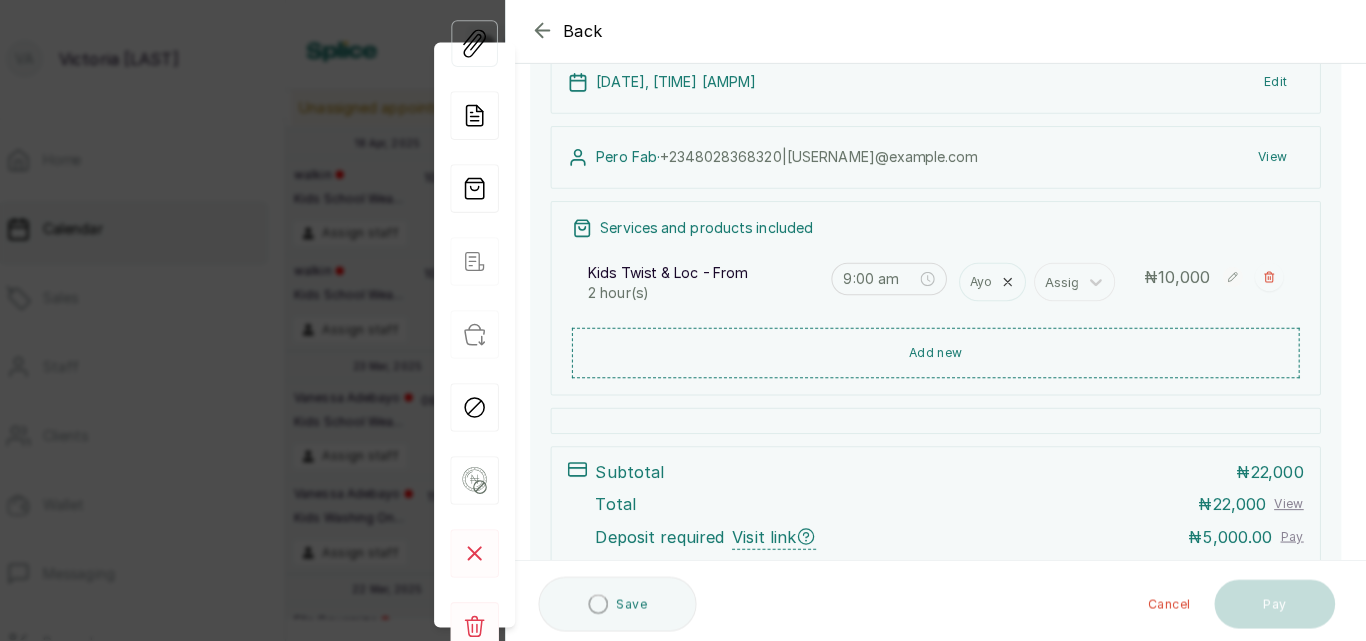 type on "9:40 am" 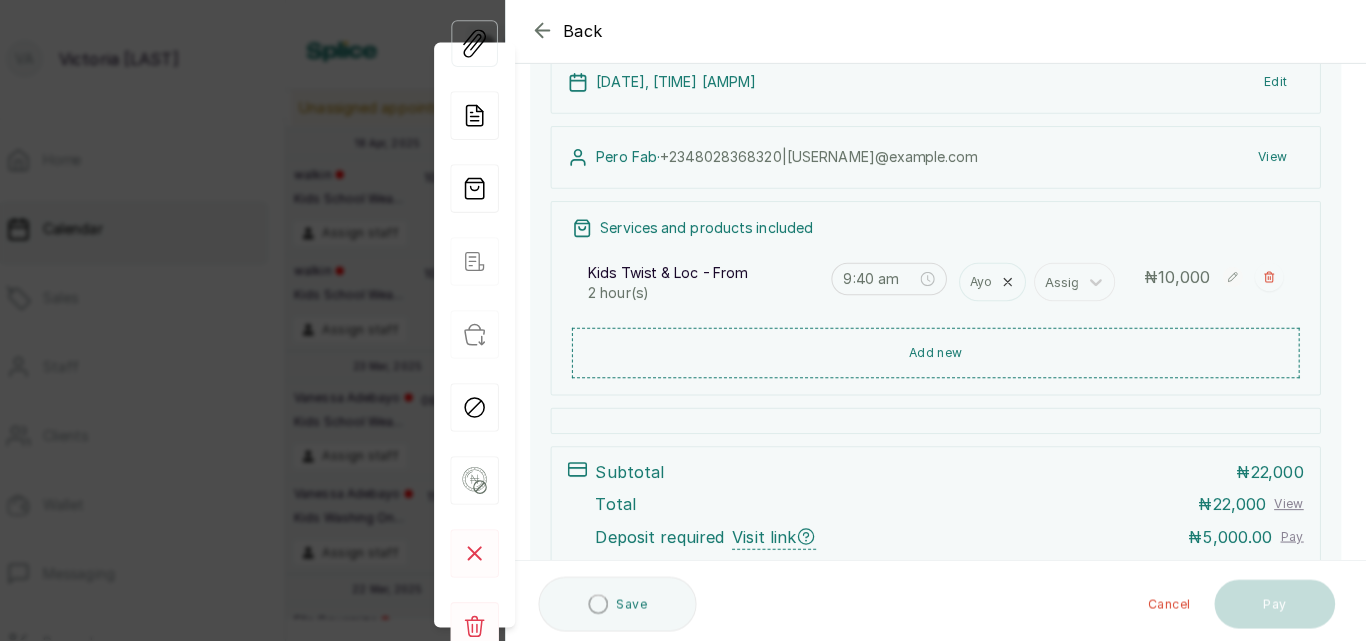 click 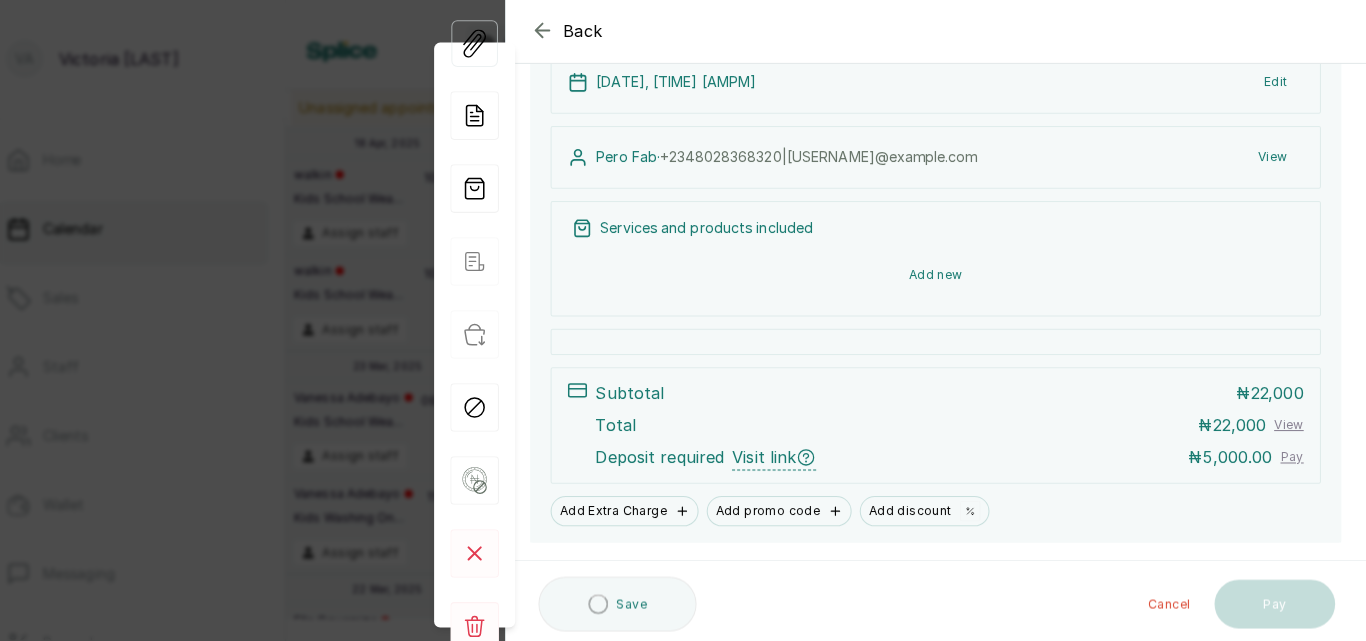 click on "Add new" at bounding box center [941, 273] 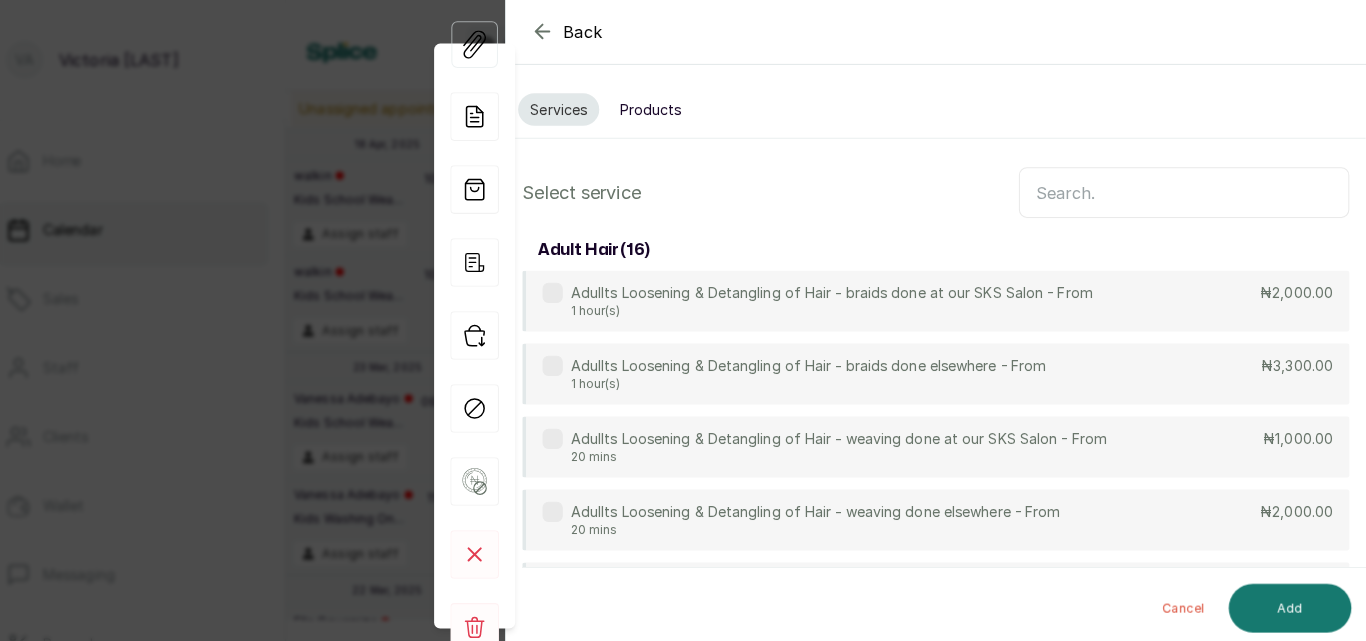 click at bounding box center [1186, 191] 